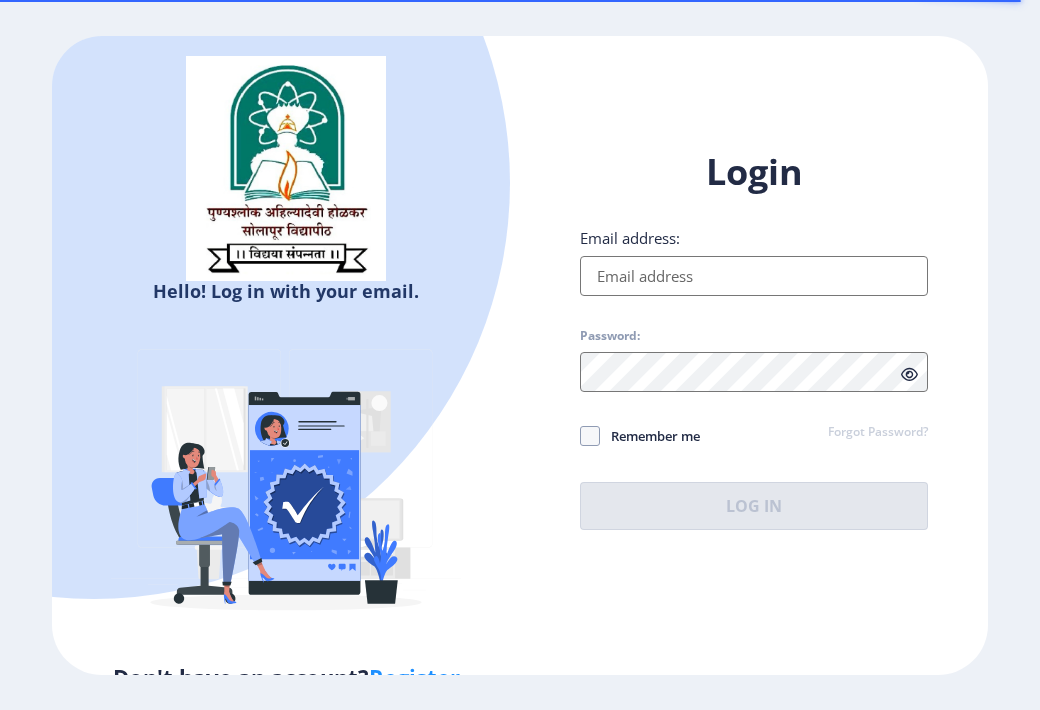 scroll, scrollTop: 0, scrollLeft: 0, axis: both 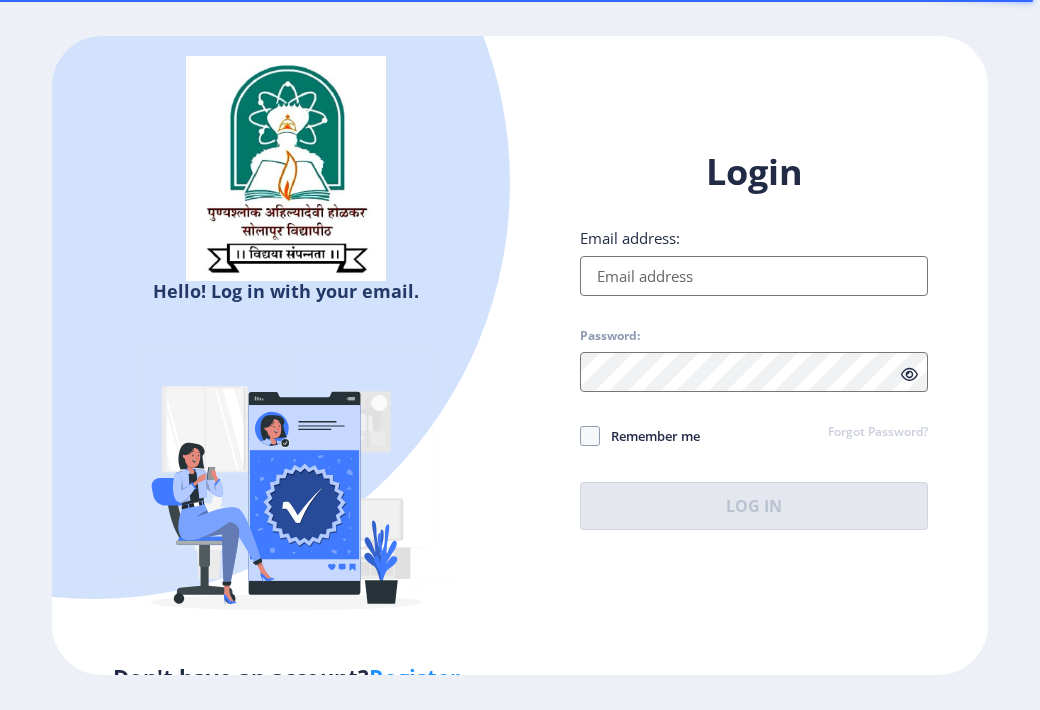 type on "[EMAIL_ADDRESS][DOMAIN_NAME]" 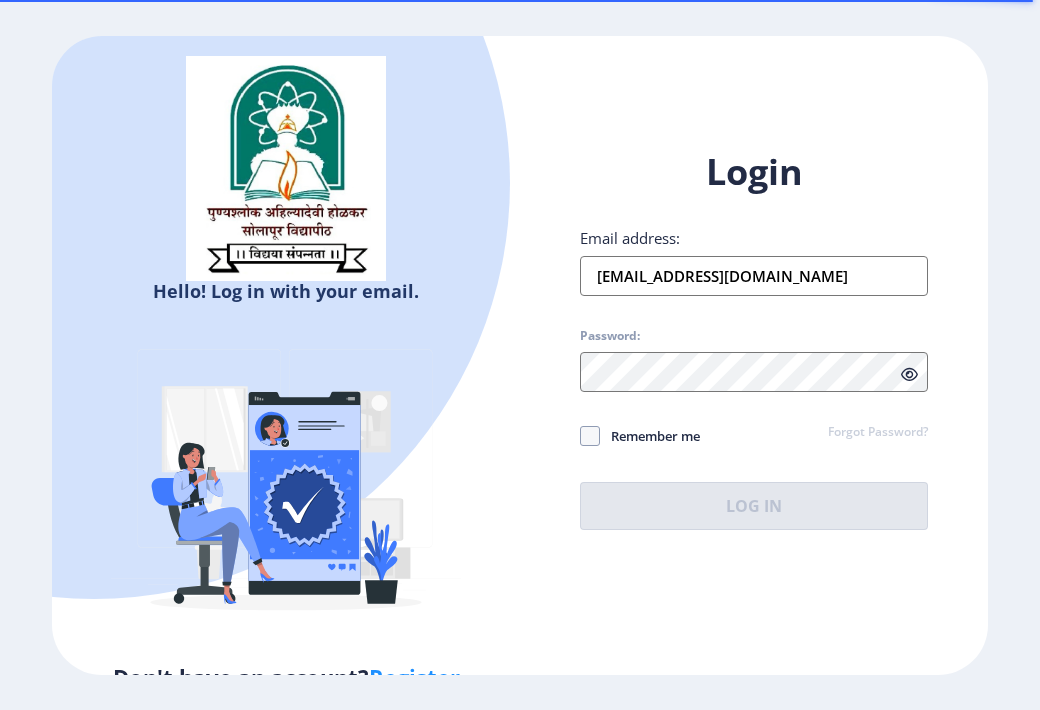 click on "Login Email address: [EMAIL_ADDRESS][DOMAIN_NAME] Password: Remember me Forgot Password?  Log In   Don't have an account?  Register" 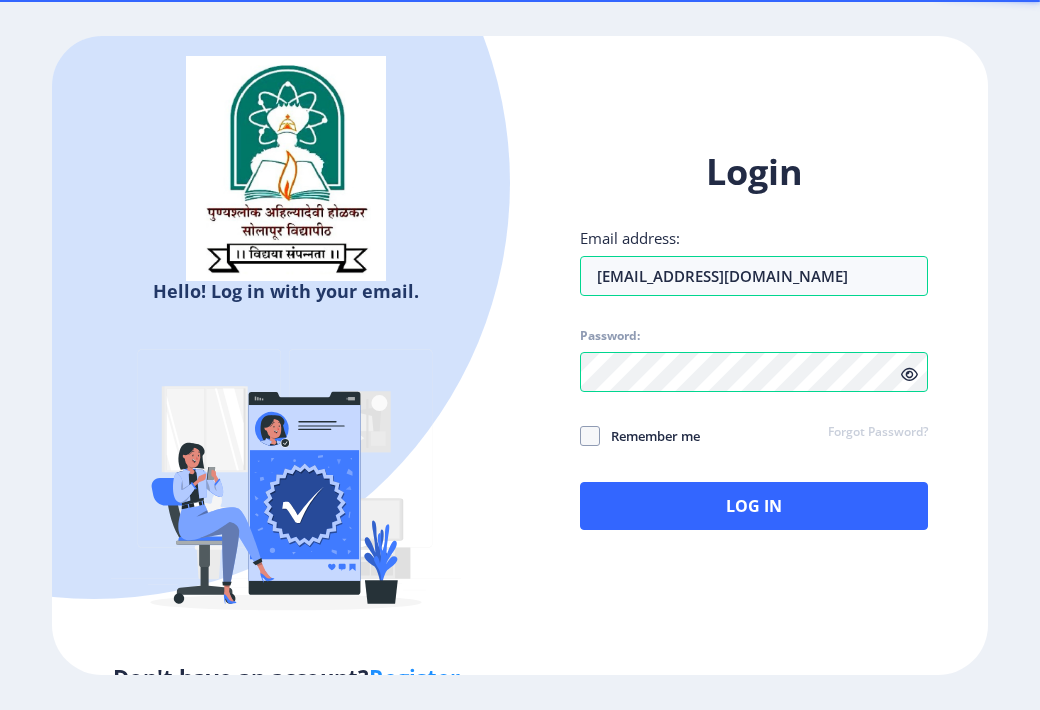 click 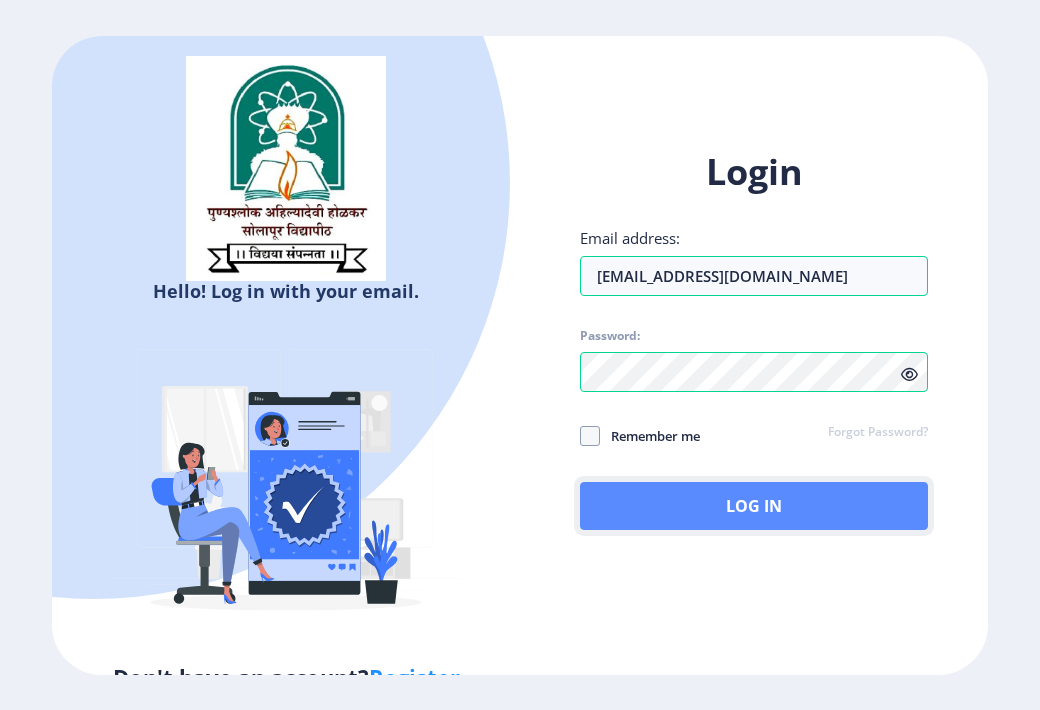click on "Log In" 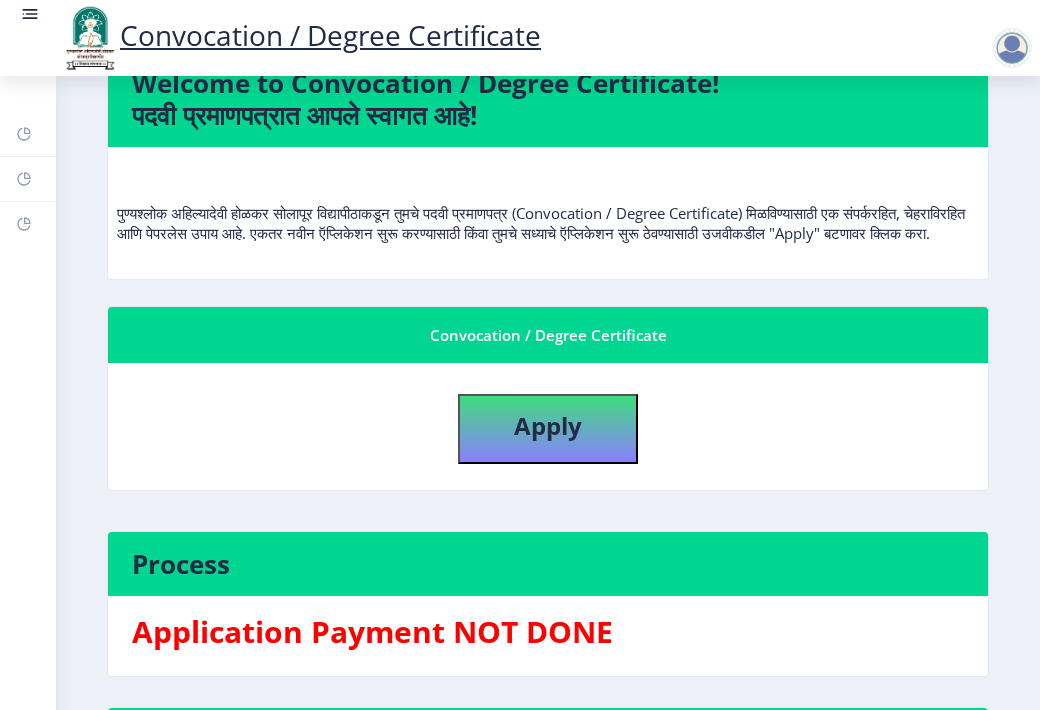 scroll, scrollTop: 167, scrollLeft: 0, axis: vertical 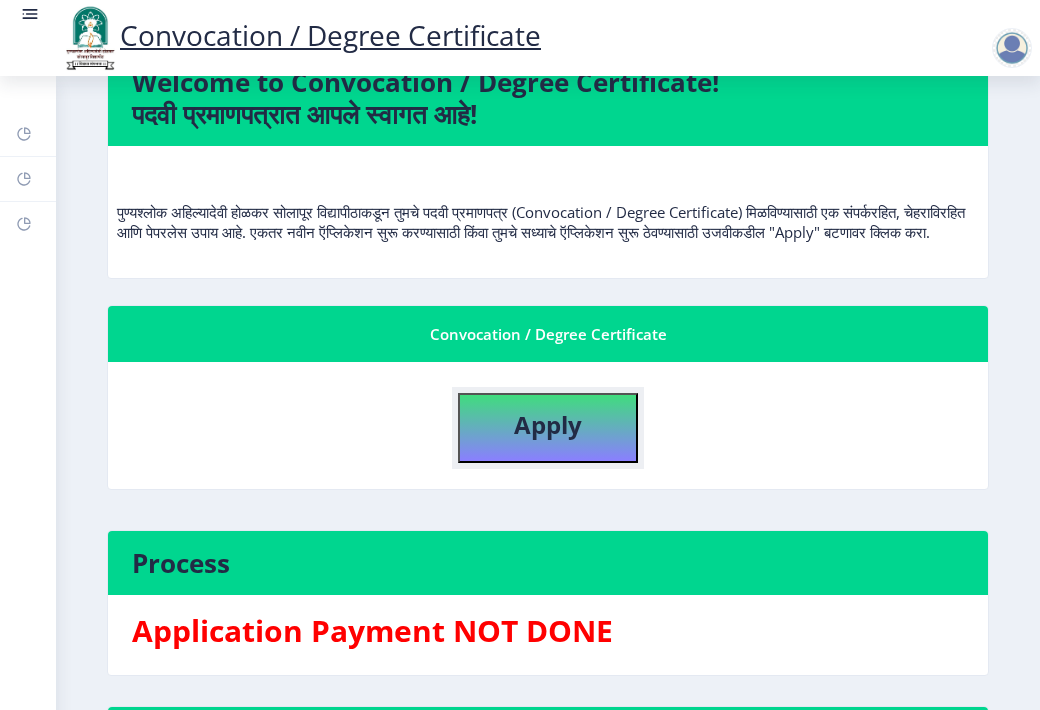 click on "Apply" 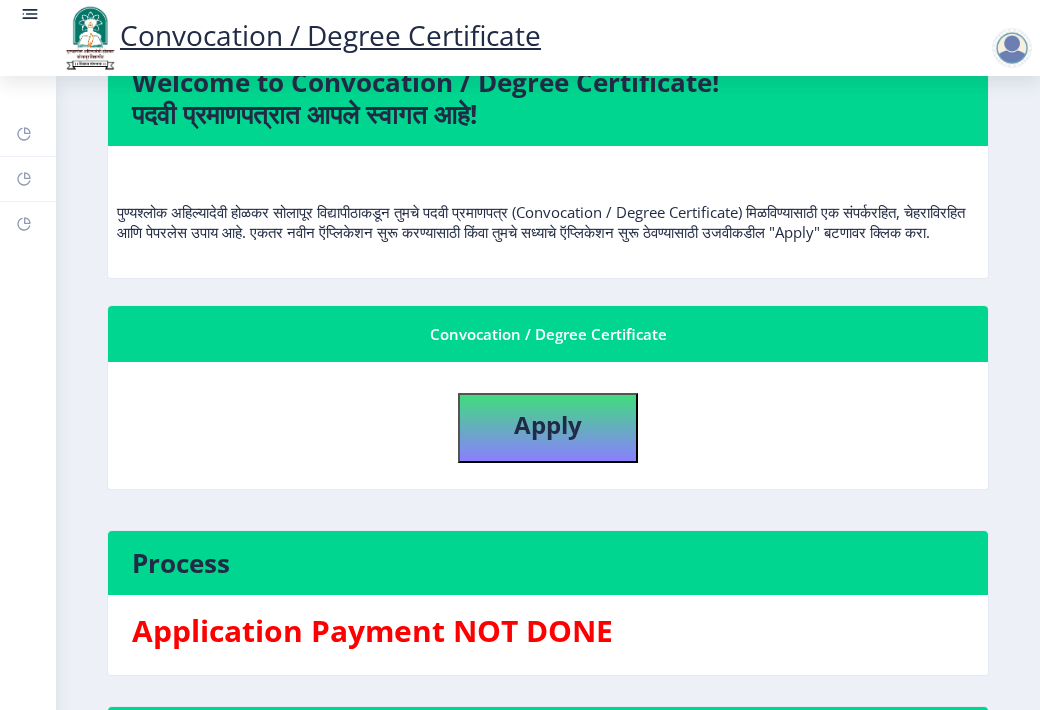 select 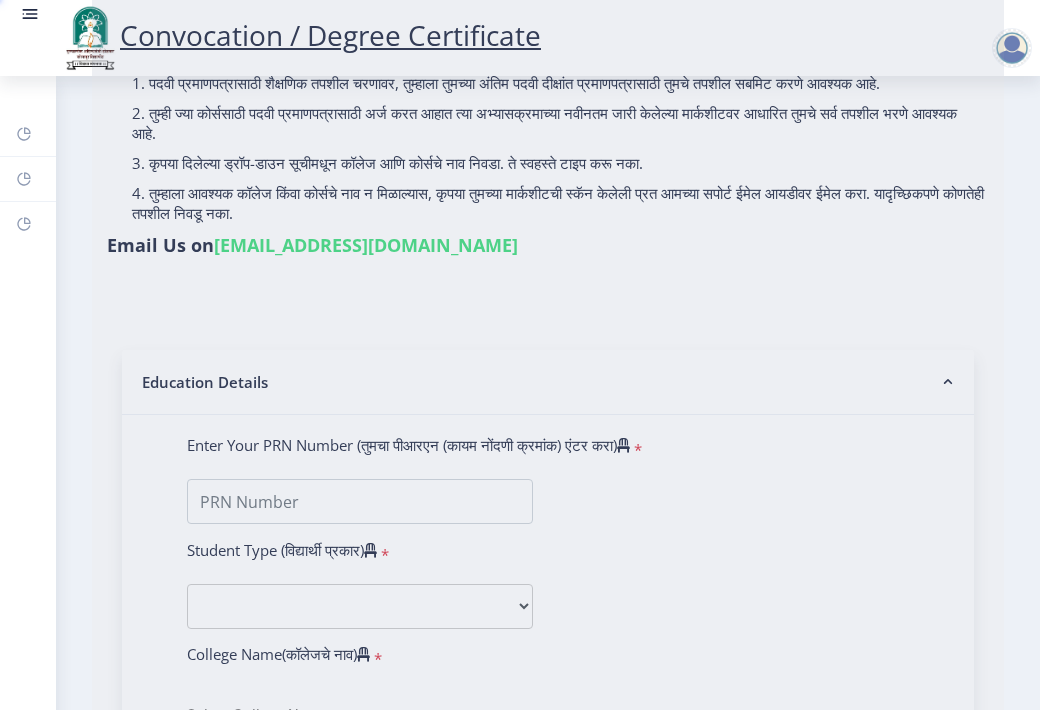 scroll, scrollTop: 0, scrollLeft: 0, axis: both 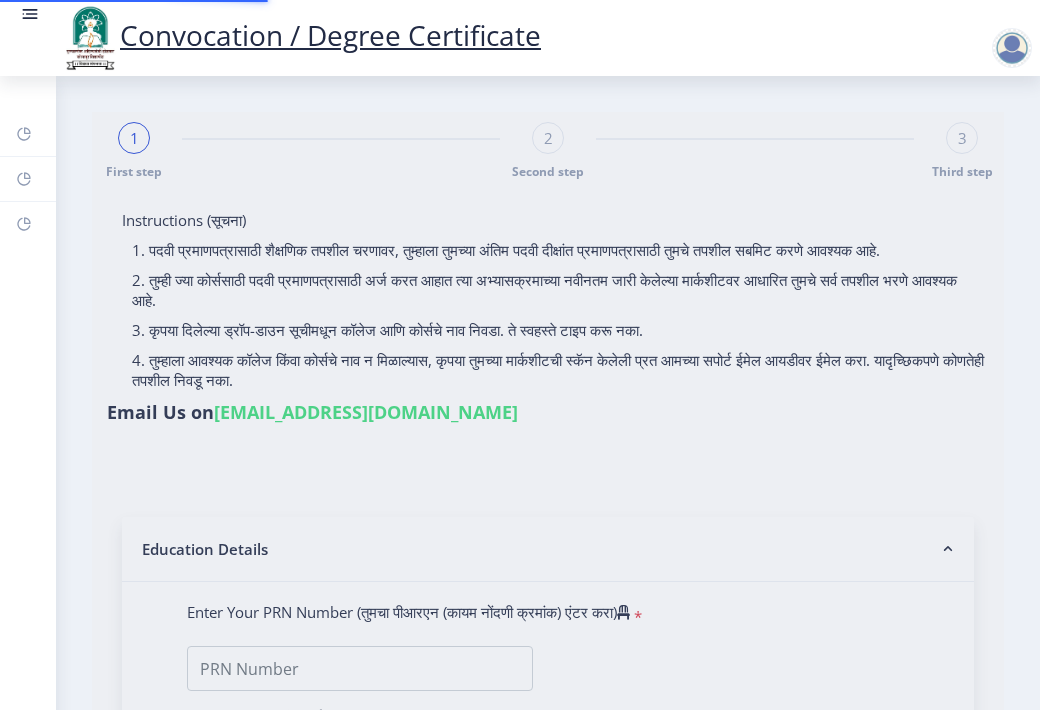 type on "Harunali Kalubhai Pinjar" 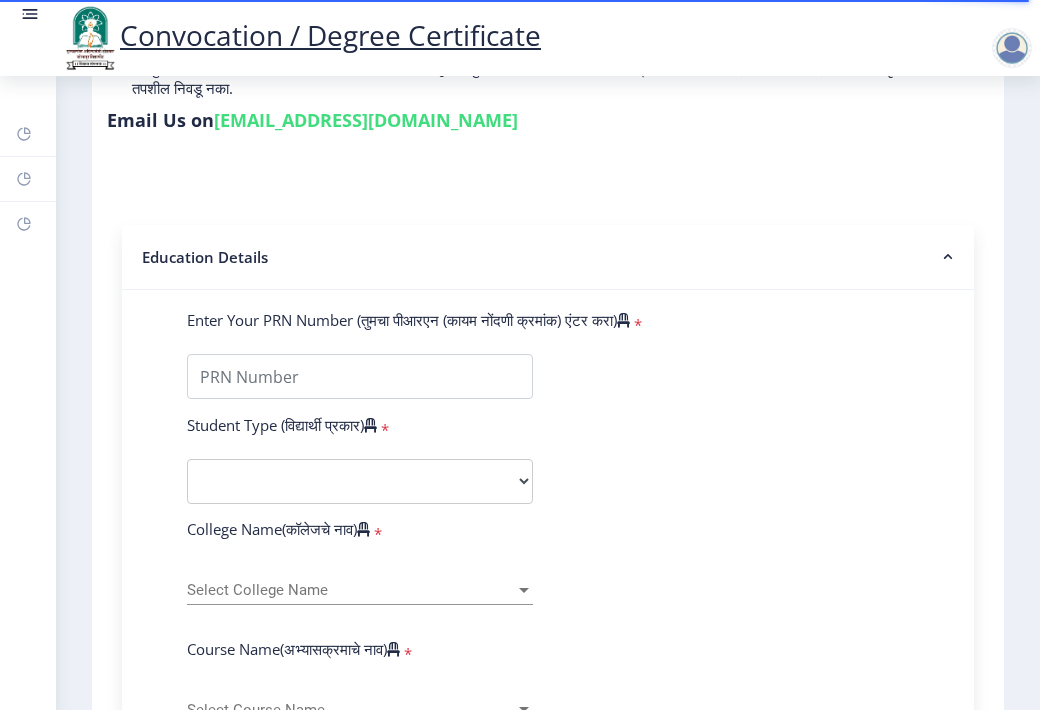 scroll, scrollTop: 292, scrollLeft: 0, axis: vertical 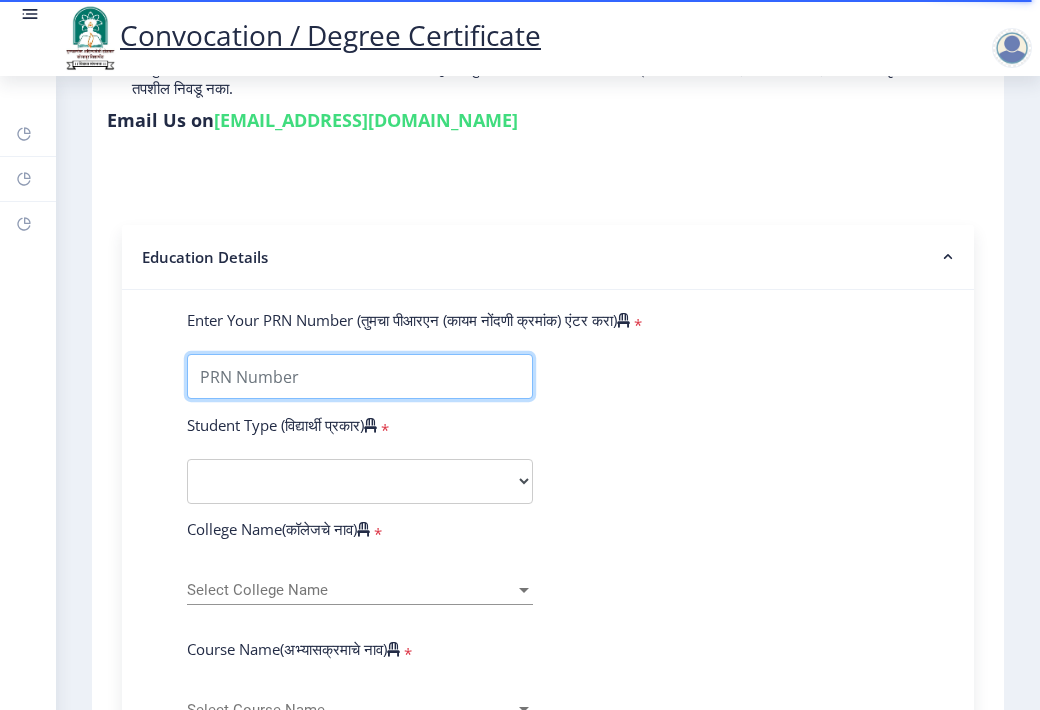 click on "Enter Your PRN Number (तुमचा पीआरएन (कायम नोंदणी क्रमांक) एंटर करा)" at bounding box center (360, 376) 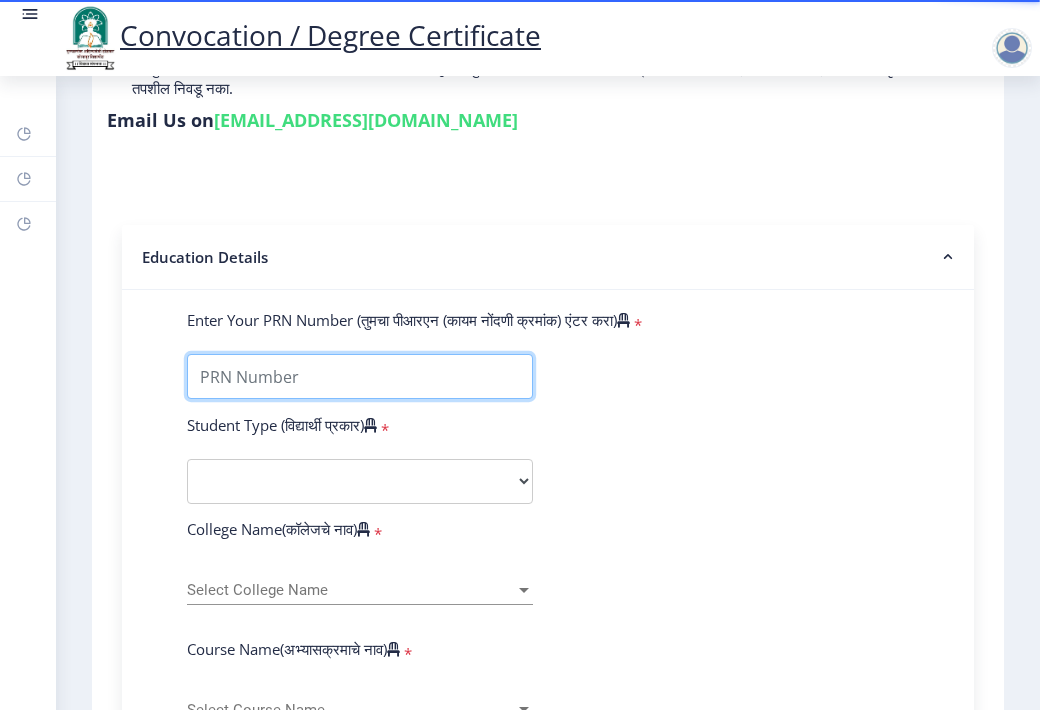 click on "Enter Your PRN Number (तुमचा पीआरएन (कायम नोंदणी क्रमांक) एंटर करा)" at bounding box center [360, 376] 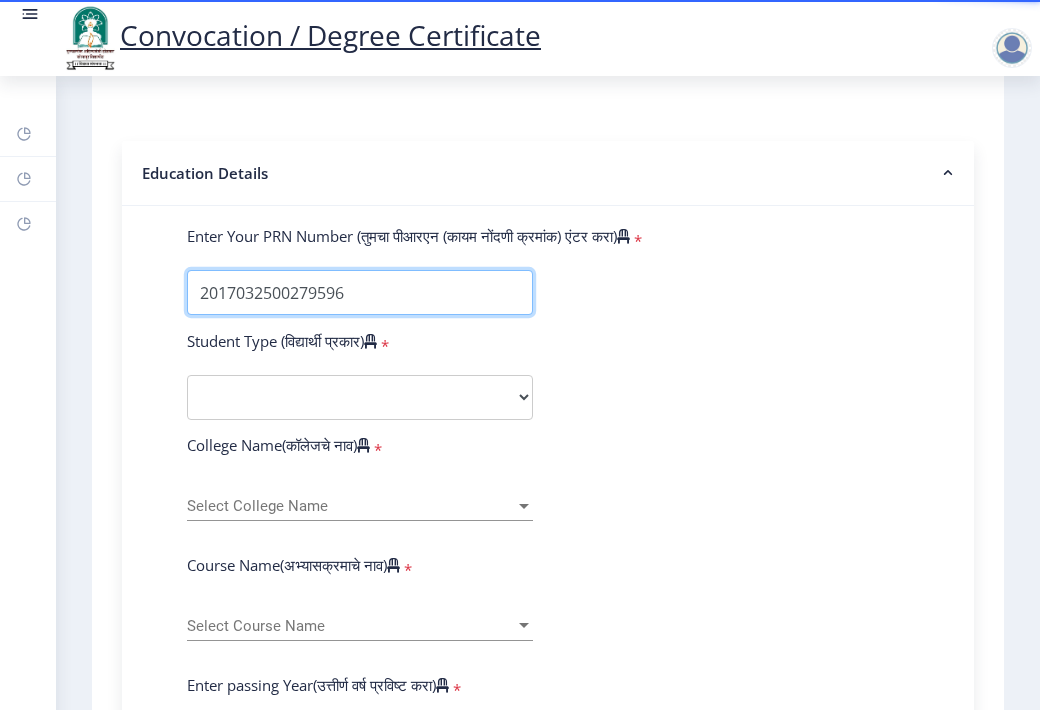 scroll, scrollTop: 376, scrollLeft: 0, axis: vertical 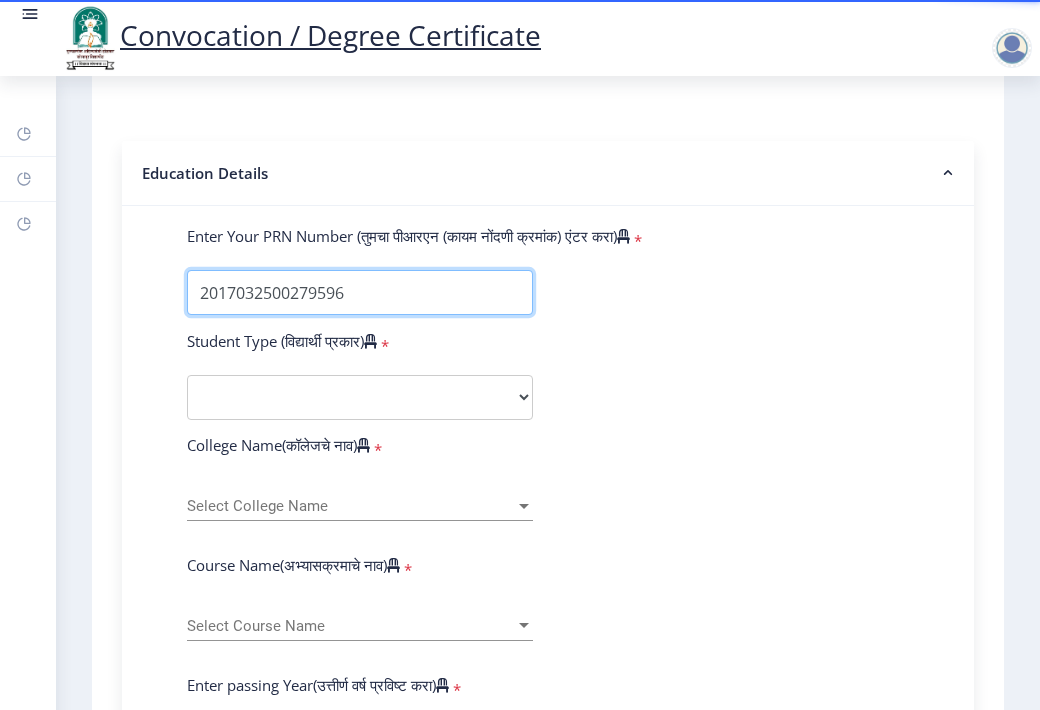 type on "2017032500279596" 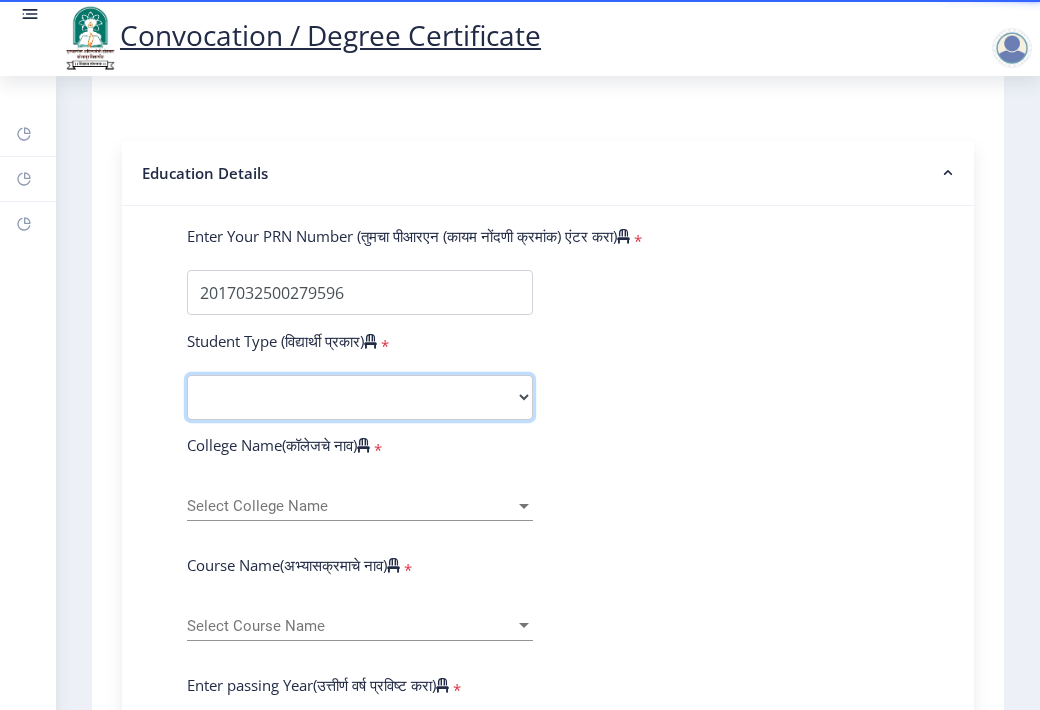 click on "Select Student Type Regular External" at bounding box center [360, 397] 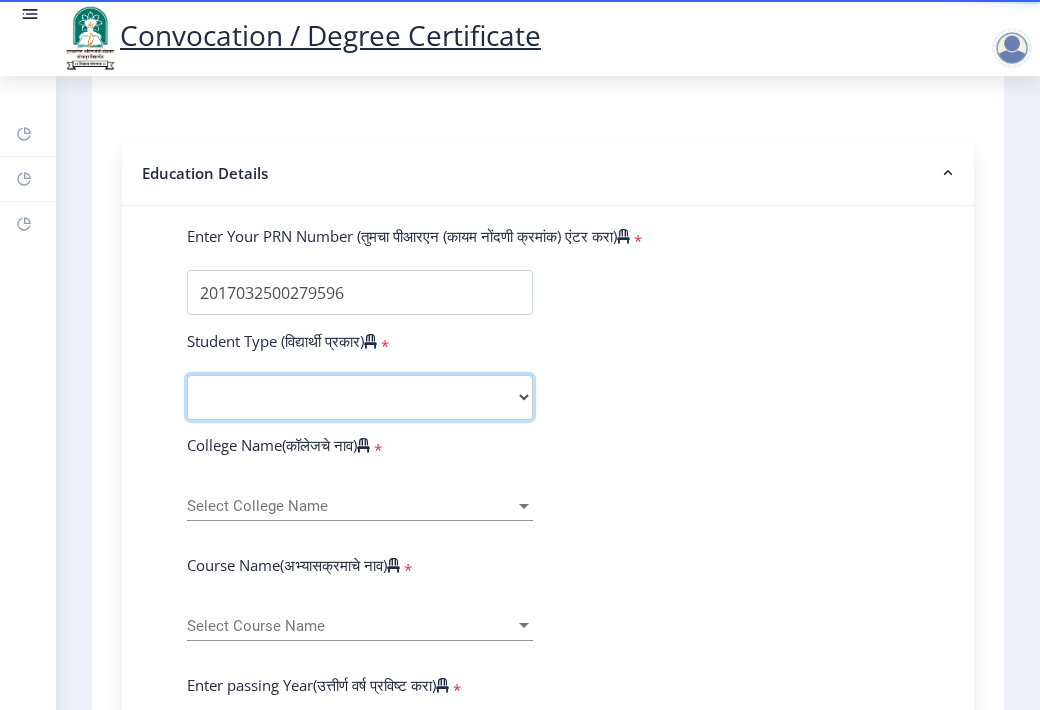 select on "Regular" 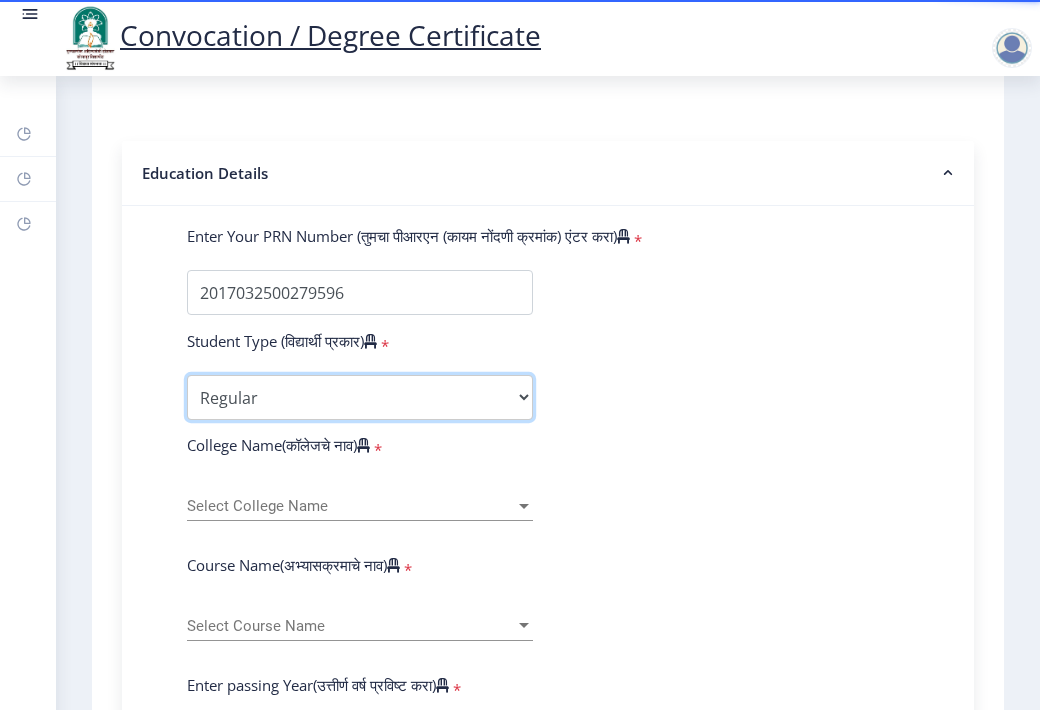 click on "Select Student Type Regular External" at bounding box center [360, 397] 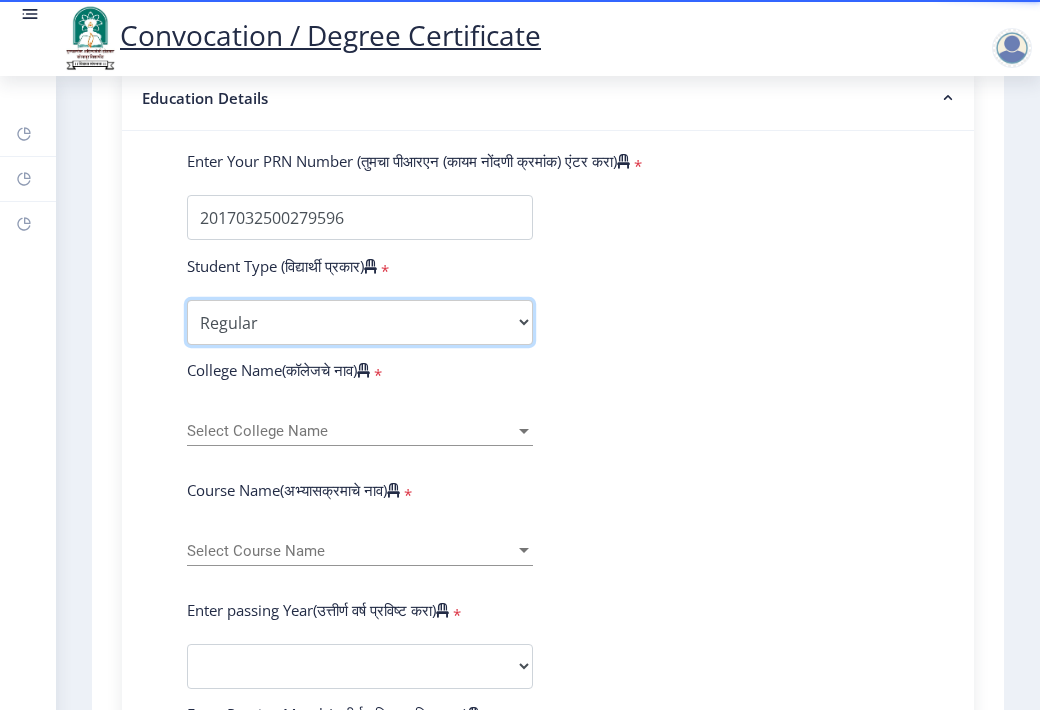 scroll, scrollTop: 453, scrollLeft: 0, axis: vertical 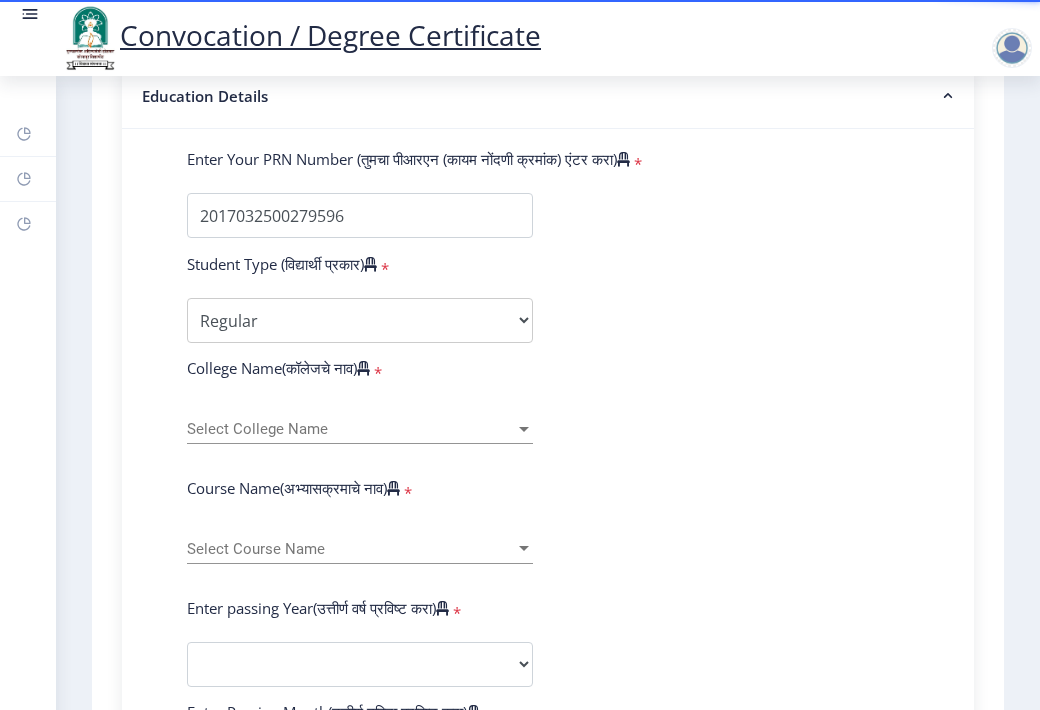 click on "Select College Name Select College Name" 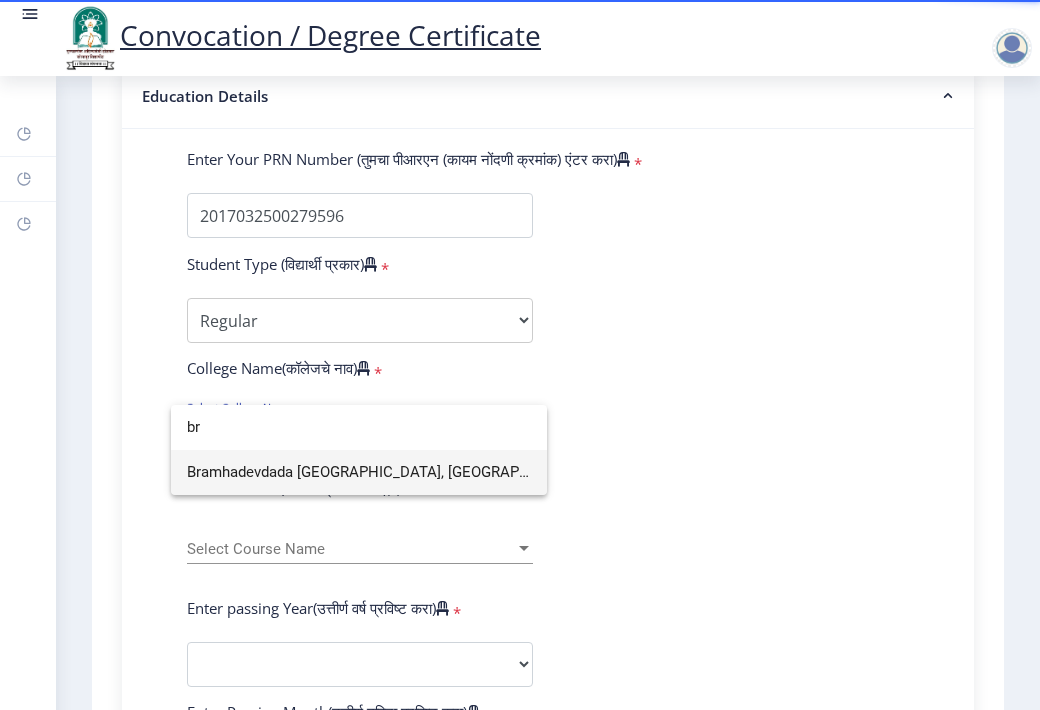 type on "br" 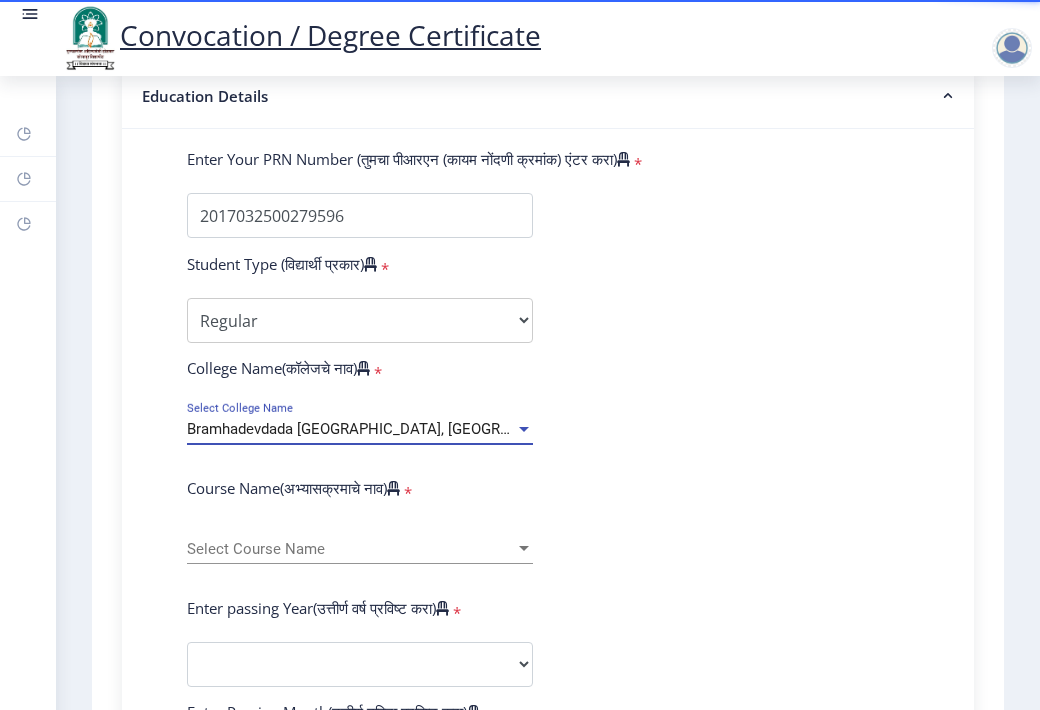 click on "Select Course Name Select Course Name" 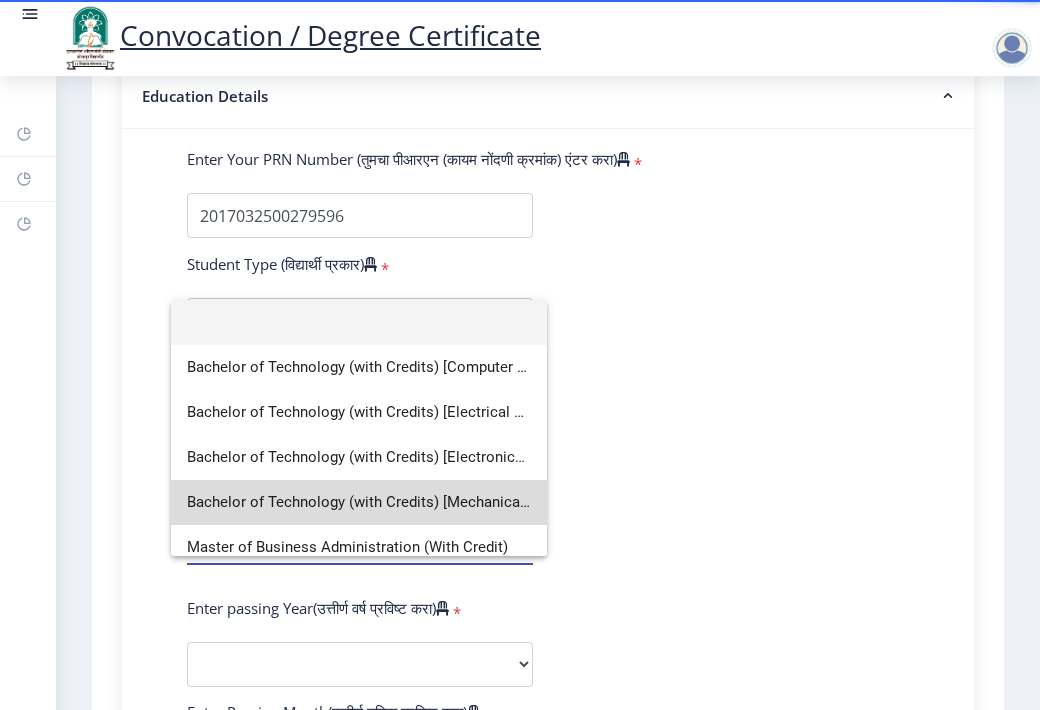 click on "Bachelor of Technology (with Credits) [Mechanical Engineering]" at bounding box center (359, 502) 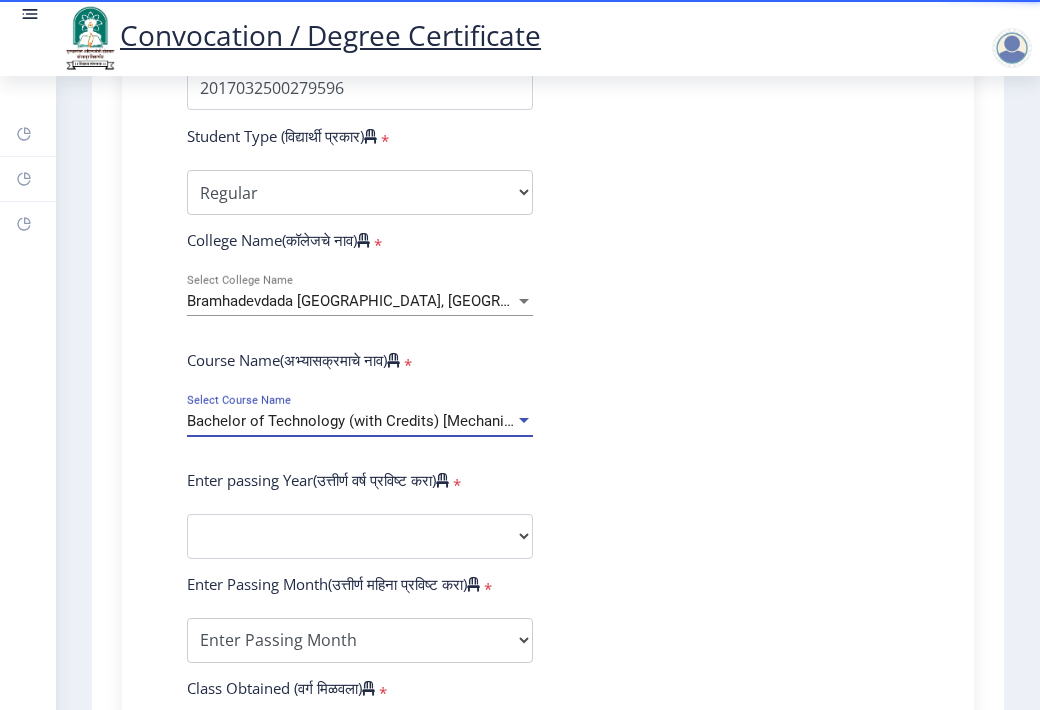 scroll, scrollTop: 631, scrollLeft: 0, axis: vertical 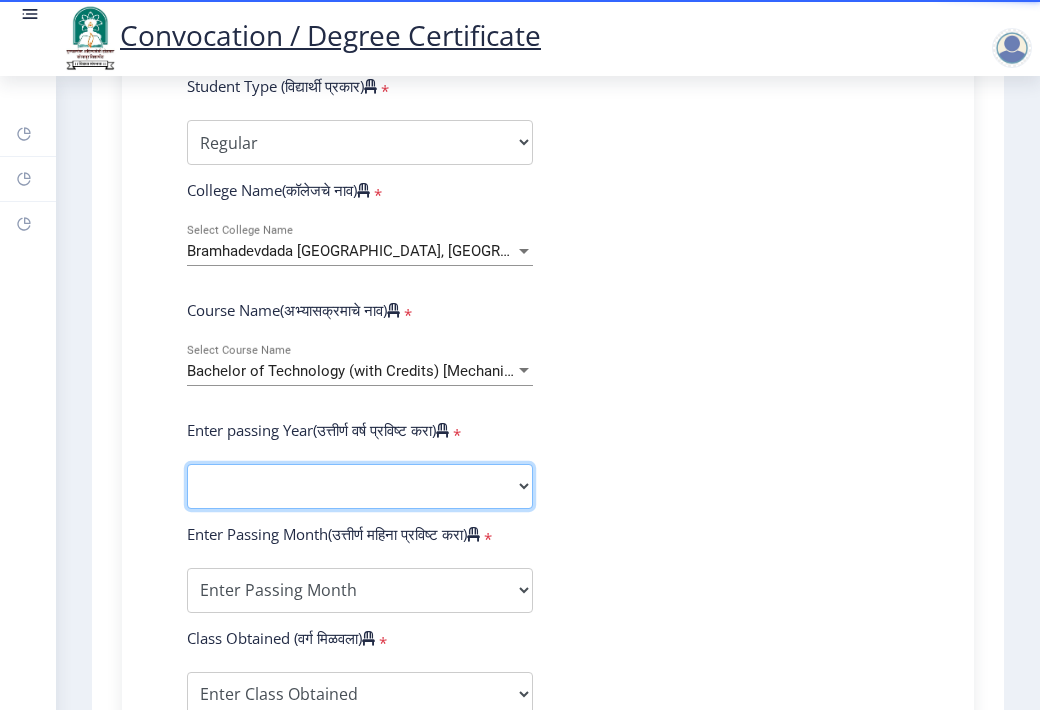 click on "2025   2024   2023   2022   2021   2020   2019   2018   2017   2016   2015   2014   2013   2012   2011   2010   2009   2008   2007   2006   2005   2004   2003   2002   2001   2000   1999   1998   1997   1996   1995   1994   1993   1992   1991   1990   1989   1988   1987   1986   1985   1984   1983   1982   1981   1980   1979   1978   1977   1976" 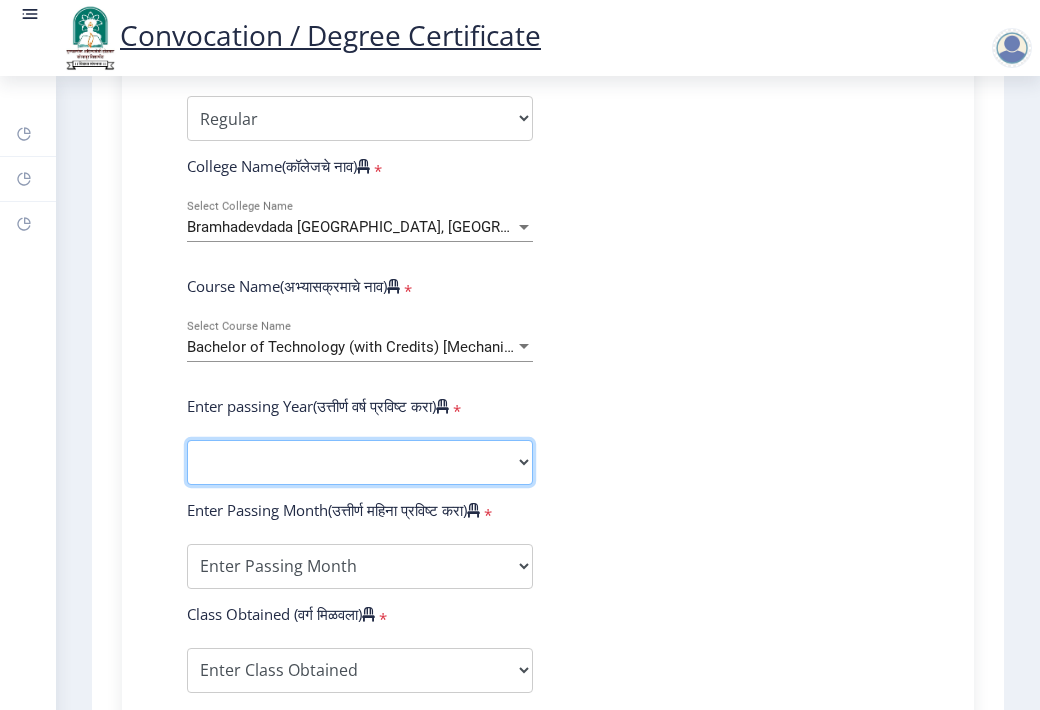 scroll, scrollTop: 657, scrollLeft: 0, axis: vertical 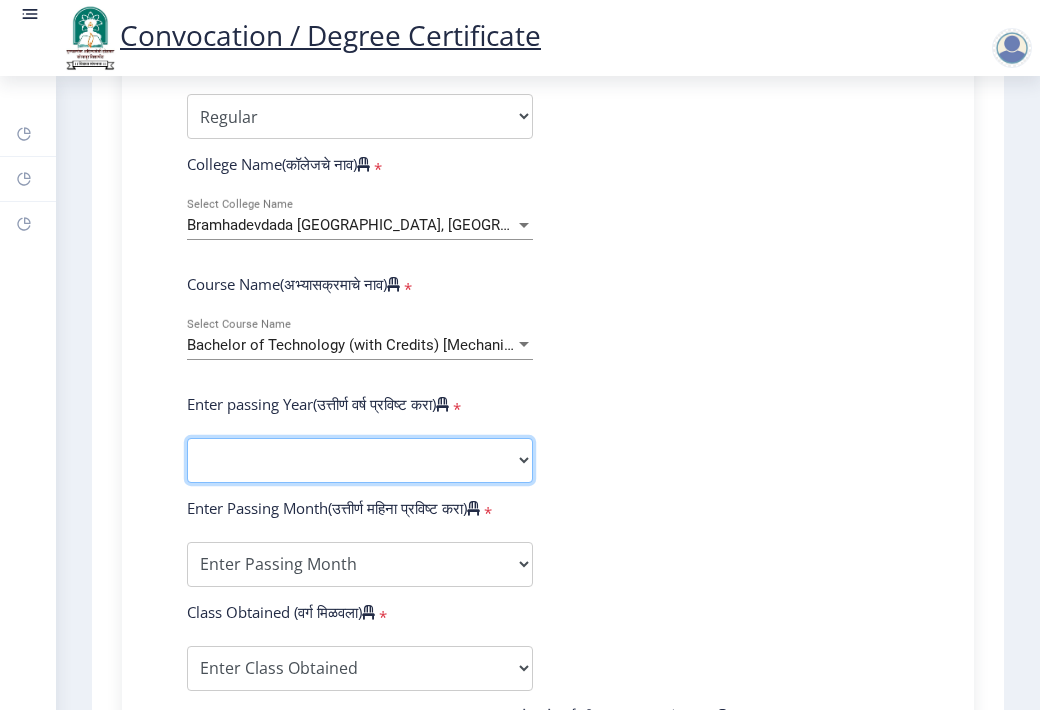 click on "2025   2024   2023   2022   2021   2020   2019   2018   2017   2016   2015   2014   2013   2012   2011   2010   2009   2008   2007   2006   2005   2004   2003   2002   2001   2000   1999   1998   1997   1996   1995   1994   1993   1992   1991   1990   1989   1988   1987   1986   1985   1984   1983   1982   1981   1980   1979   1978   1977   1976" 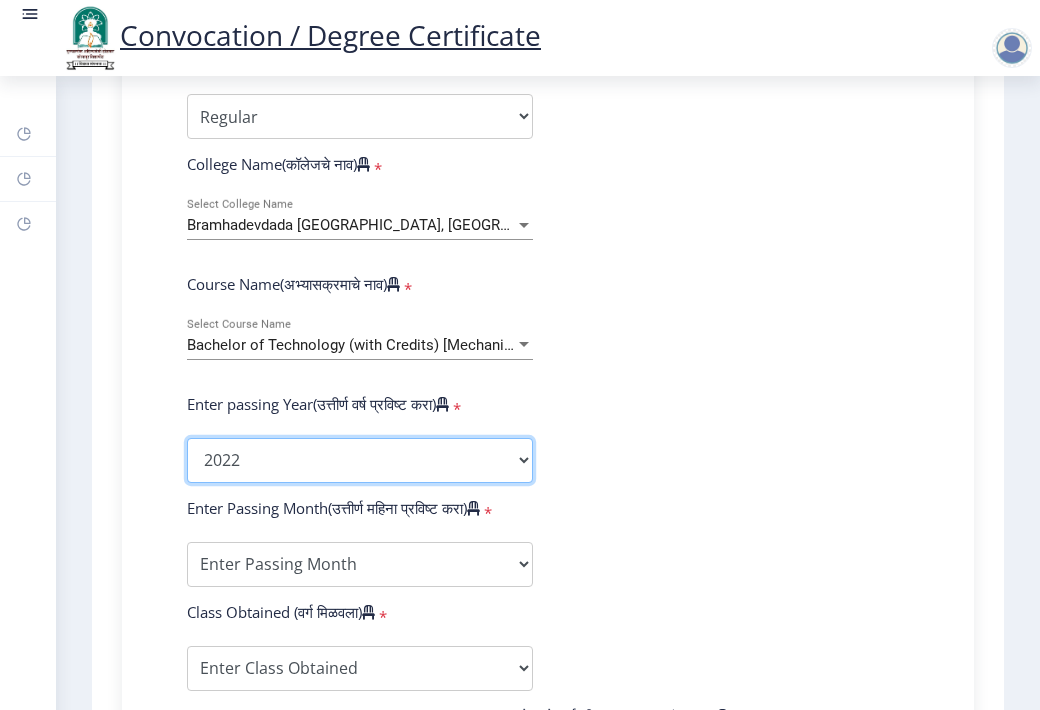 click on "2025   2024   2023   2022   2021   2020   2019   2018   2017   2016   2015   2014   2013   2012   2011   2010   2009   2008   2007   2006   2005   2004   2003   2002   2001   2000   1999   1998   1997   1996   1995   1994   1993   1992   1991   1990   1989   1988   1987   1986   1985   1984   1983   1982   1981   1980   1979   1978   1977   1976" 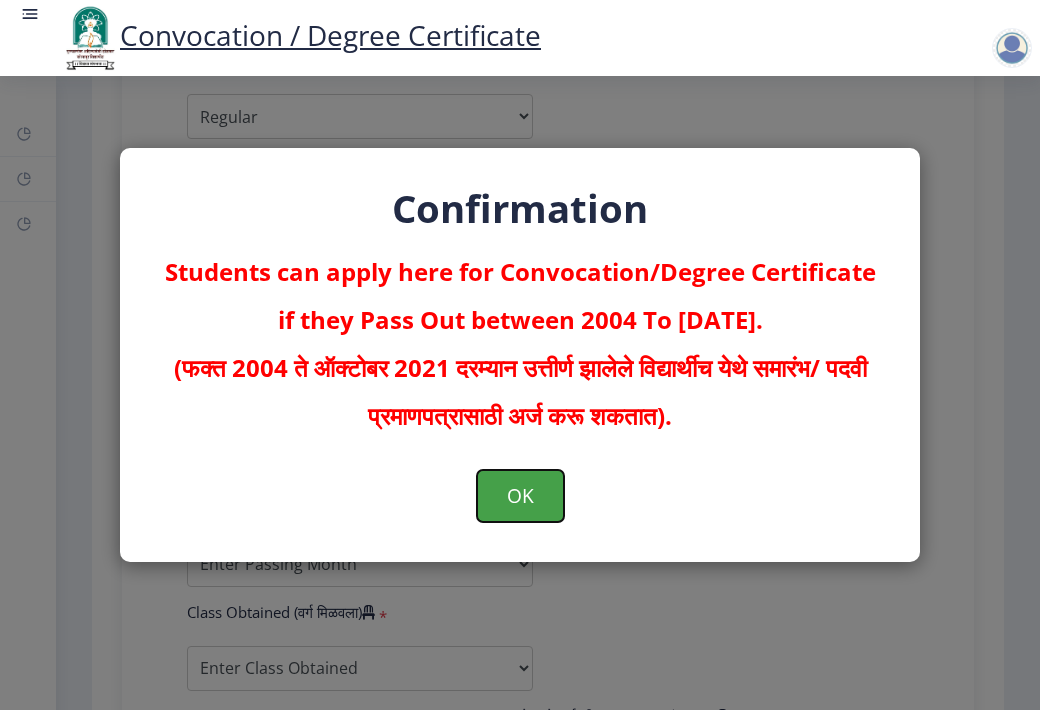 click on "OK" 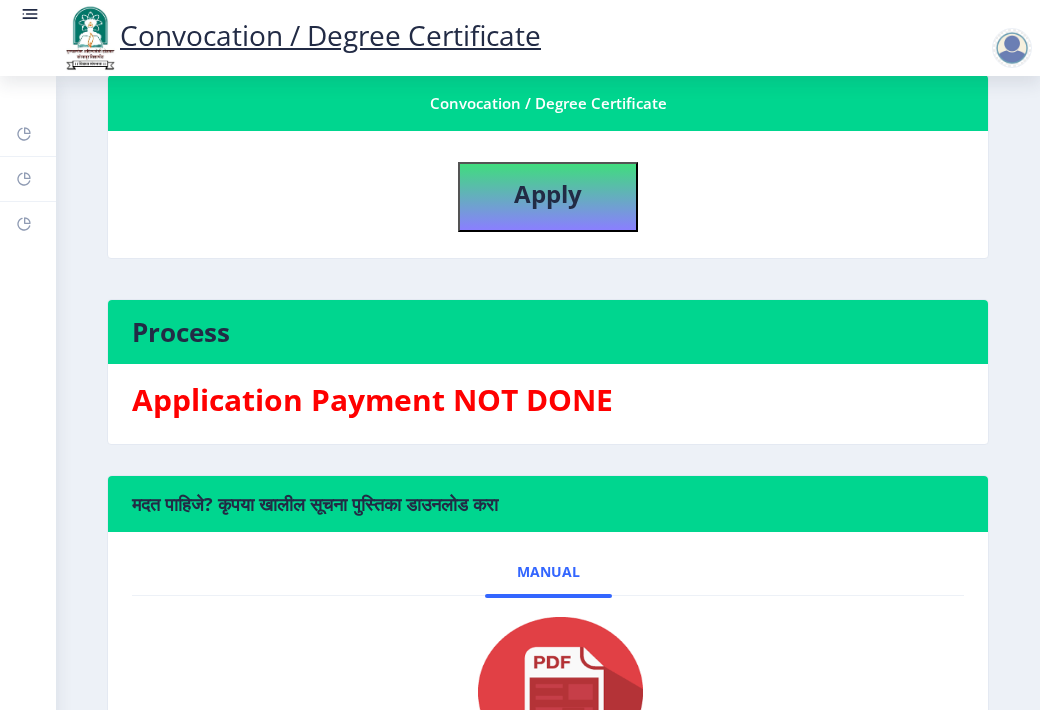 scroll, scrollTop: 614, scrollLeft: 0, axis: vertical 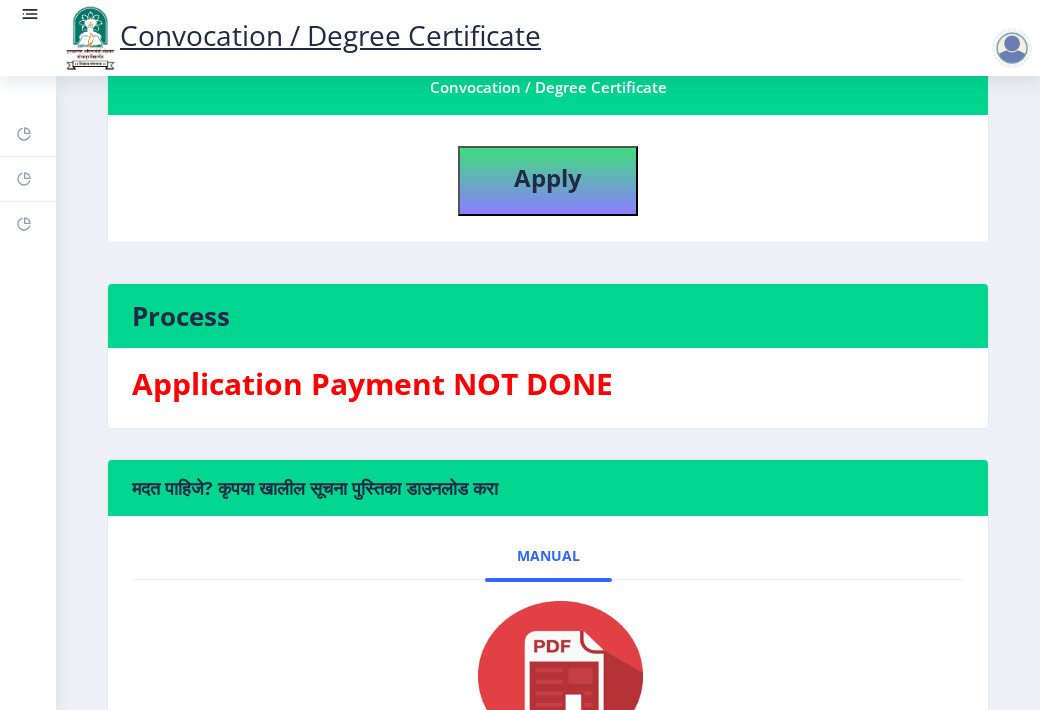 click on "Application Payment NOT DONE" 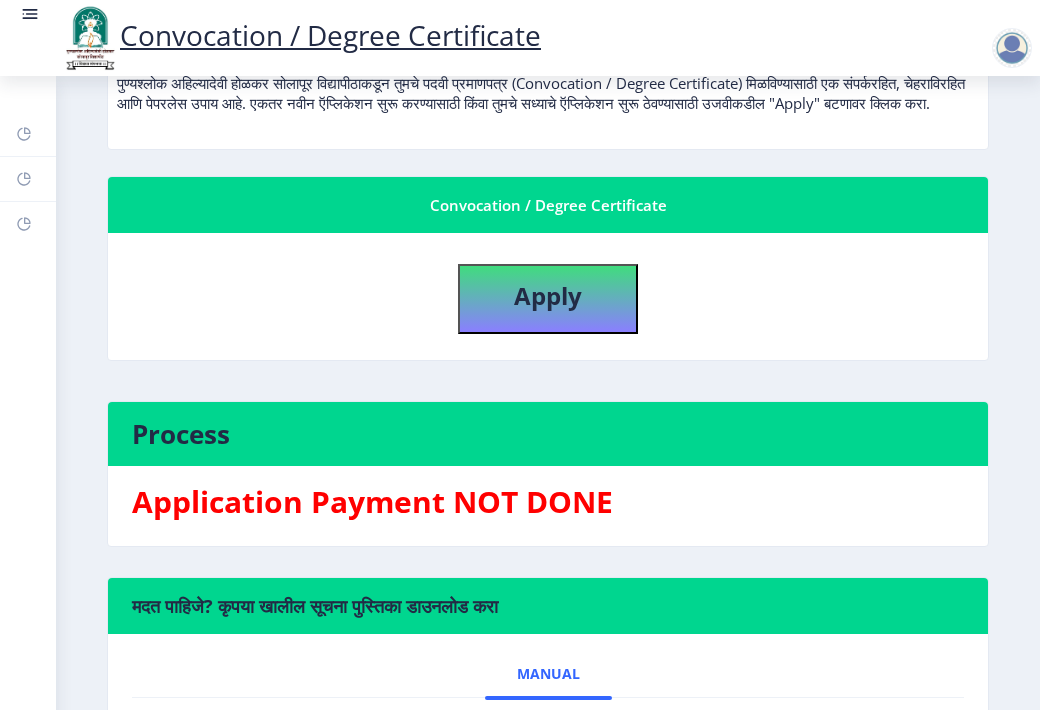 scroll, scrollTop: 295, scrollLeft: 0, axis: vertical 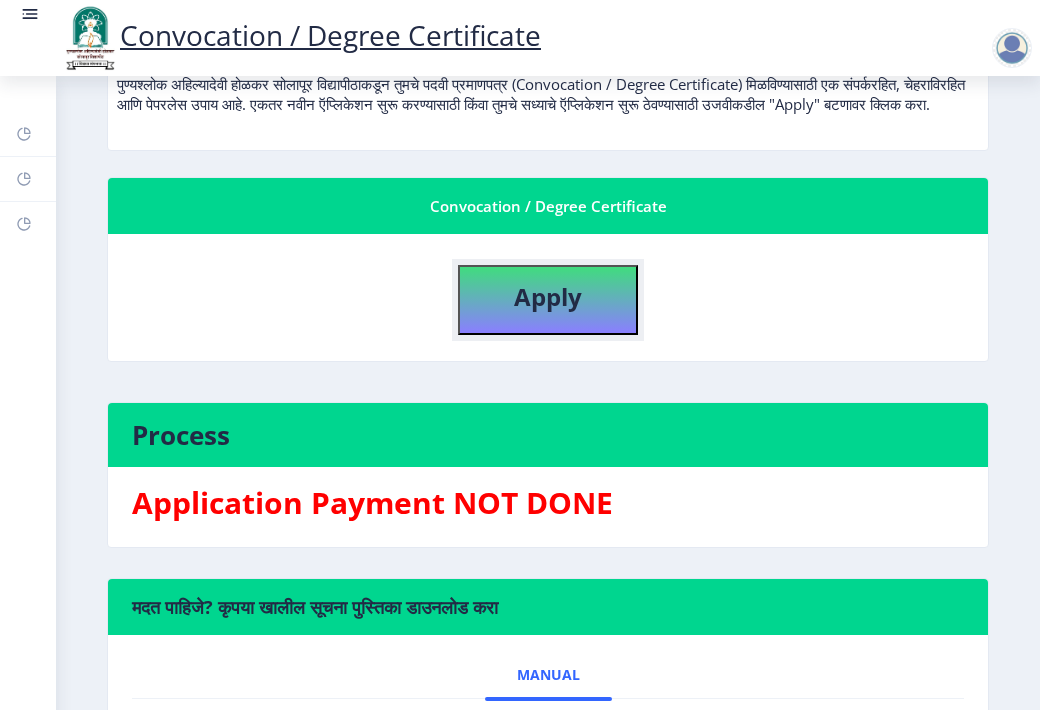 click on "Apply" 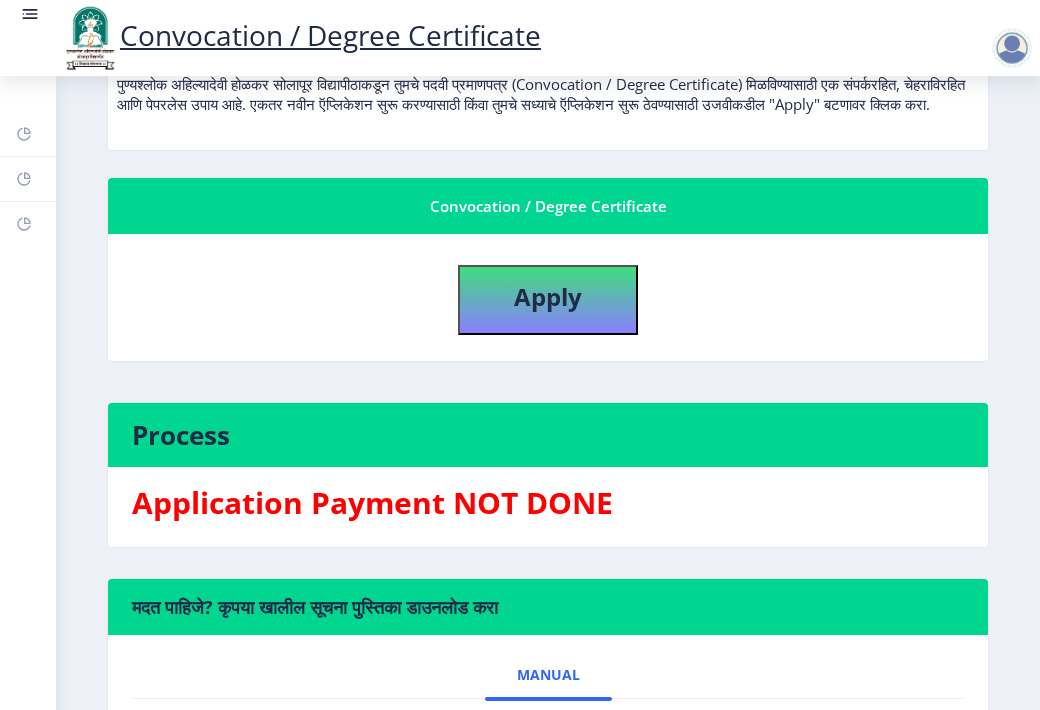 select 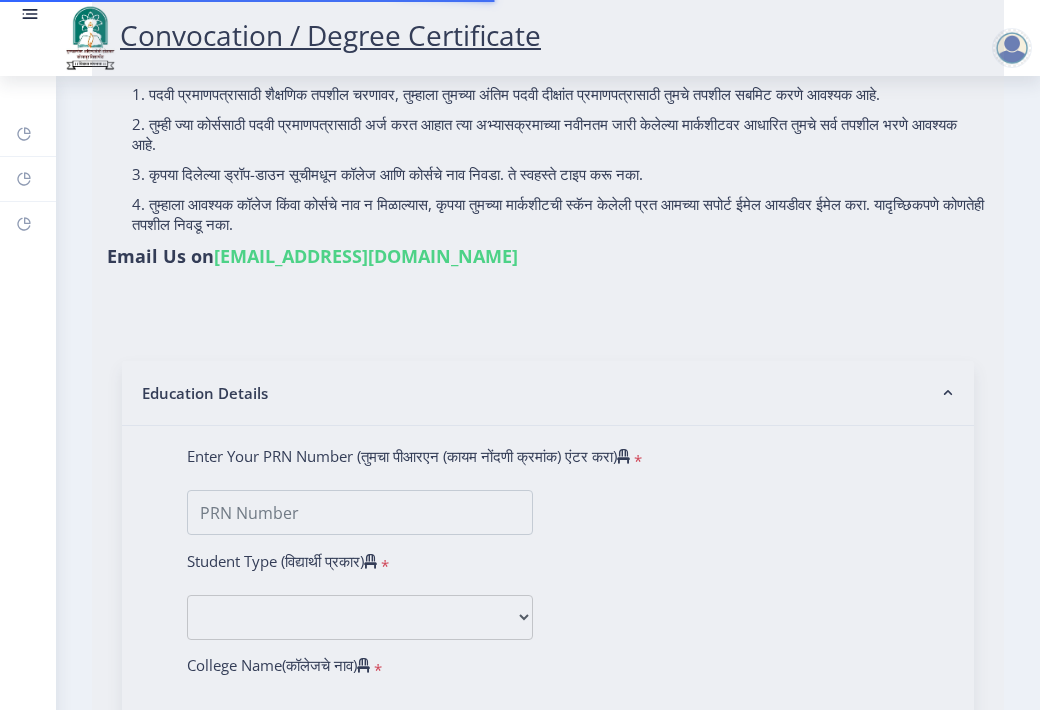 scroll, scrollTop: 159, scrollLeft: 0, axis: vertical 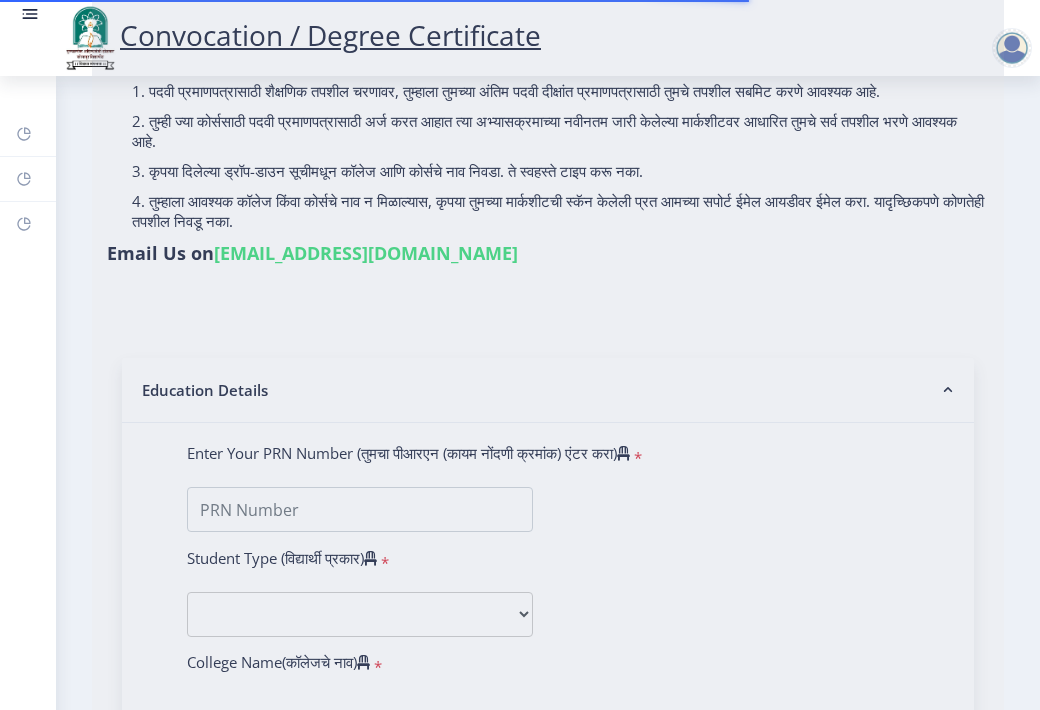 click 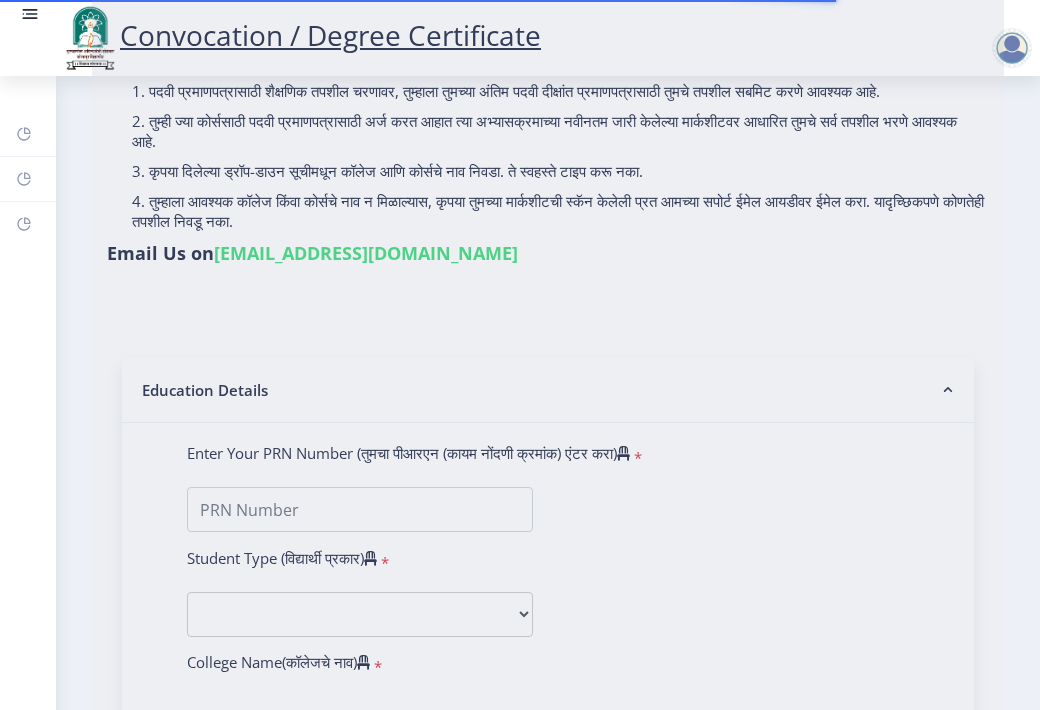 click 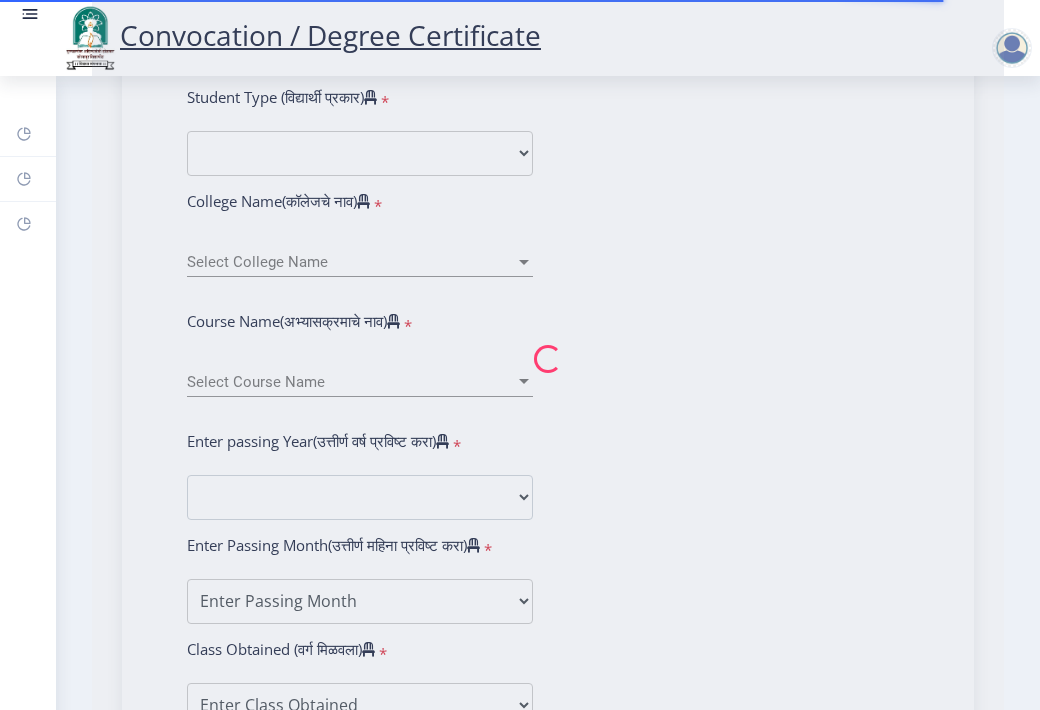scroll, scrollTop: 621, scrollLeft: 0, axis: vertical 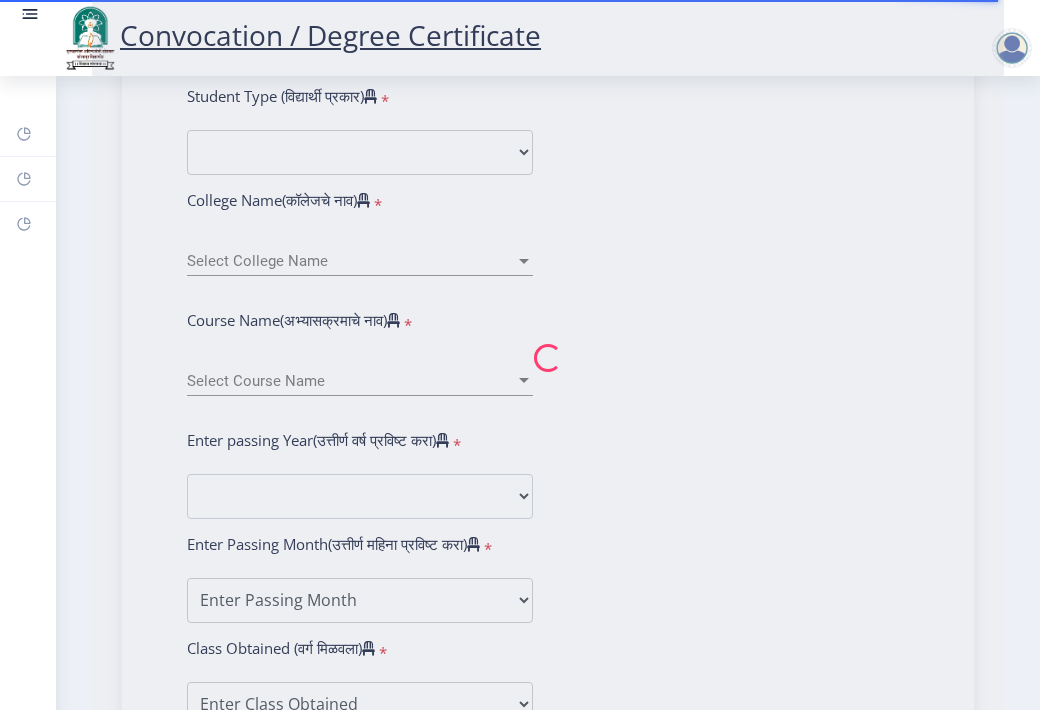 click 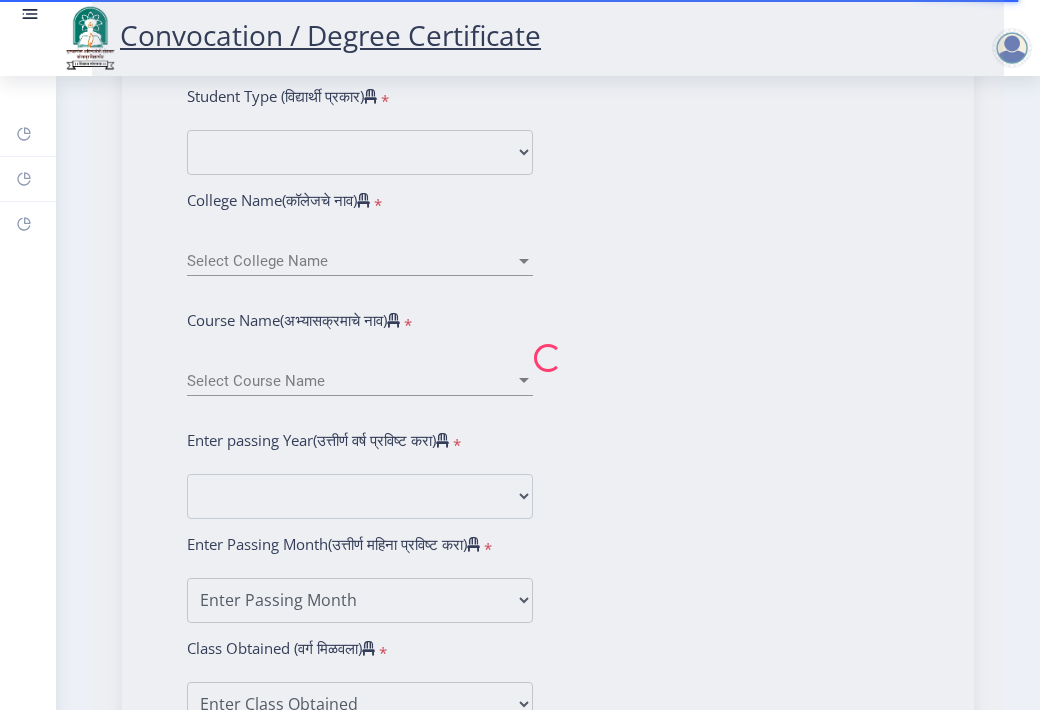 click 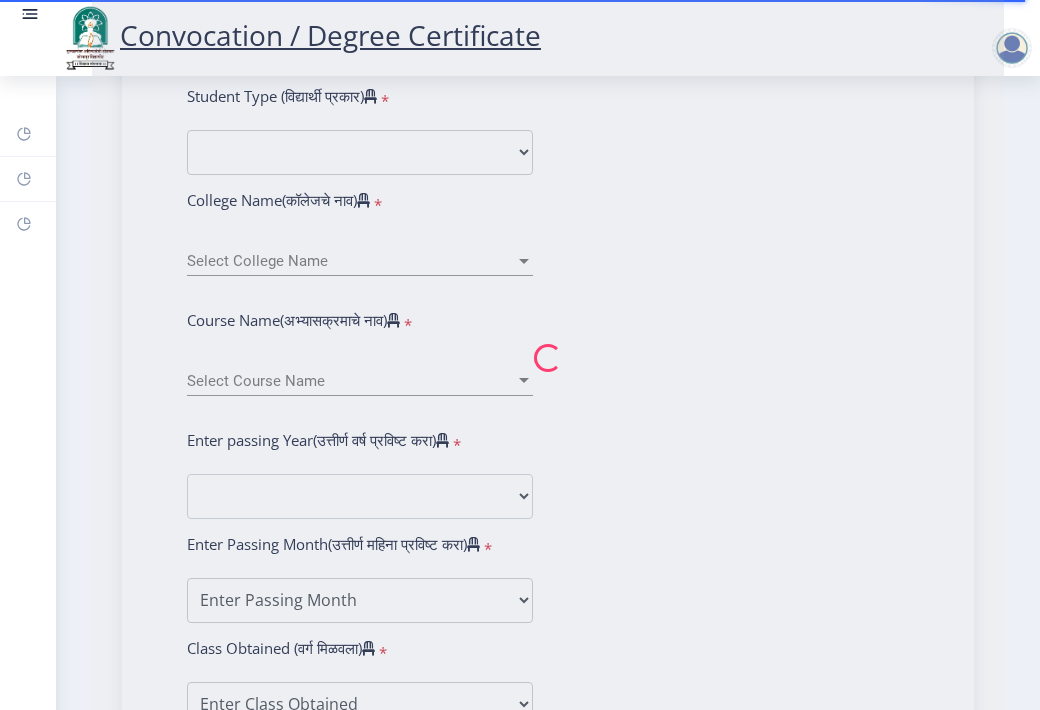 click 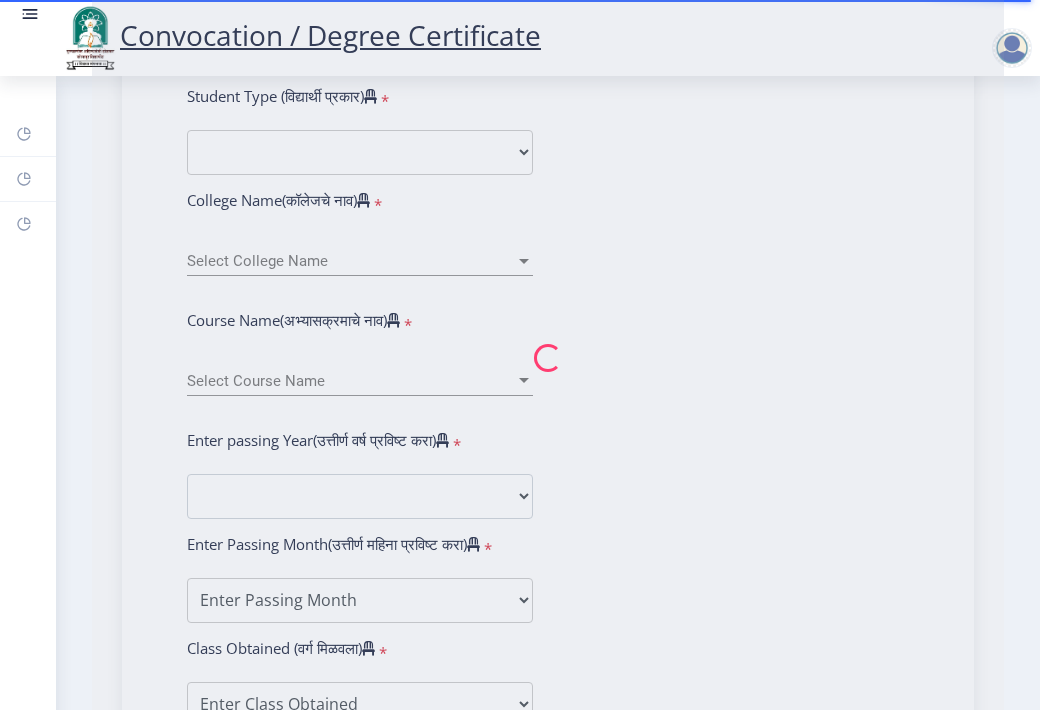 click 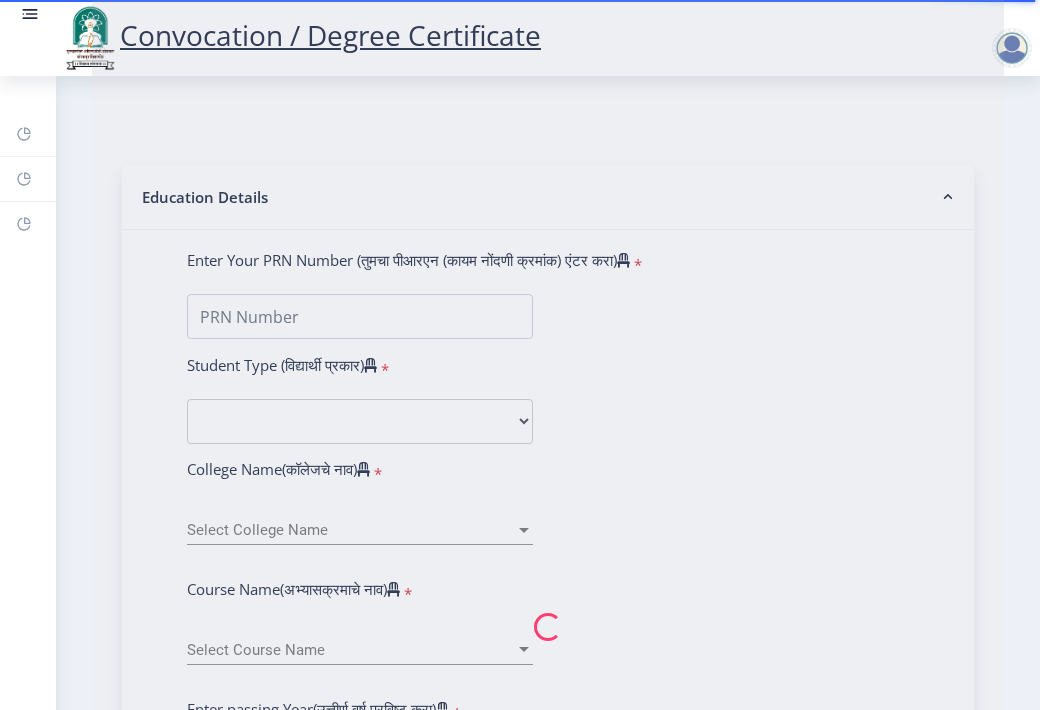 scroll, scrollTop: 355, scrollLeft: 0, axis: vertical 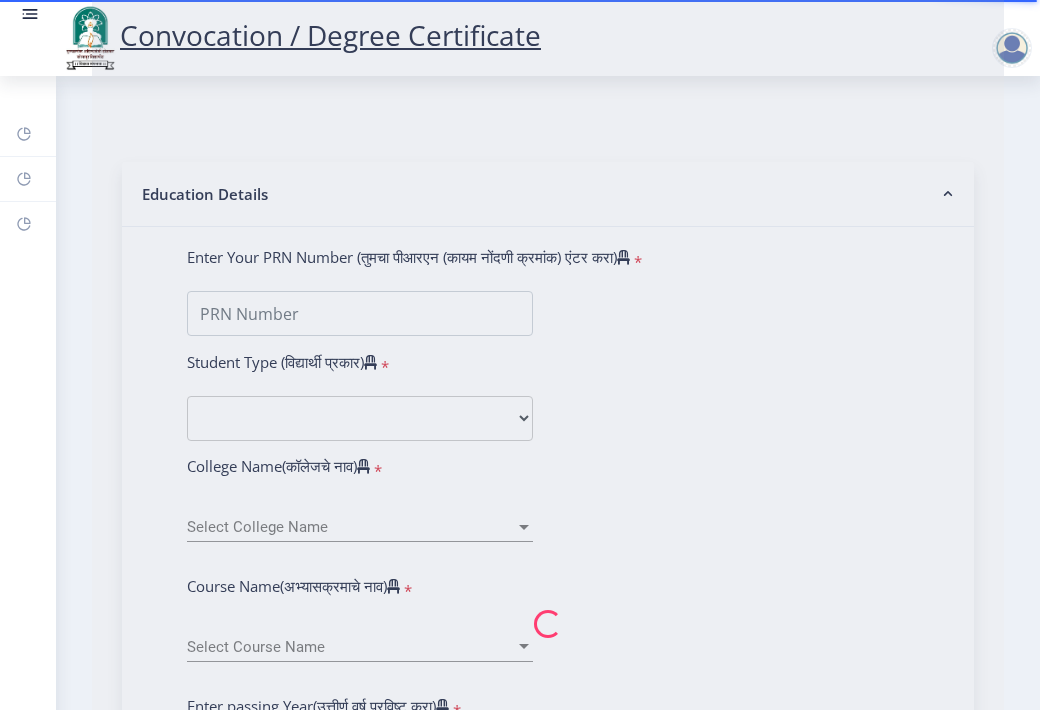 click 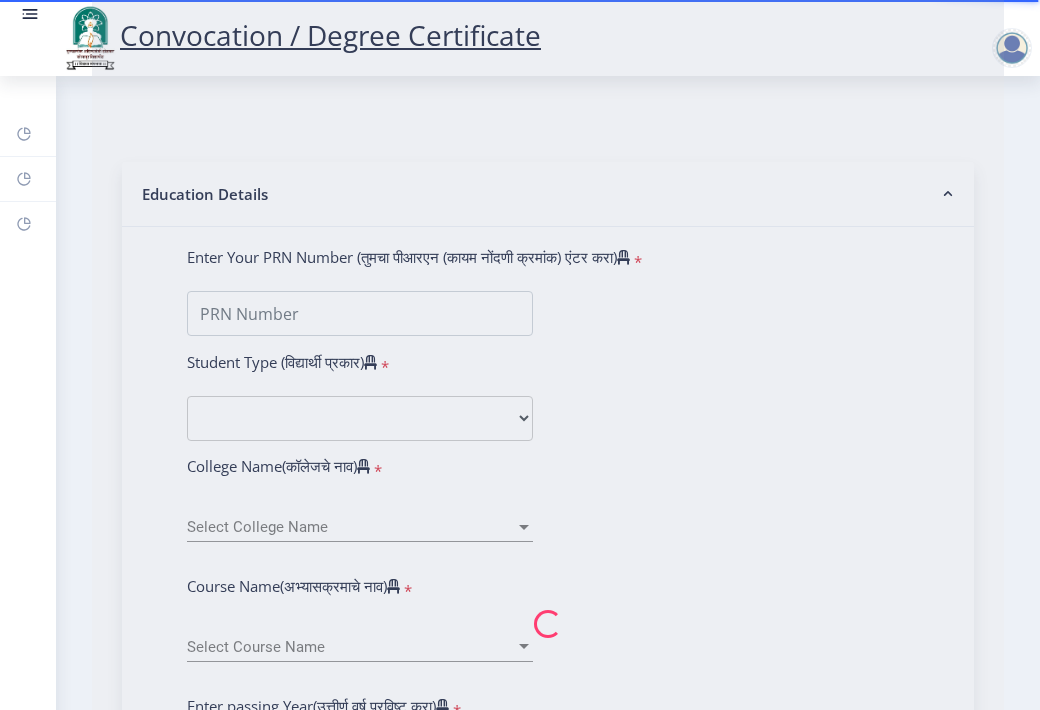 click 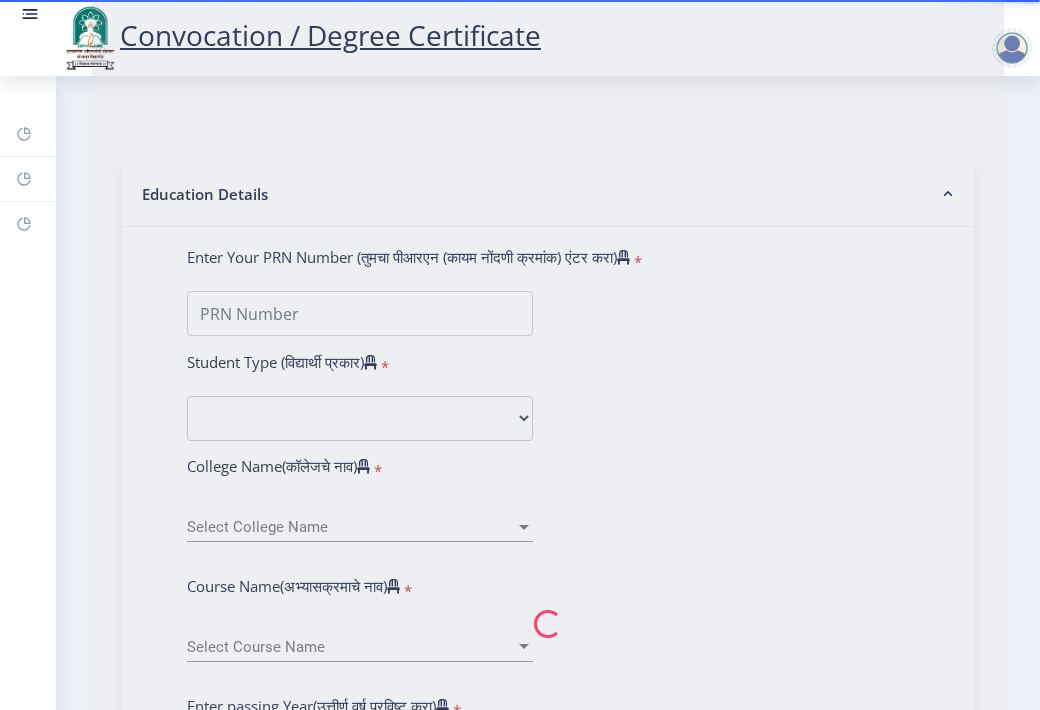 type on "Harunali Kalubhai Pinjar" 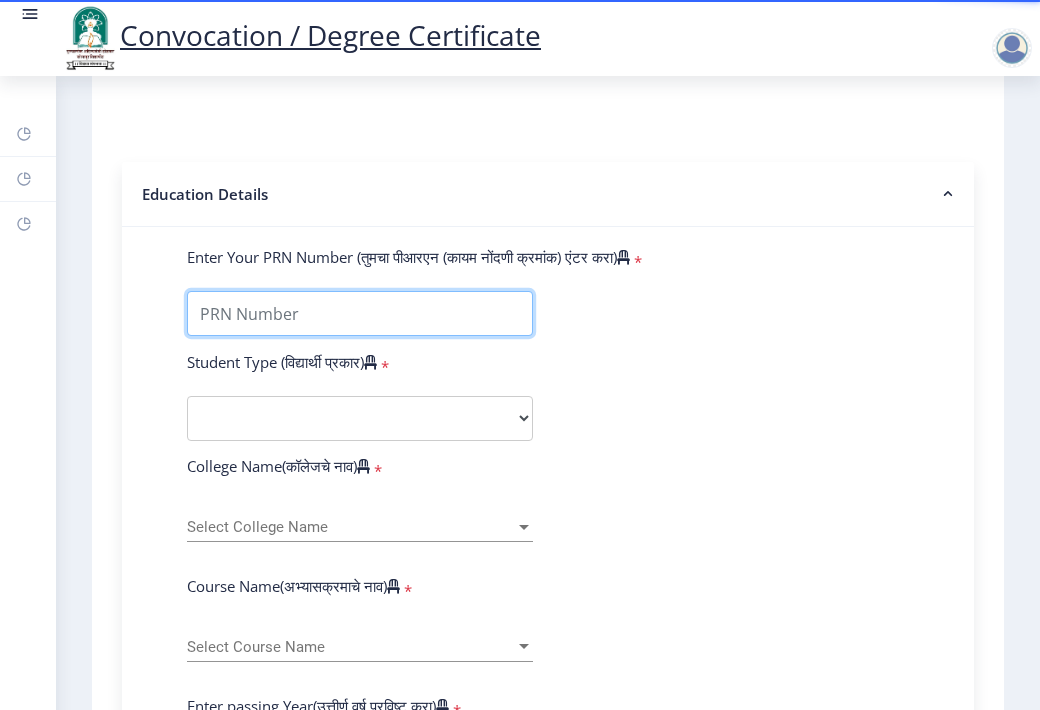 click on "Enter Your PRN Number (तुमचा पीआरएन (कायम नोंदणी क्रमांक) एंटर करा)" at bounding box center (360, 313) 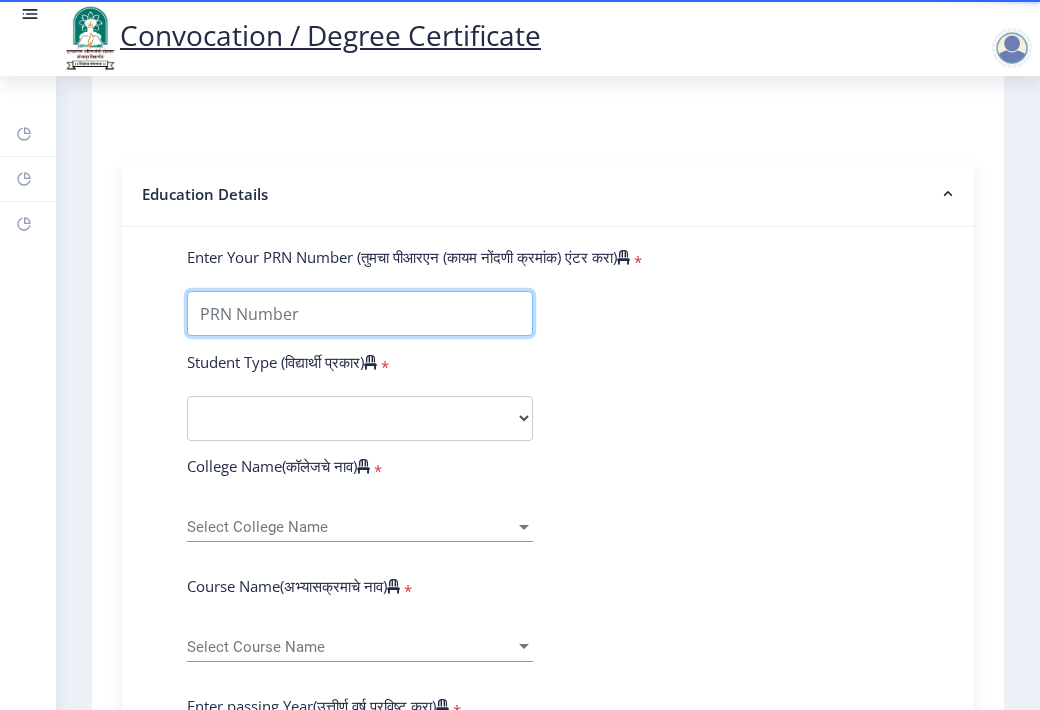 type on "2017032500279596" 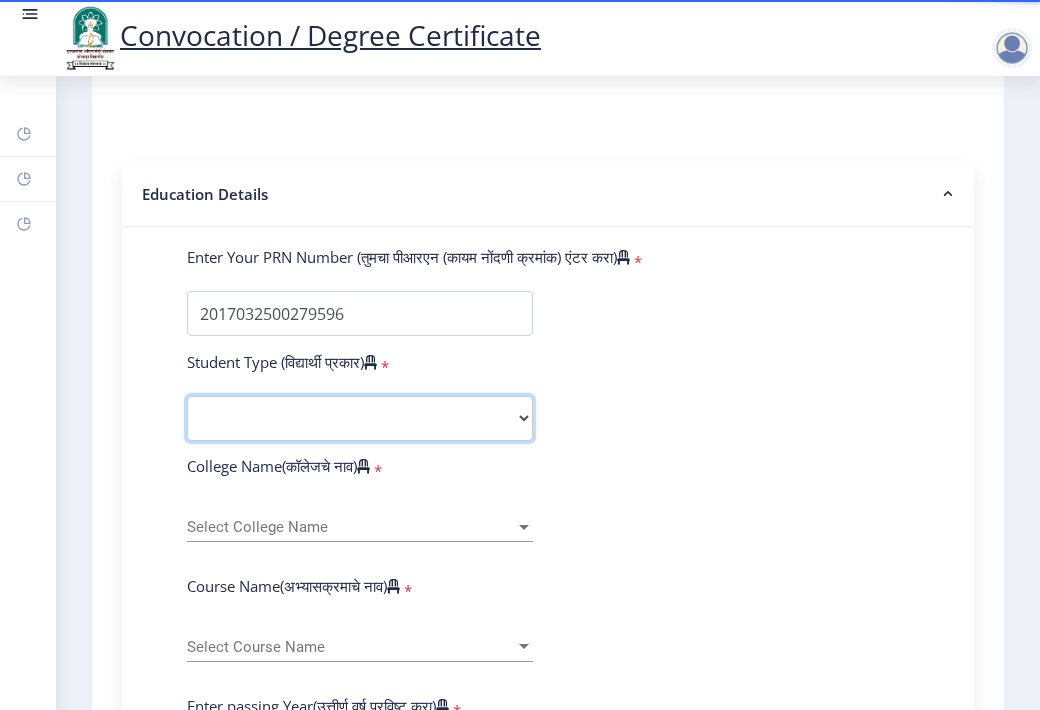 click on "Select Student Type Regular External" at bounding box center (360, 418) 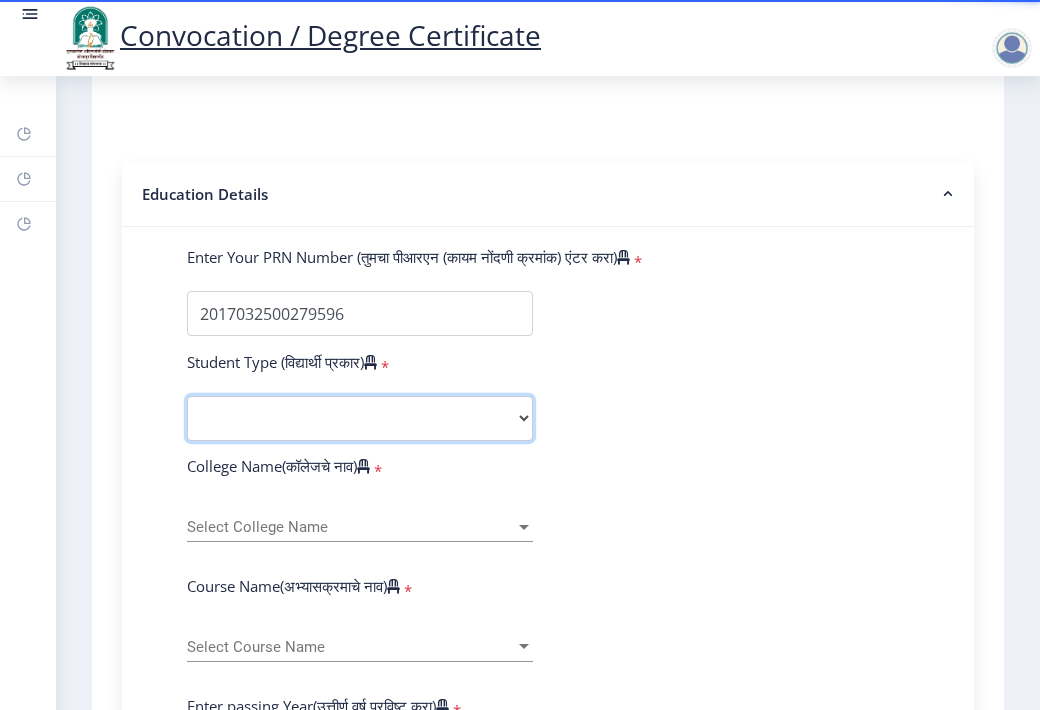 select on "Regular" 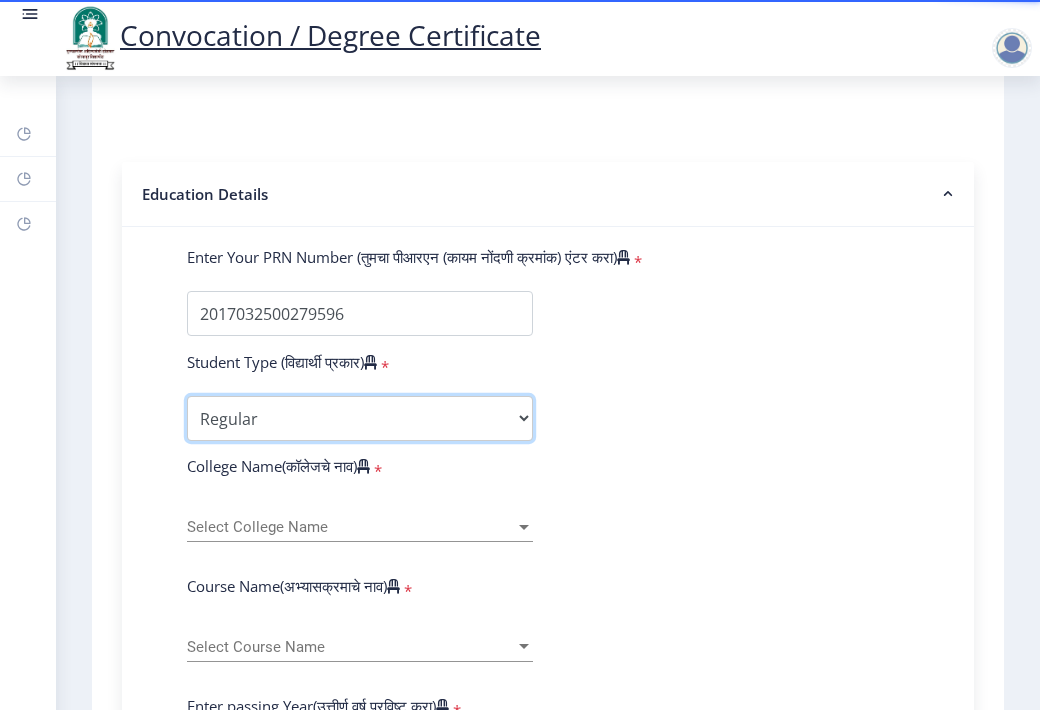 click on "Select Student Type Regular External" at bounding box center [360, 418] 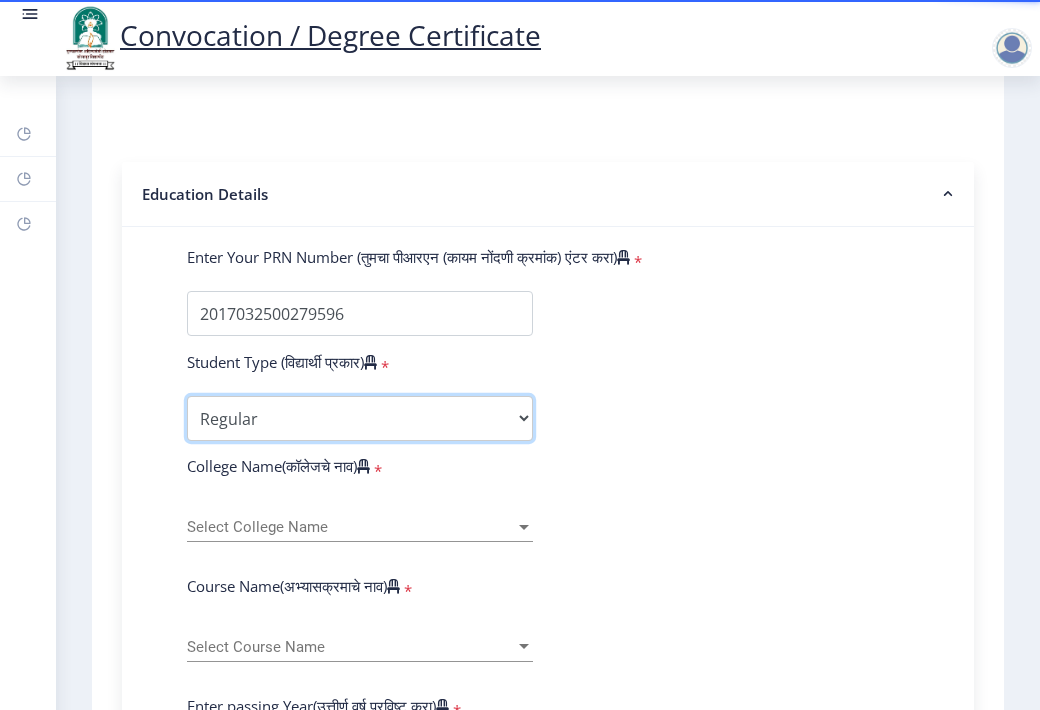 scroll, scrollTop: 412, scrollLeft: 0, axis: vertical 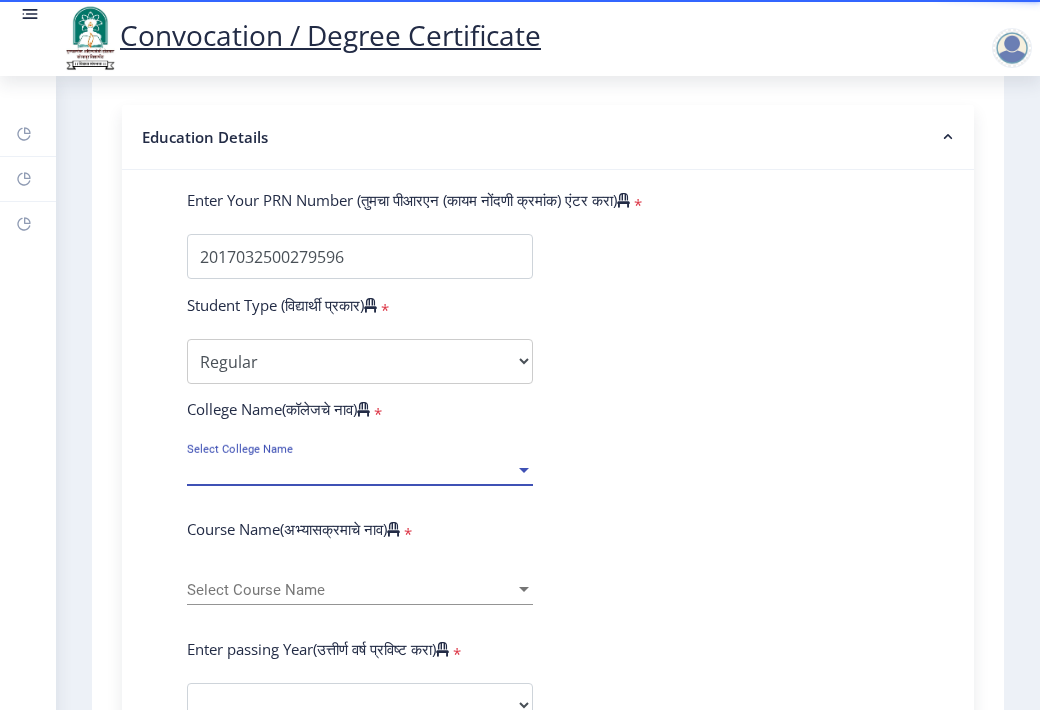 click on "Select College Name" at bounding box center [351, 470] 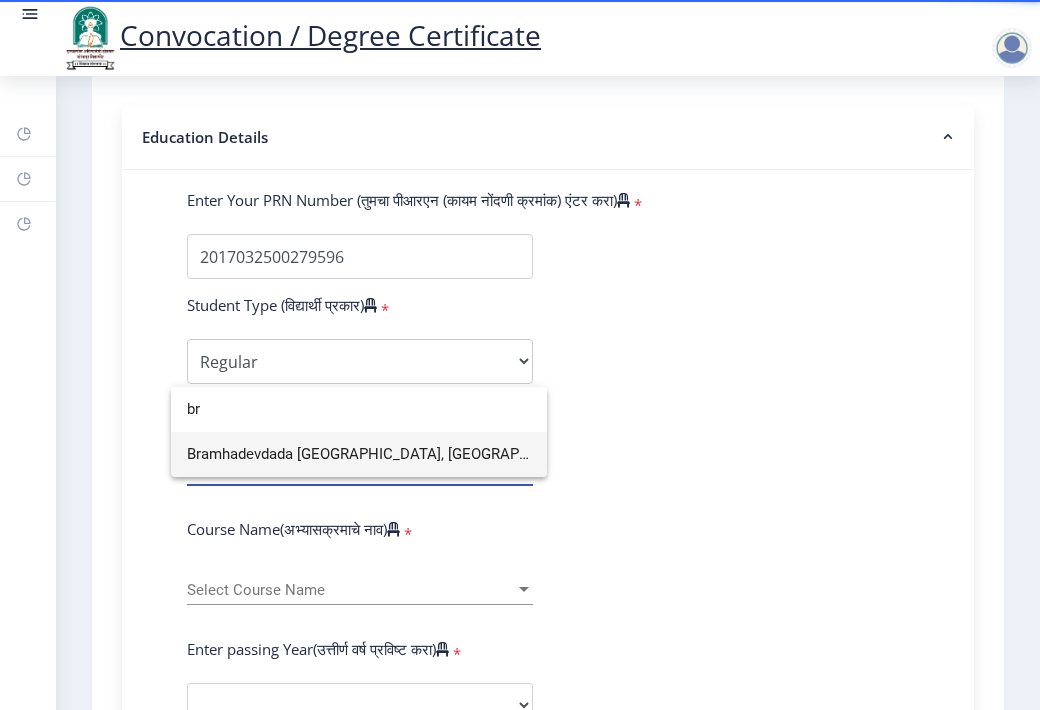type on "br" 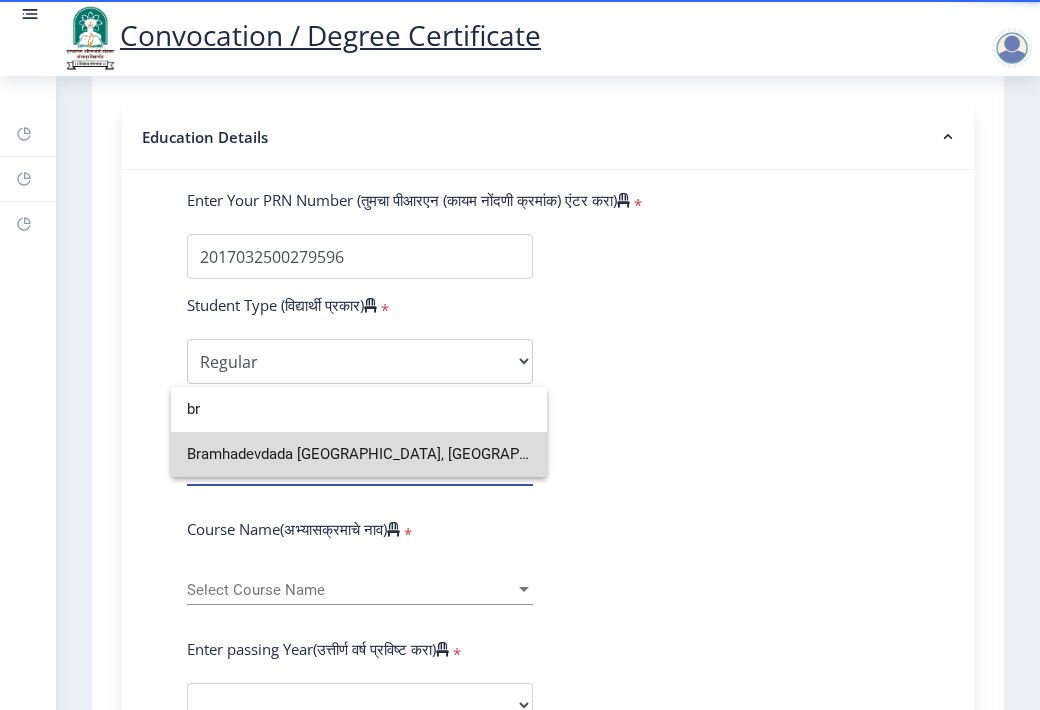 click on "Bramhadevdada Mane Institute of Technology, Solapur" at bounding box center (359, 454) 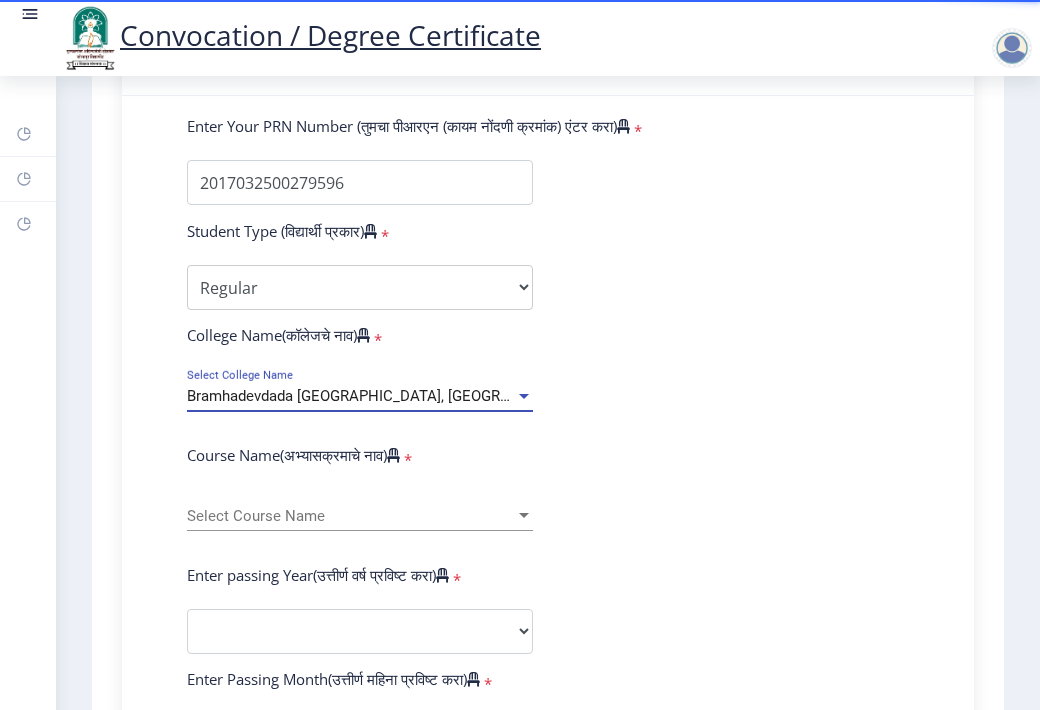 scroll, scrollTop: 512, scrollLeft: 0, axis: vertical 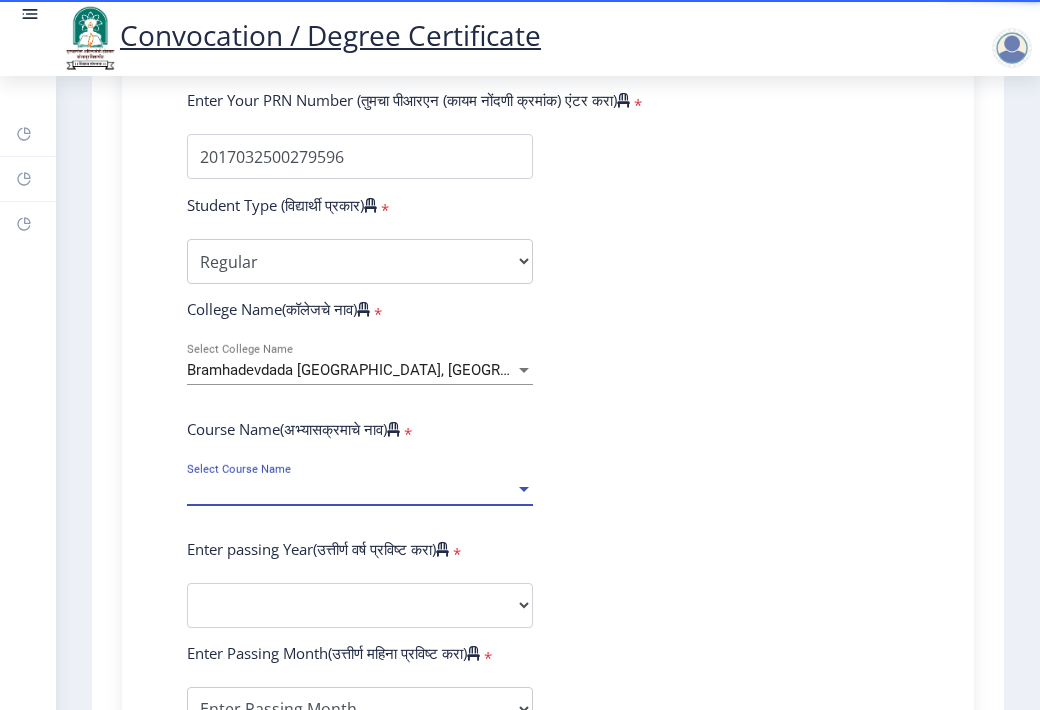 click on "Select Course Name" at bounding box center (351, 490) 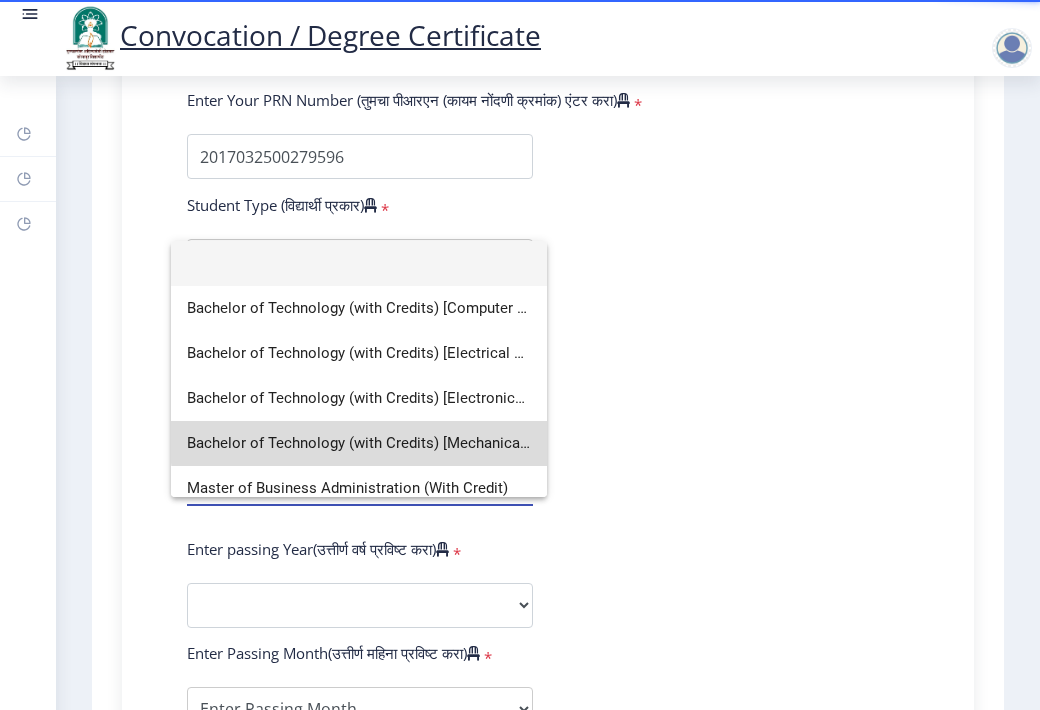 click on "Bachelor of Technology (with Credits) [Mechanical Engineering]" at bounding box center (359, 443) 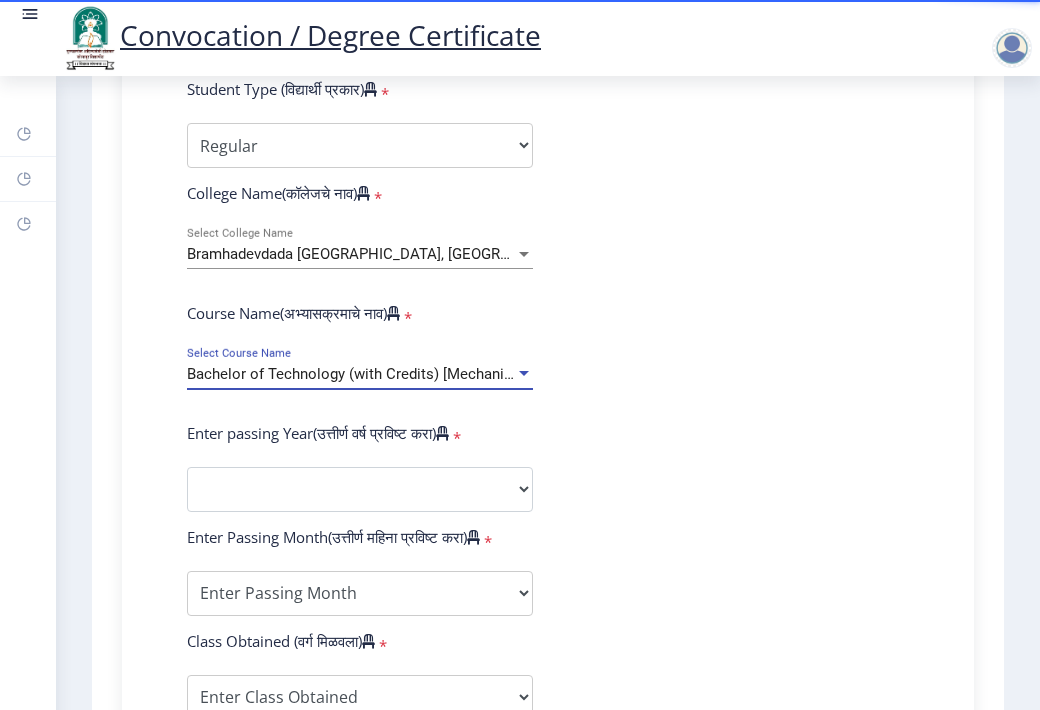 scroll, scrollTop: 630, scrollLeft: 0, axis: vertical 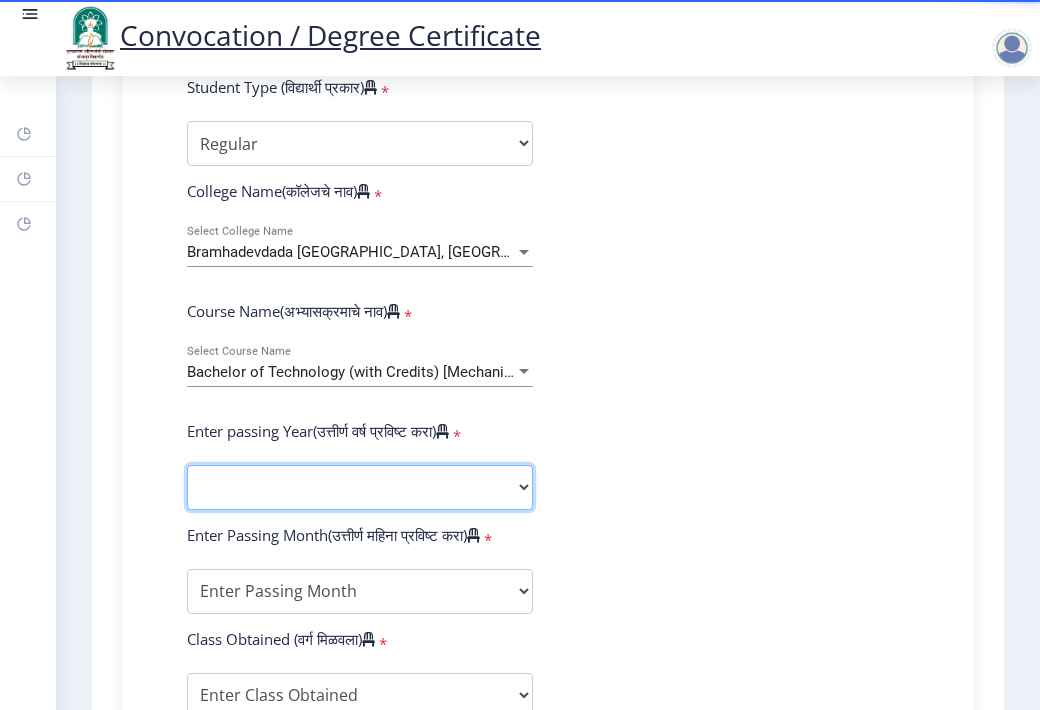 click on "2025   2024   2023   2022   2021   2020   2019   2018   2017   2016   2015   2014   2013   2012   2011   2010   2009   2008   2007   2006   2005   2004   2003   2002   2001   2000   1999   1998   1997   1996   1995   1994   1993   1992   1991   1990   1989   1988   1987   1986   1985   1984   1983   1982   1981   1980   1979   1978   1977   1976" 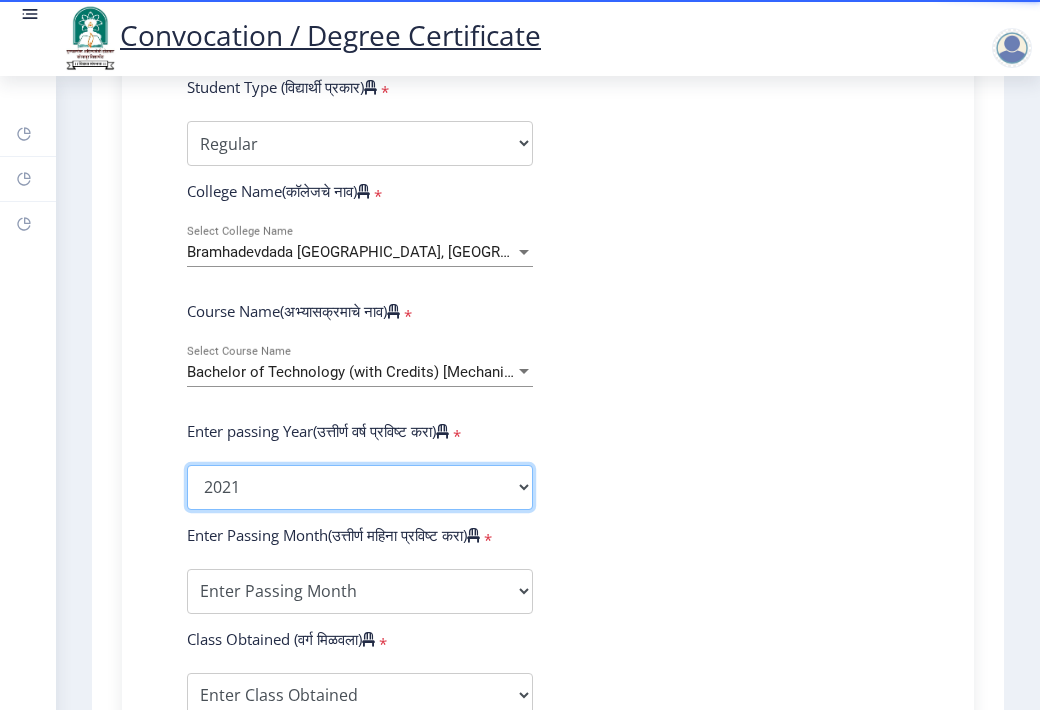 click on "2025   2024   2023   2022   2021   2020   2019   2018   2017   2016   2015   2014   2013   2012   2011   2010   2009   2008   2007   2006   2005   2004   2003   2002   2001   2000   1999   1998   1997   1996   1995   1994   1993   1992   1991   1990   1989   1988   1987   1986   1985   1984   1983   1982   1981   1980   1979   1978   1977   1976" 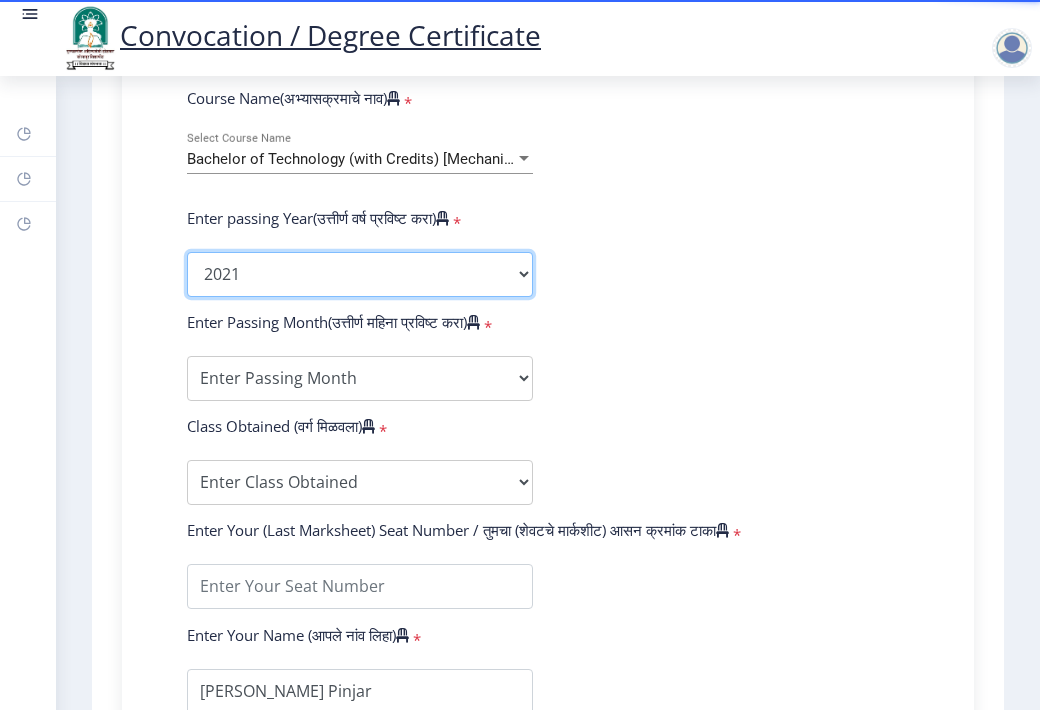 scroll, scrollTop: 844, scrollLeft: 0, axis: vertical 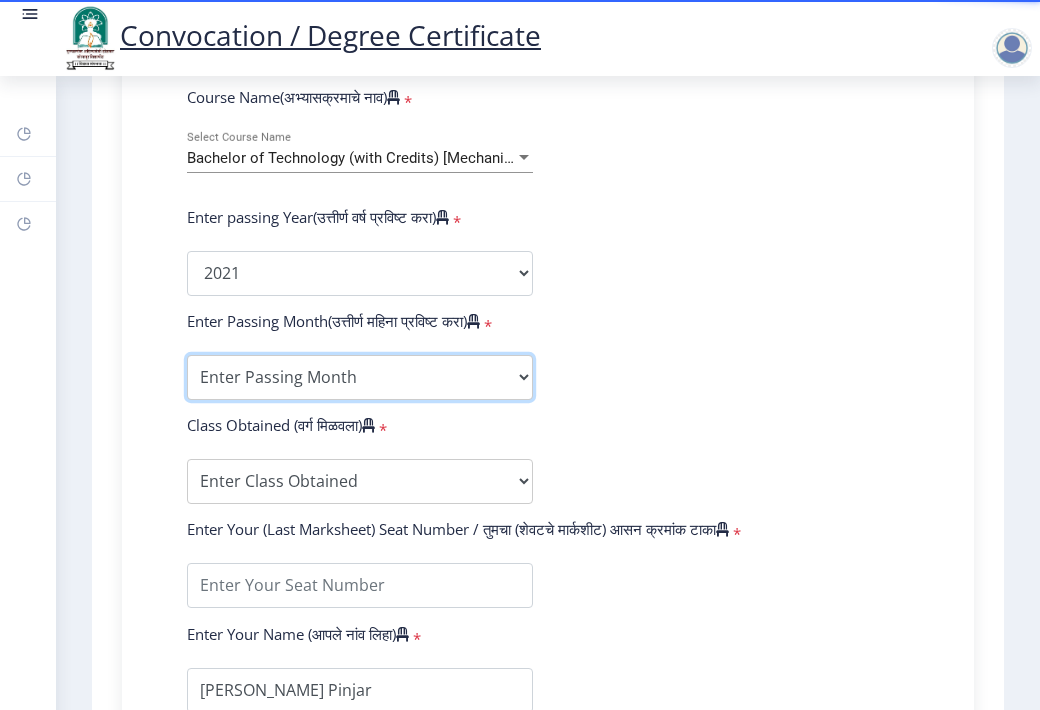 click on "Enter Passing Month March April May October November December" at bounding box center (360, 377) 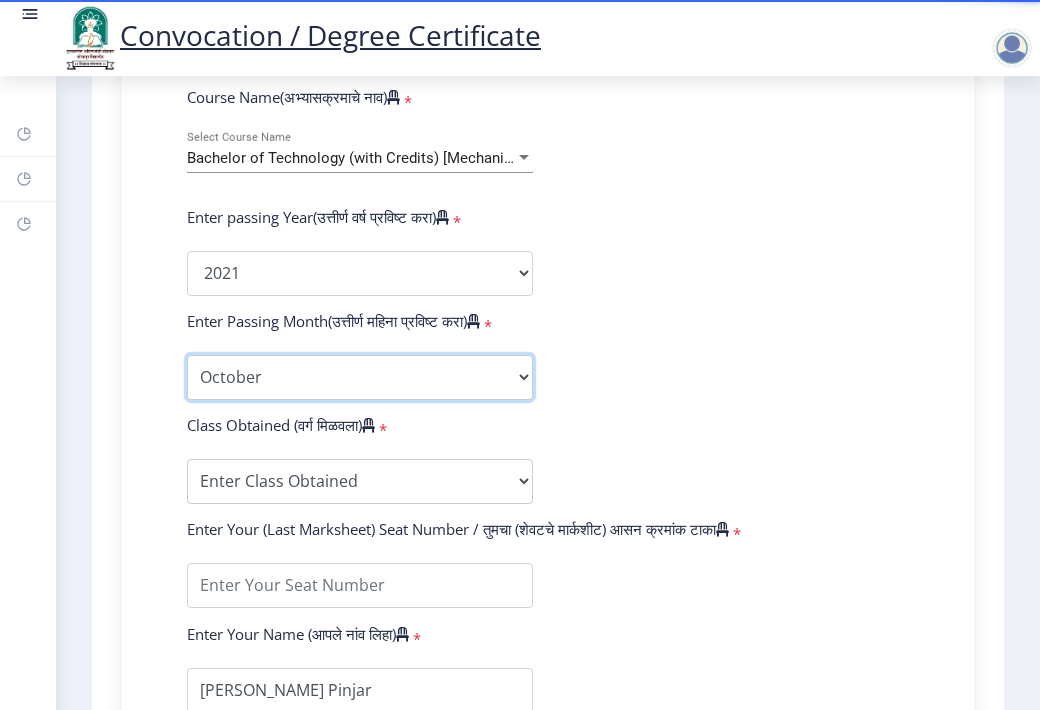 click on "Enter Passing Month March April May October November December" at bounding box center (360, 377) 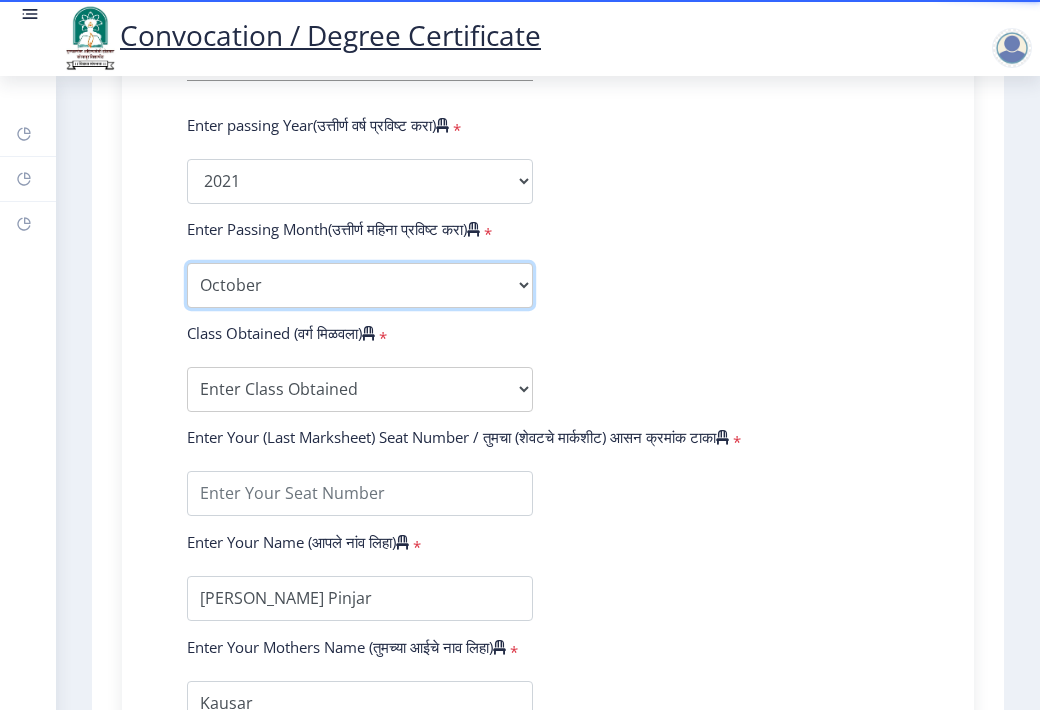 scroll, scrollTop: 938, scrollLeft: 0, axis: vertical 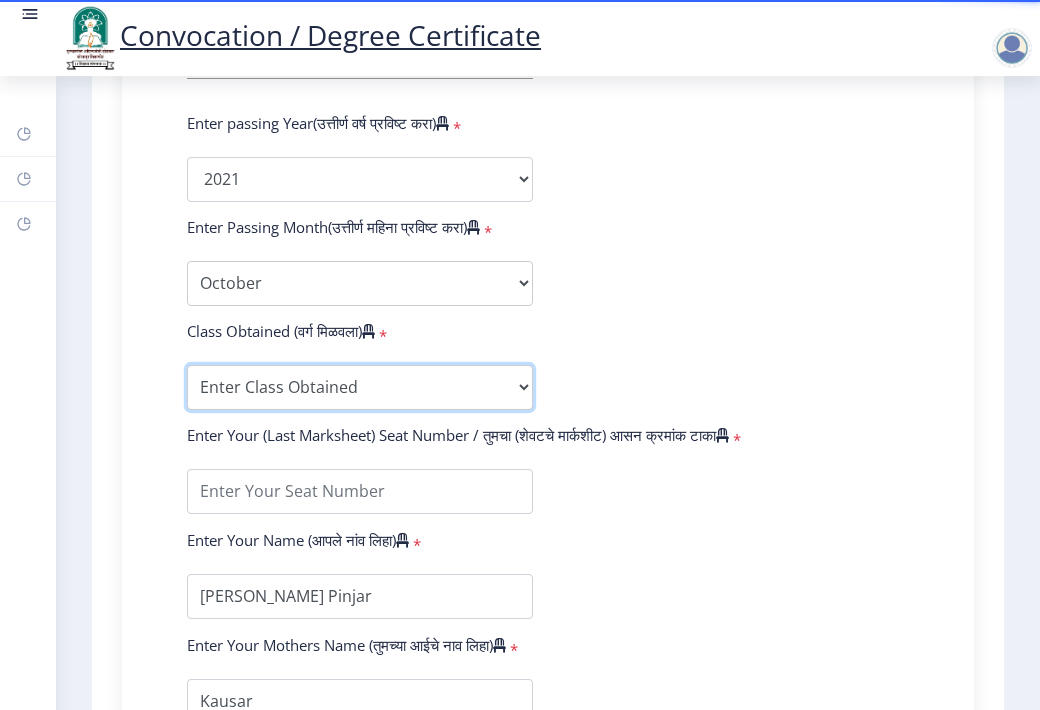 click on "Enter Class Obtained FIRST CLASS WITH DISTINCTION FIRST CLASS HIGHER SECOND CLASS SECOND CLASS PASS CLASS Grade O Grade A+ Grade A Grade B+ Grade B Grade C+ Grade C Grade D Grade E" at bounding box center (360, 387) 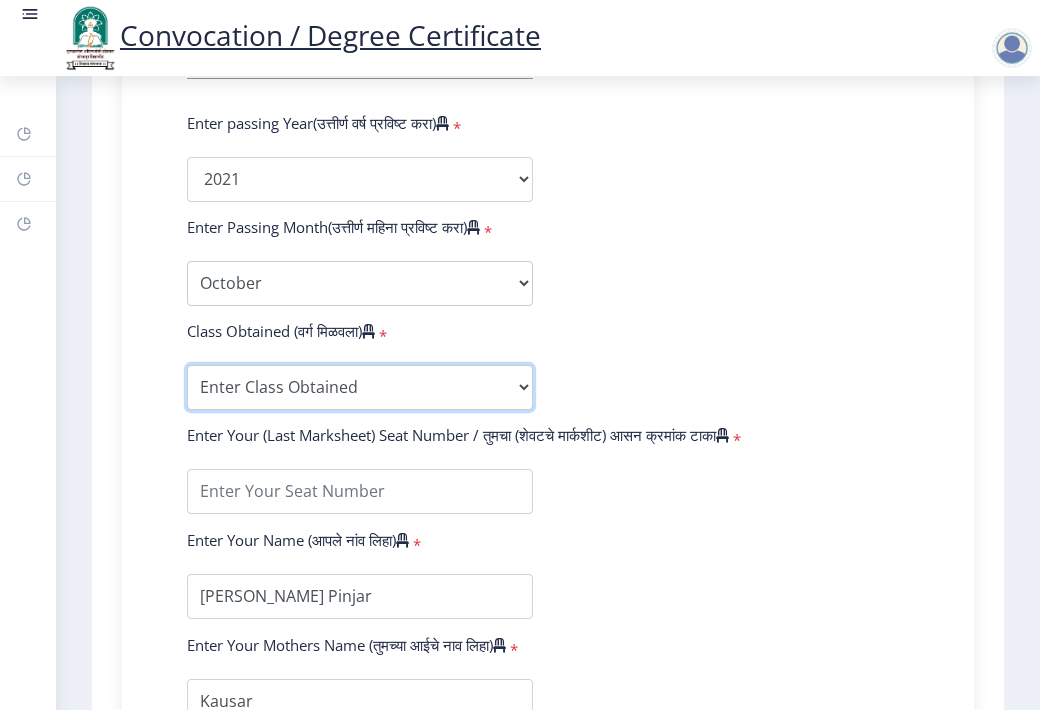 select on "Grade A" 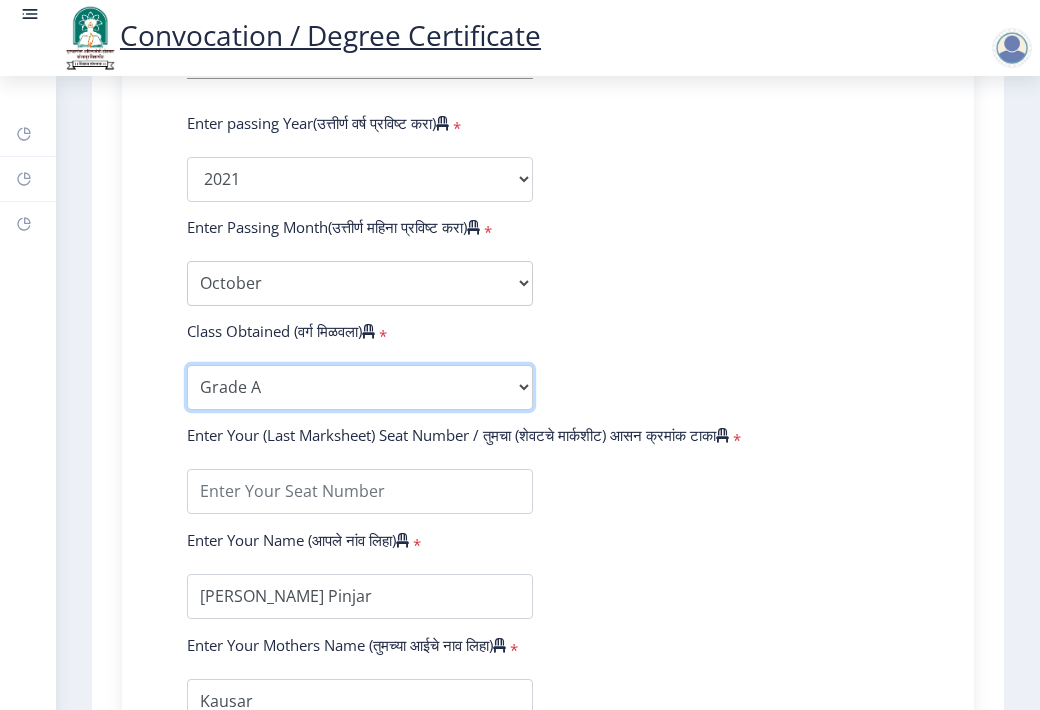 click on "Enter Class Obtained FIRST CLASS WITH DISTINCTION FIRST CLASS HIGHER SECOND CLASS SECOND CLASS PASS CLASS Grade O Grade A+ Grade A Grade B+ Grade B Grade C+ Grade C Grade D Grade E" at bounding box center [360, 387] 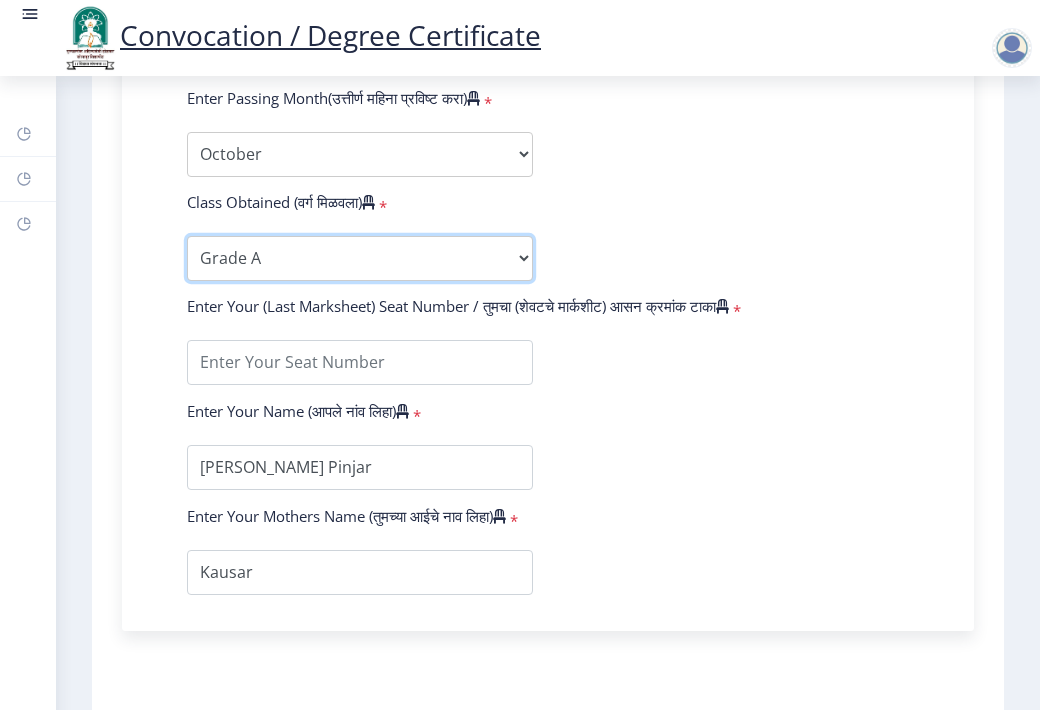scroll, scrollTop: 1082, scrollLeft: 0, axis: vertical 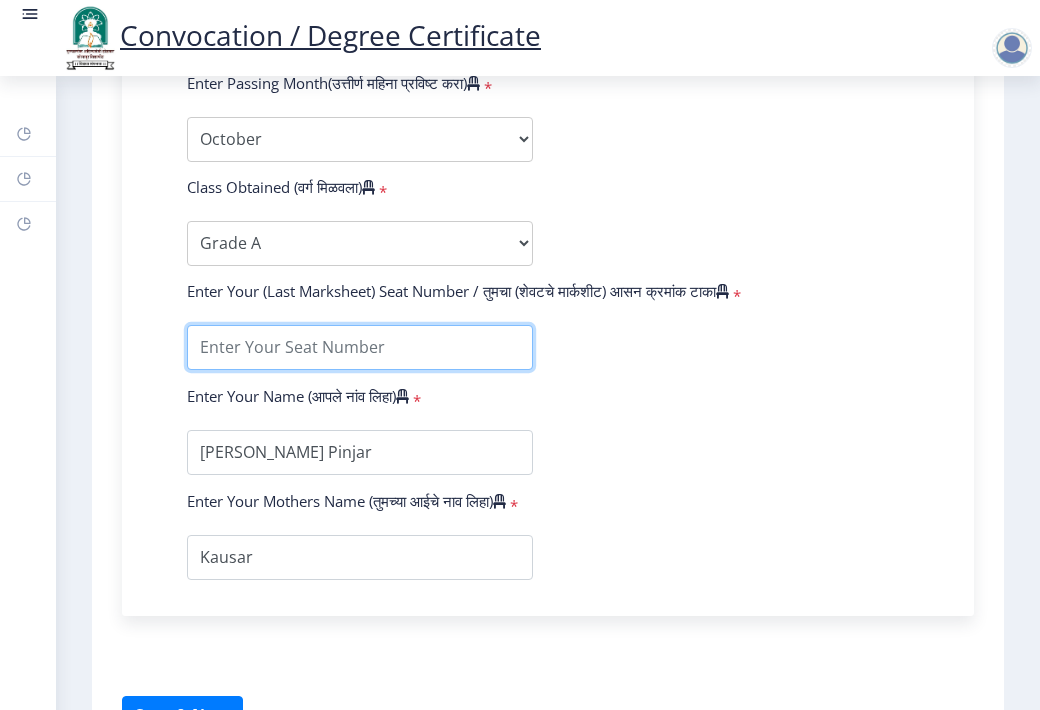 click at bounding box center (360, 347) 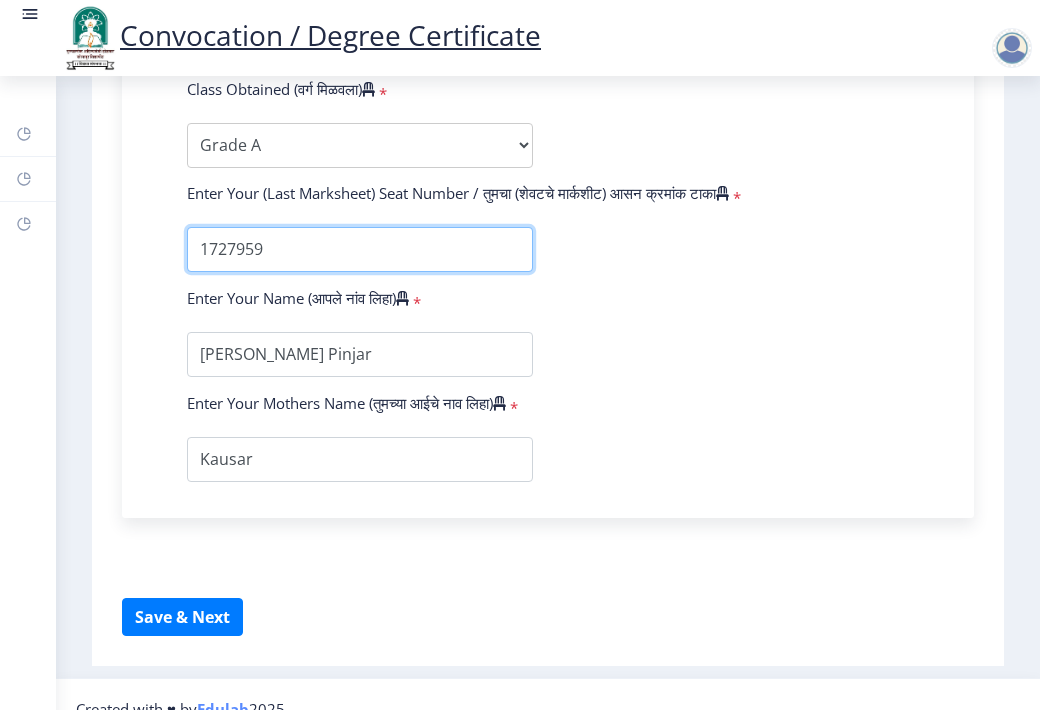 scroll, scrollTop: 1228, scrollLeft: 0, axis: vertical 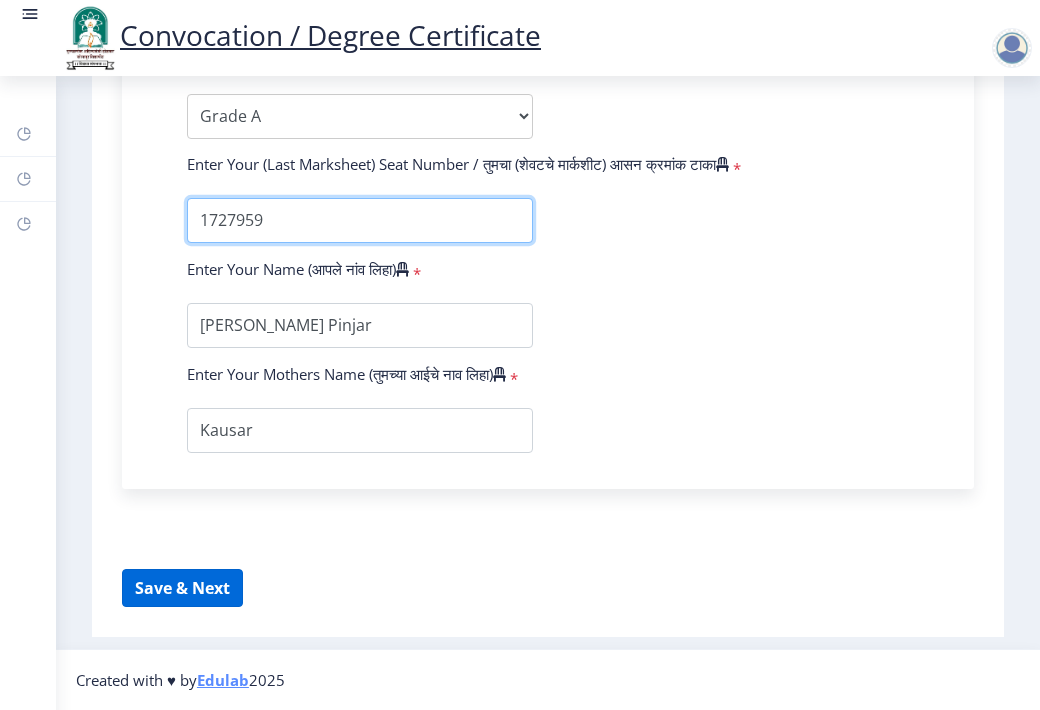 type on "1727959" 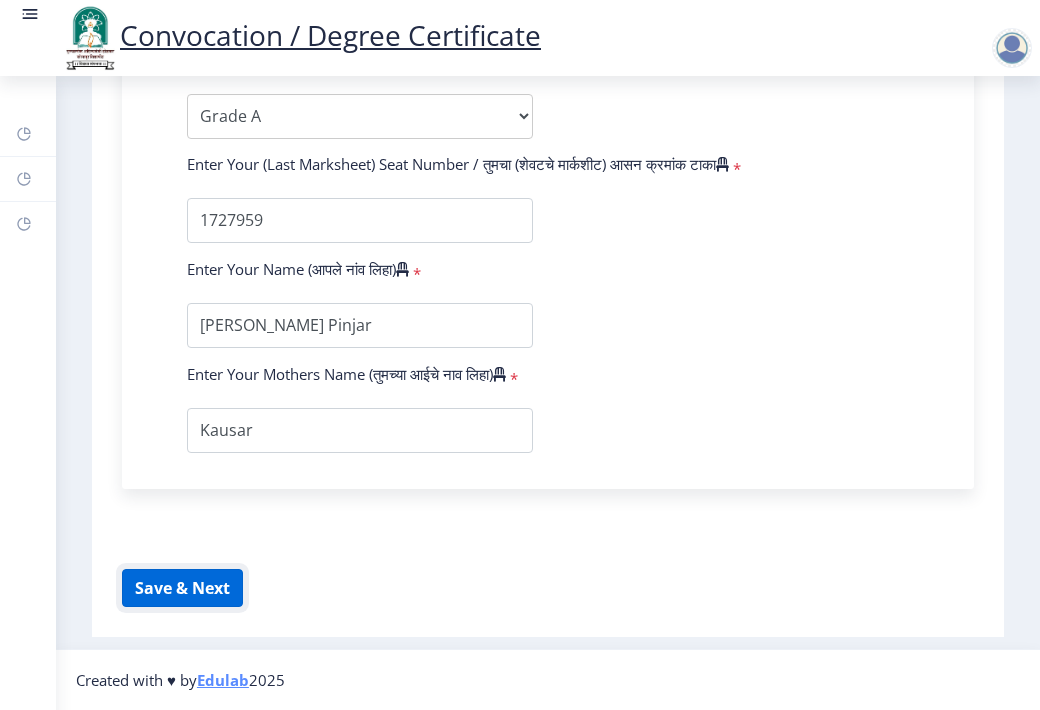 click on "Save & Next" 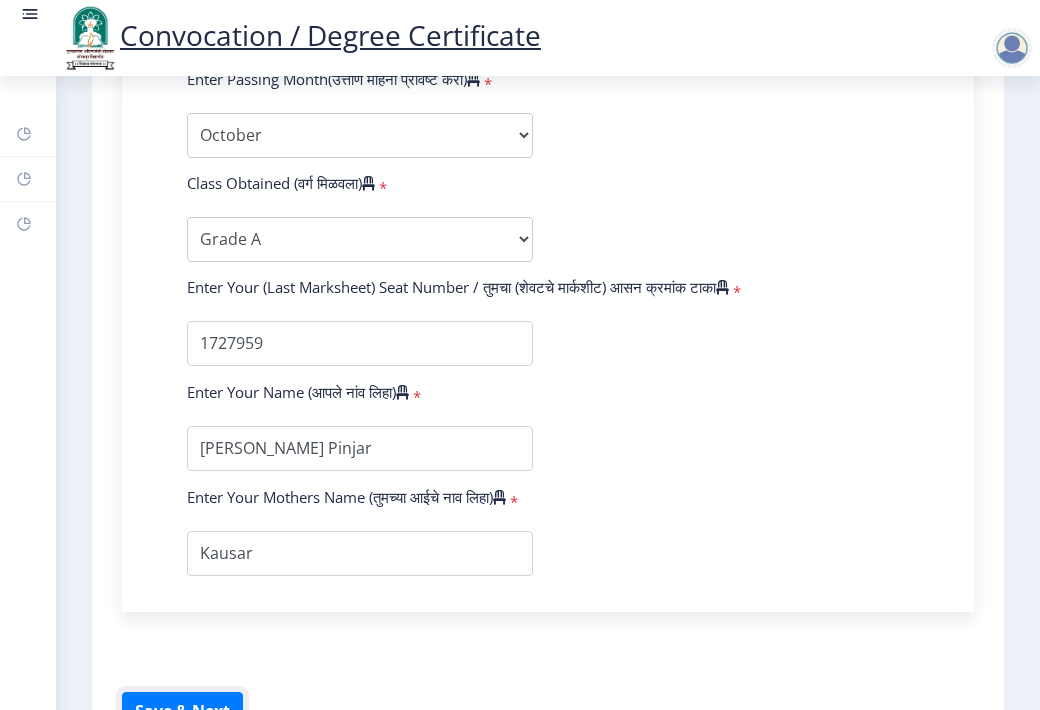 scroll, scrollTop: 1076, scrollLeft: 0, axis: vertical 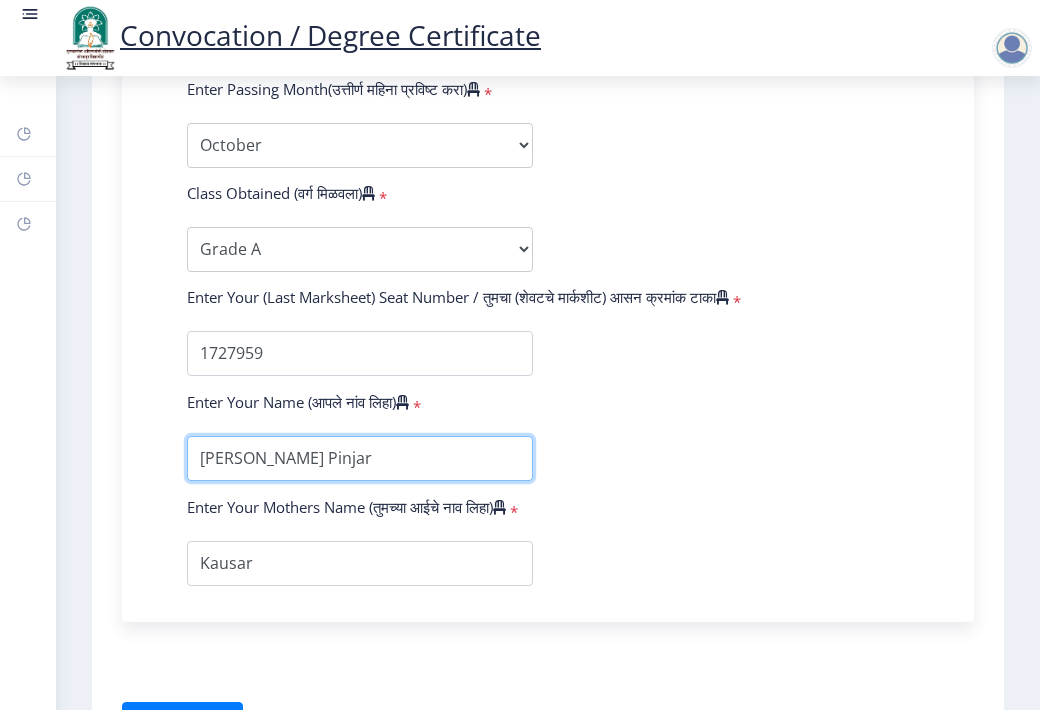 click at bounding box center (360, 458) 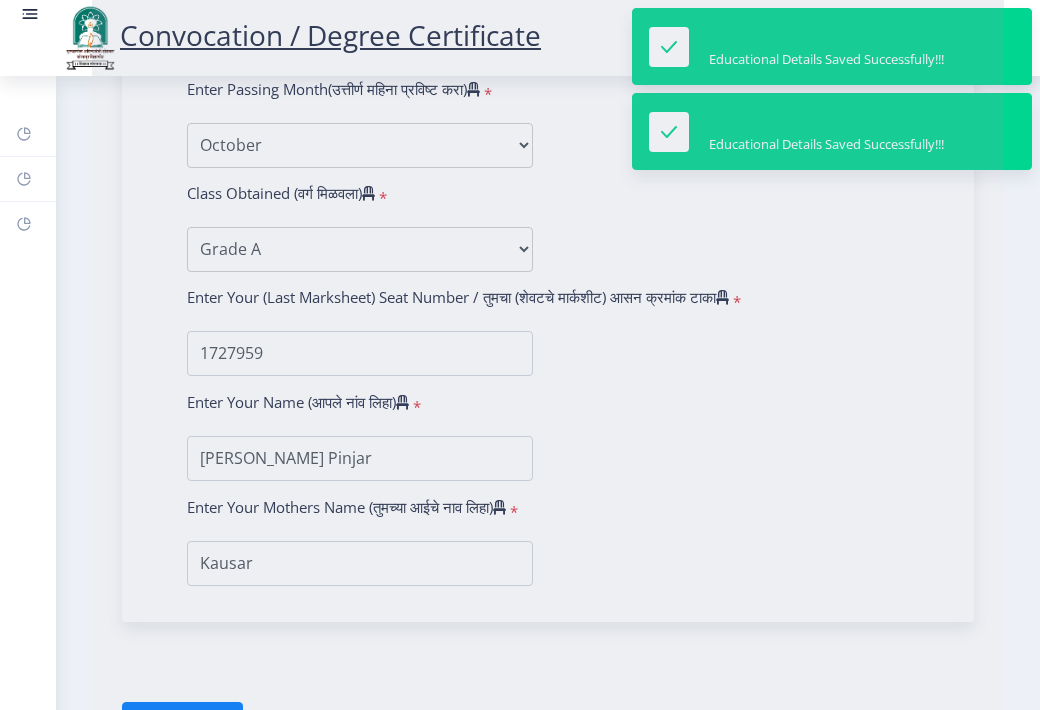 select 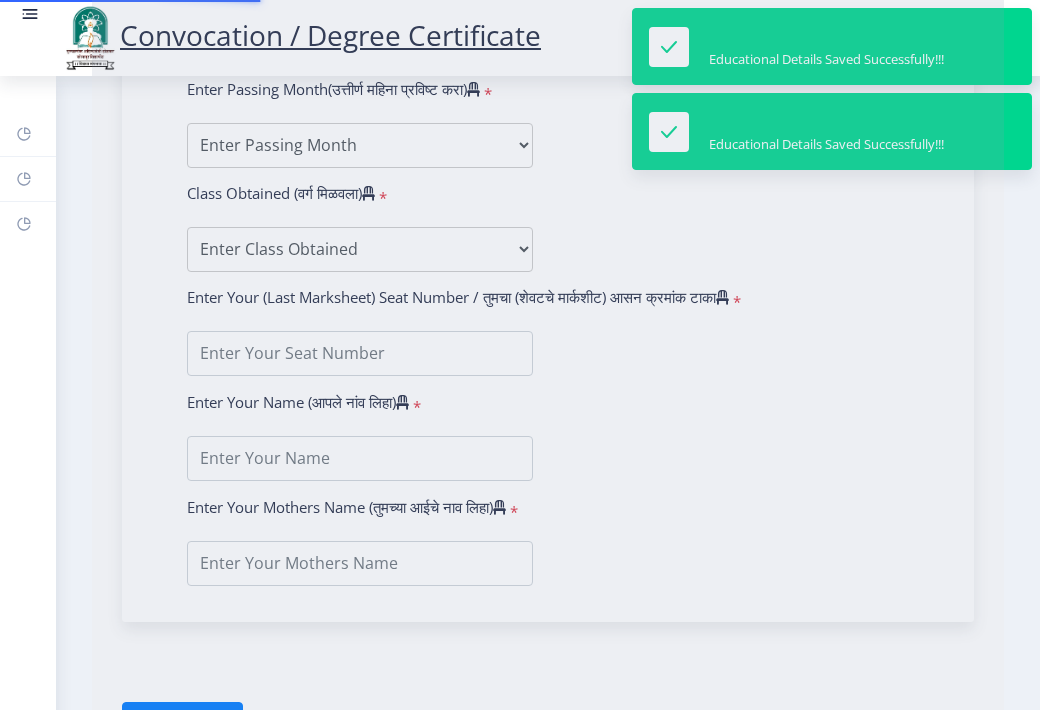 scroll, scrollTop: 0, scrollLeft: 0, axis: both 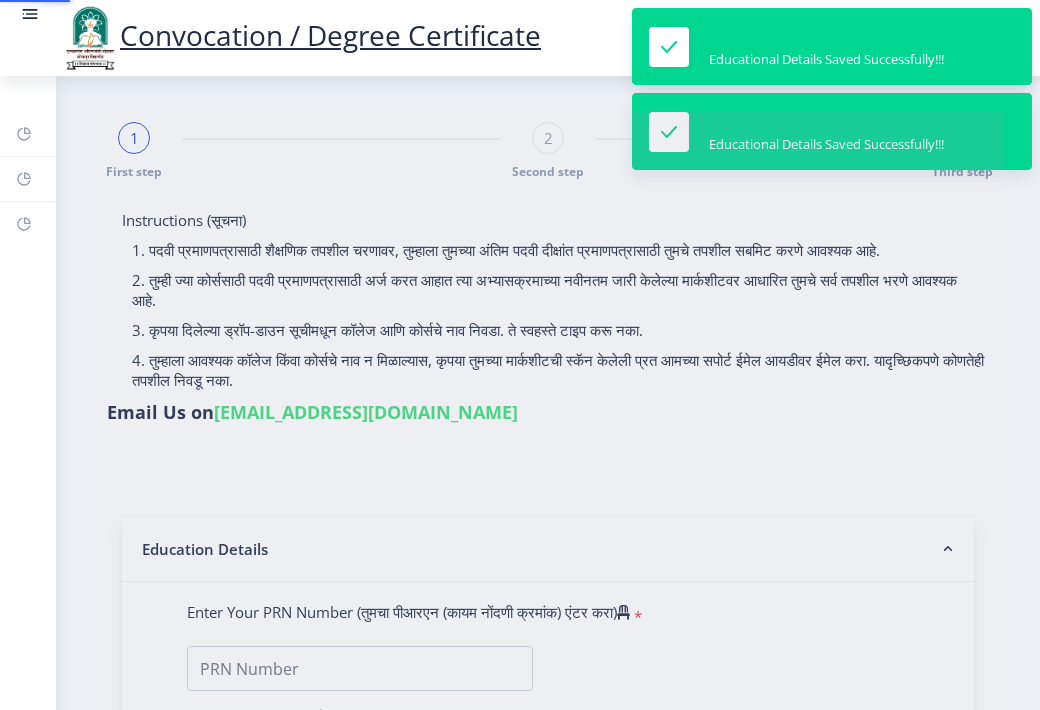 select 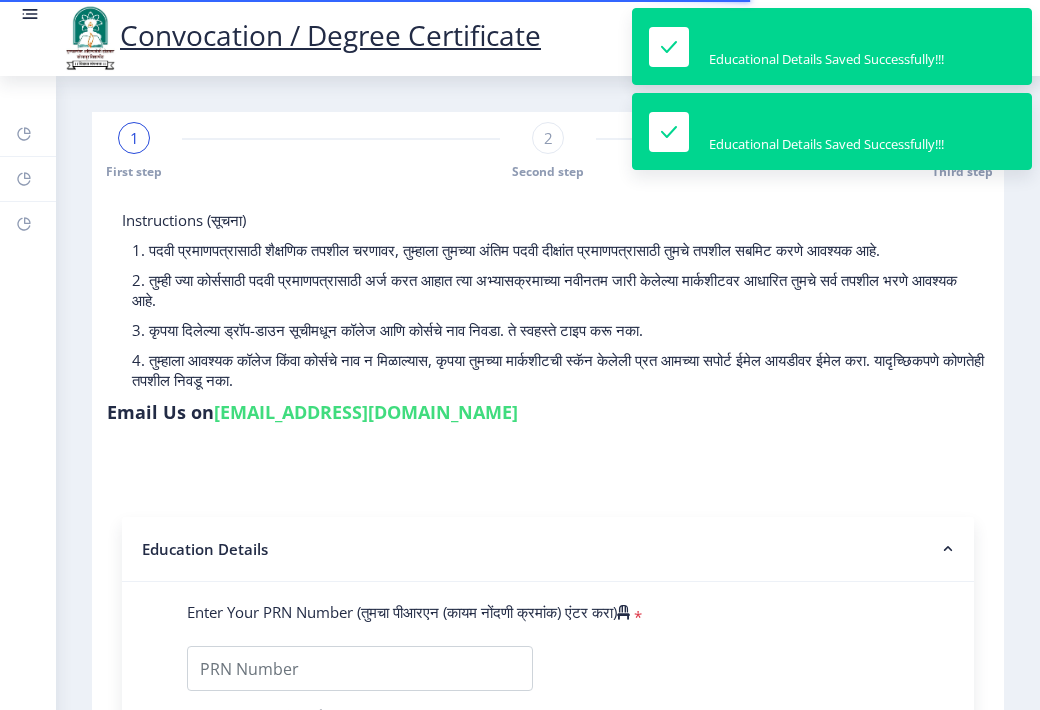 type on "Harunali Kalubhai Pinjar" 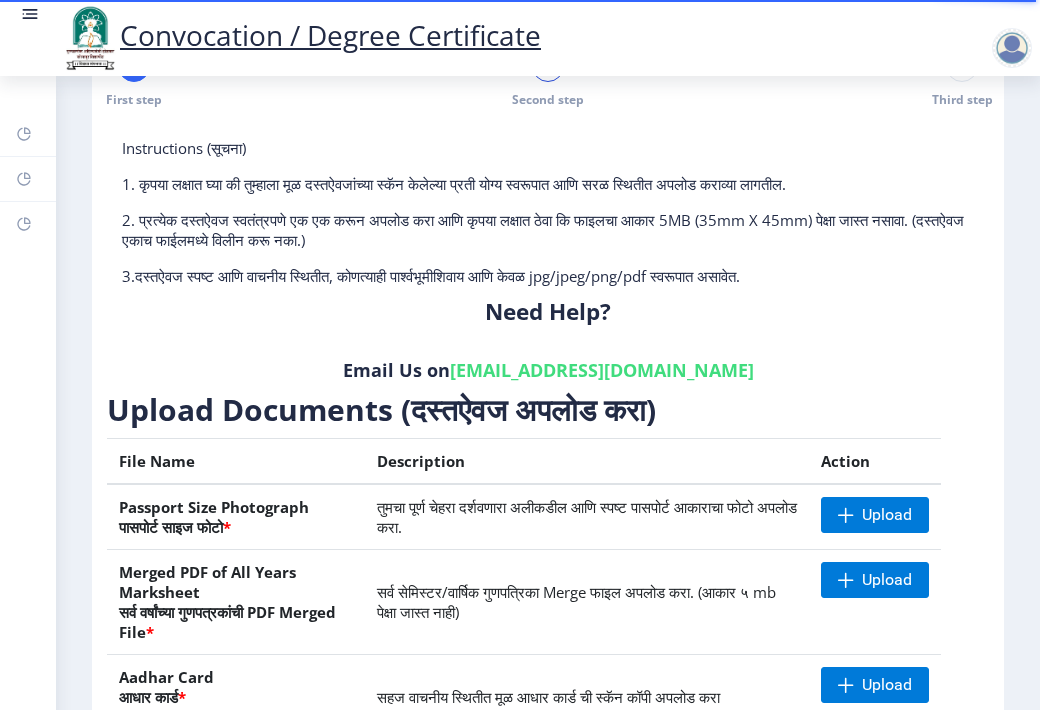 scroll, scrollTop: 164, scrollLeft: 0, axis: vertical 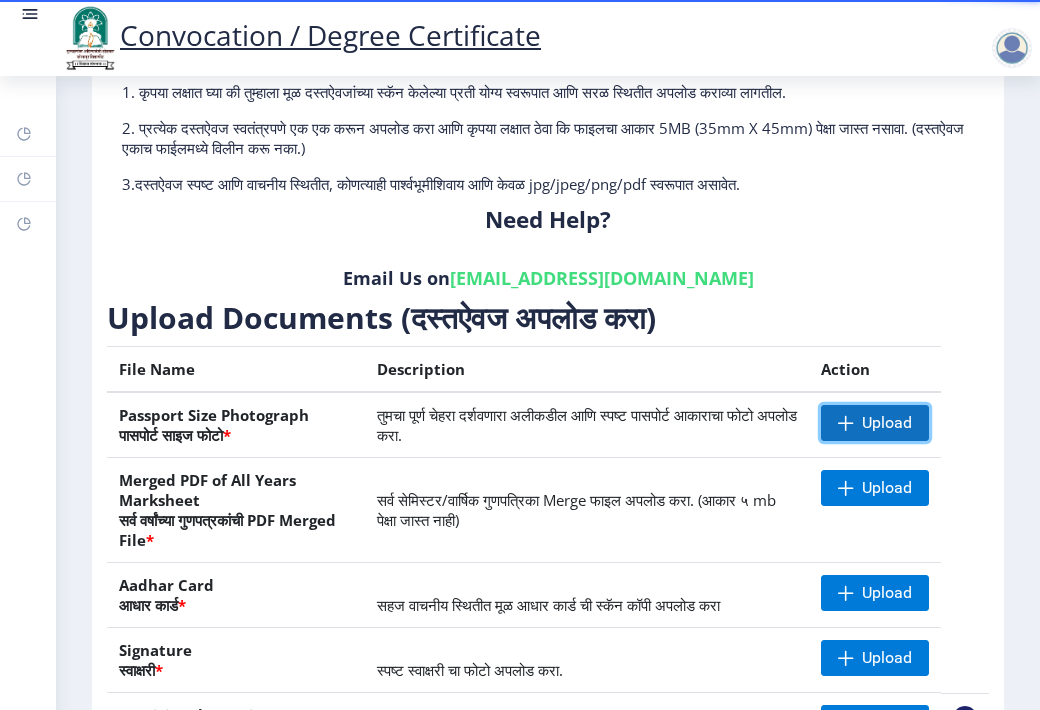 click 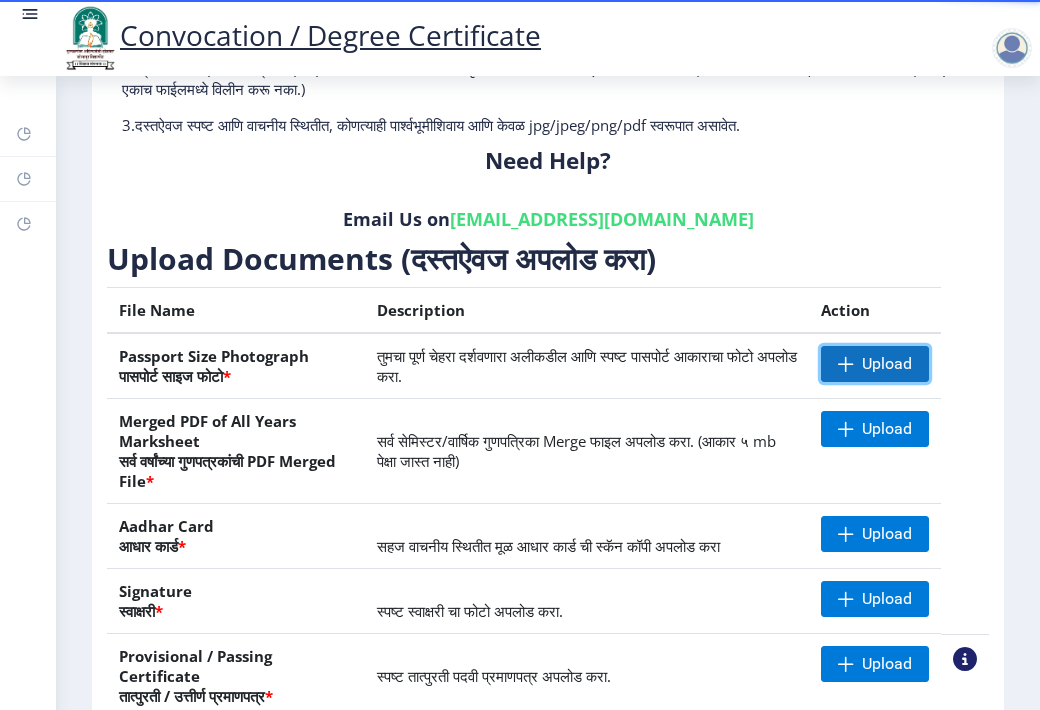 scroll, scrollTop: 234, scrollLeft: 0, axis: vertical 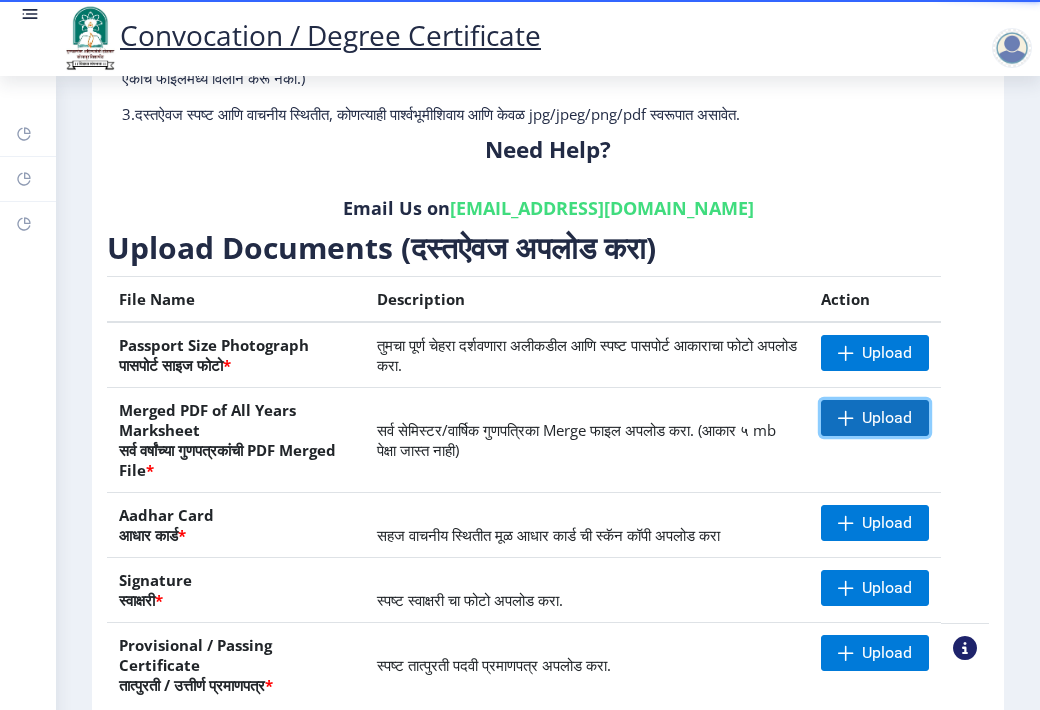 click 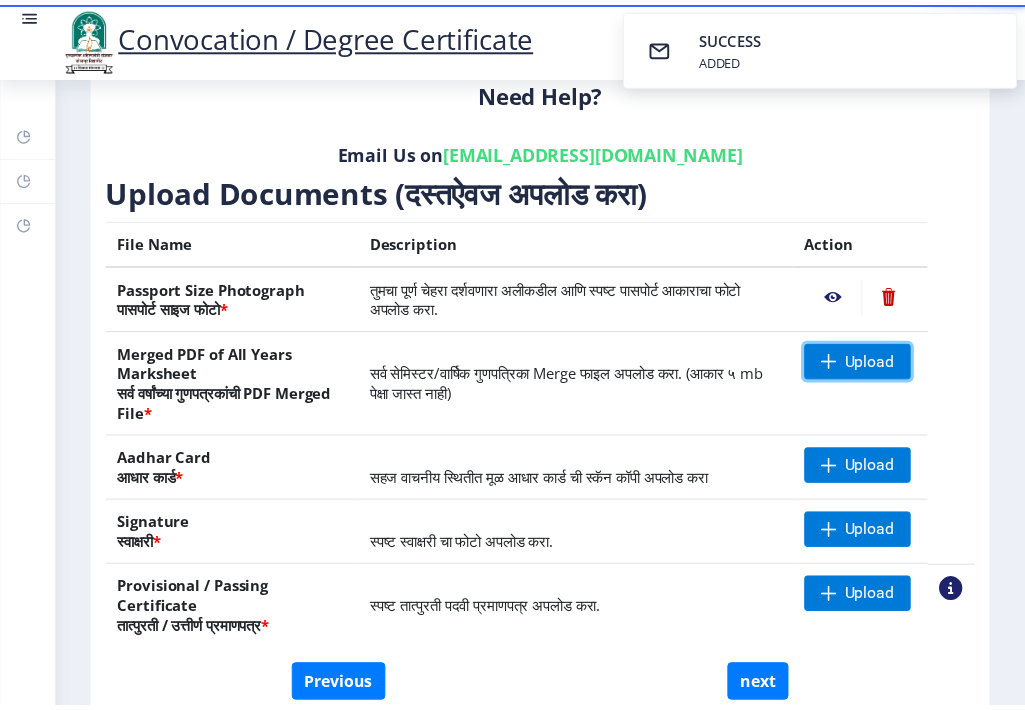 scroll, scrollTop: 300, scrollLeft: 0, axis: vertical 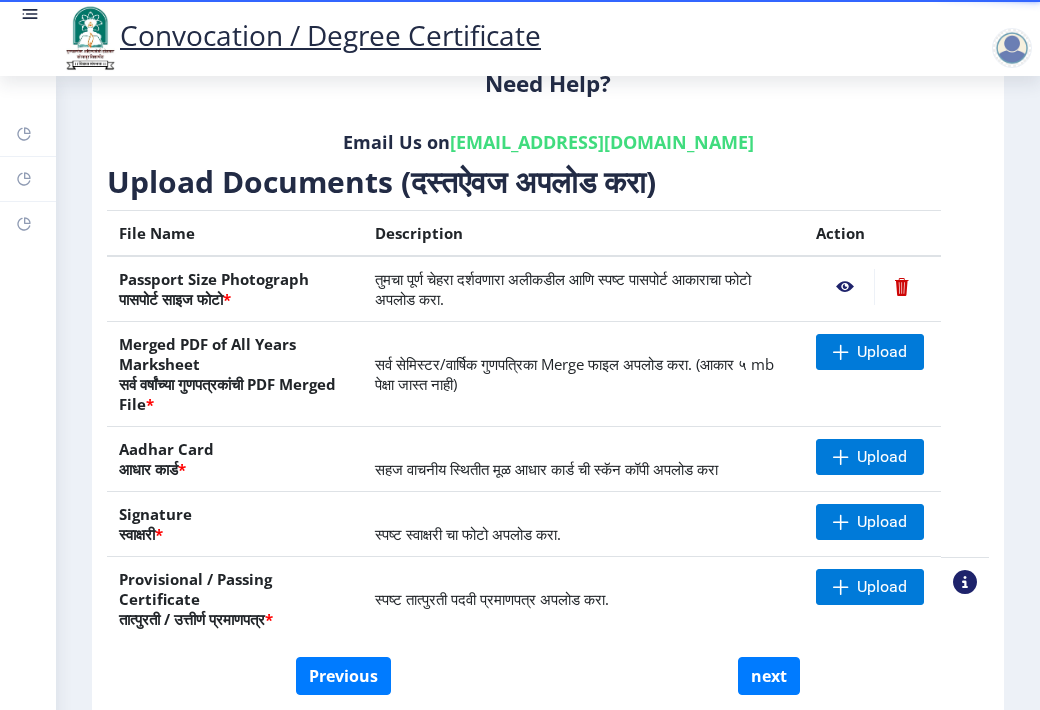 click 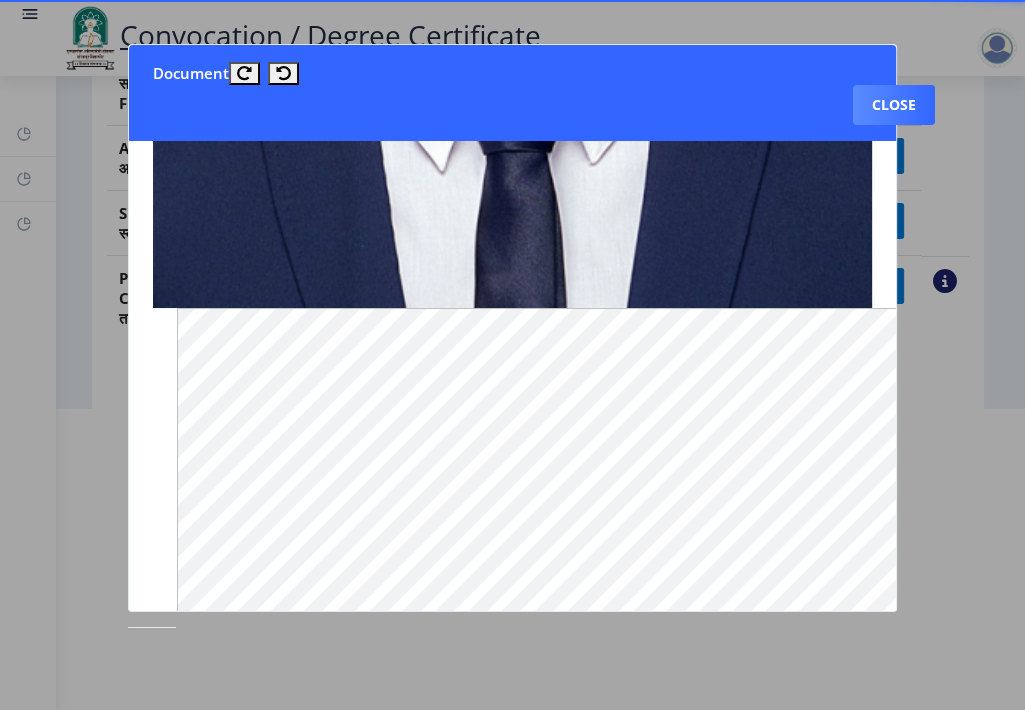 scroll, scrollTop: 751, scrollLeft: 0, axis: vertical 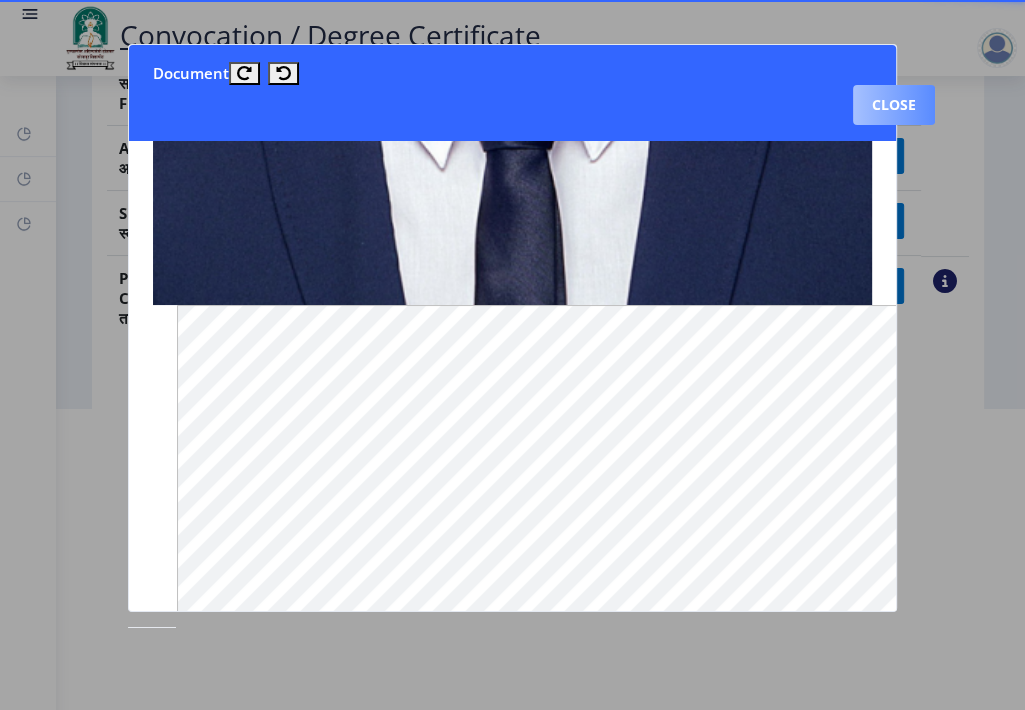 click on "Close" at bounding box center [894, 105] 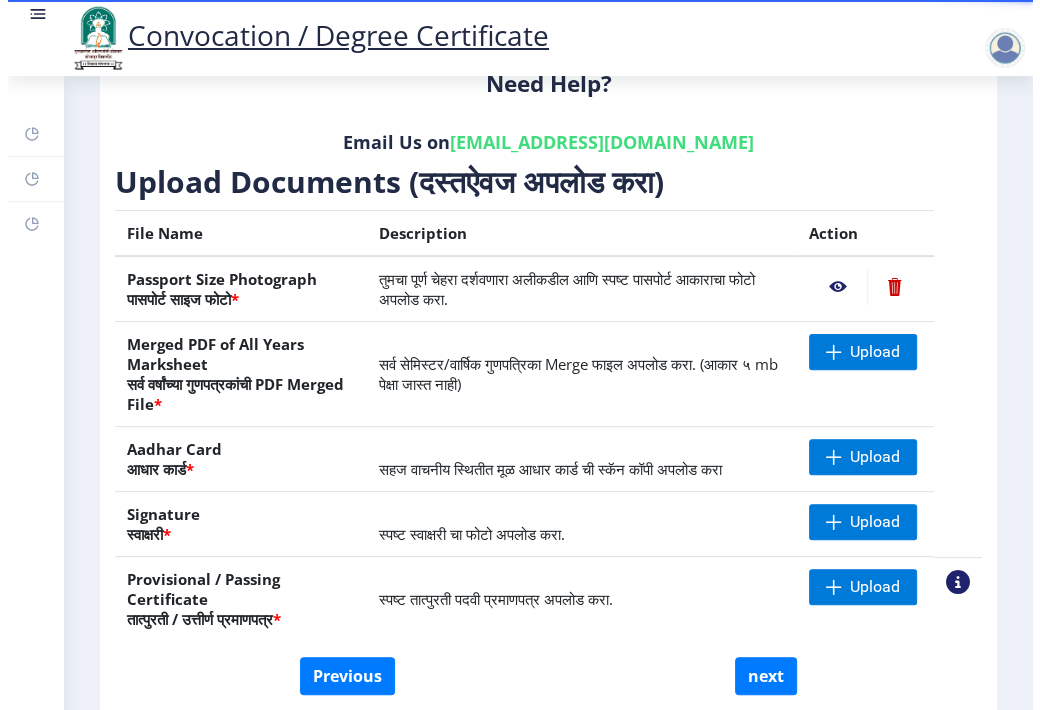 scroll, scrollTop: 171, scrollLeft: 0, axis: vertical 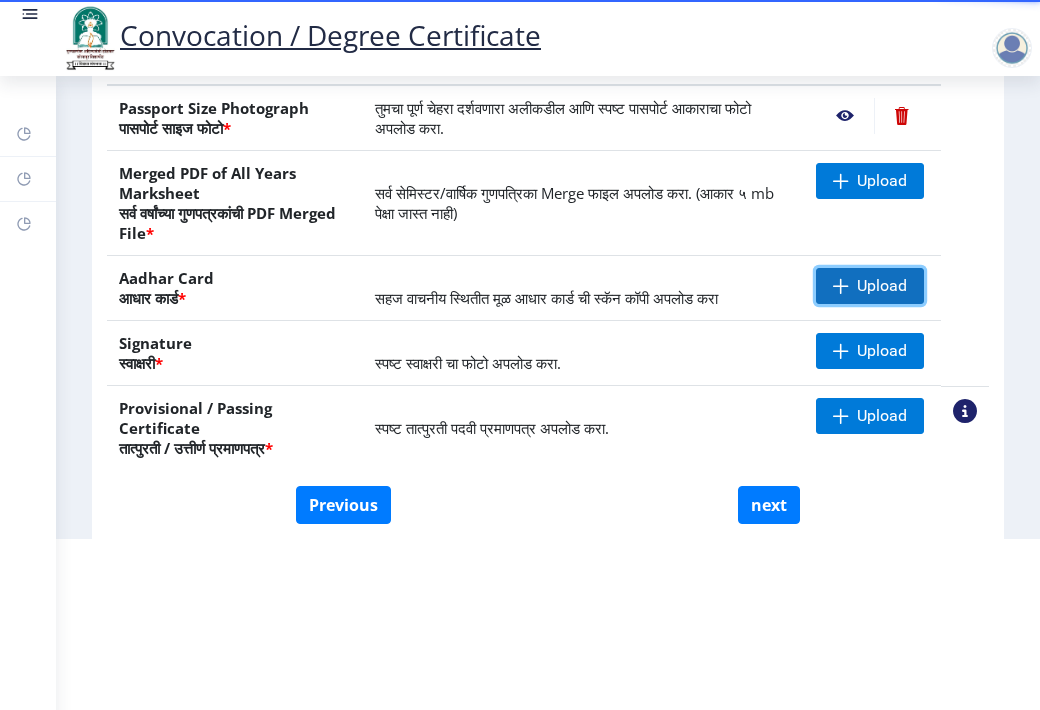 click on "Upload" 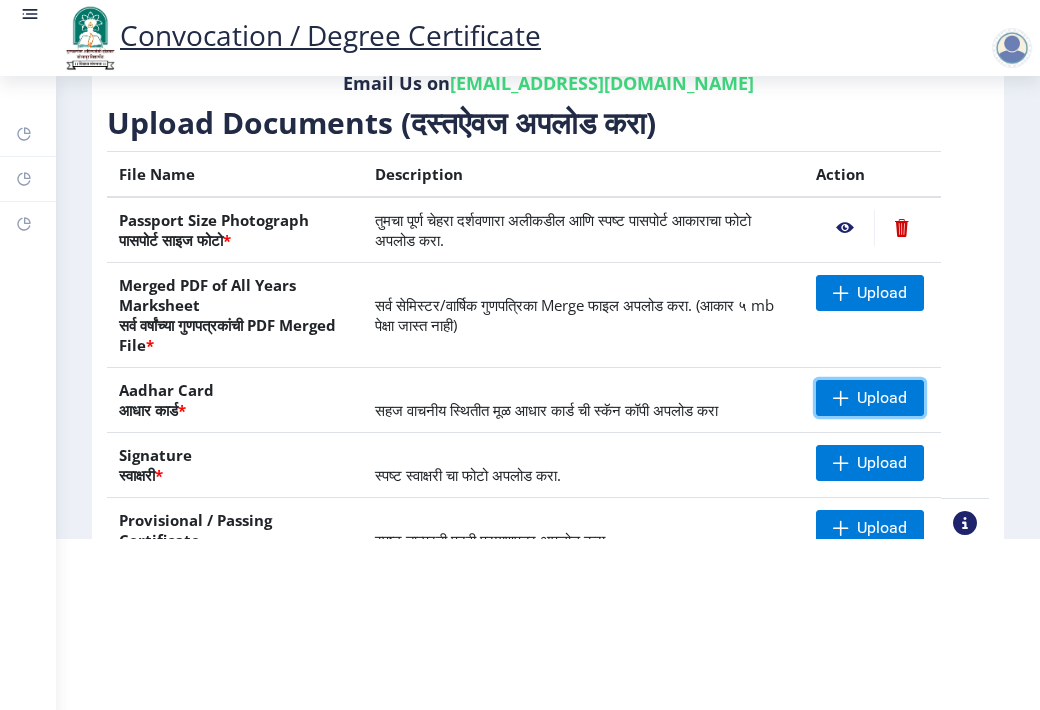 scroll, scrollTop: 188, scrollLeft: 0, axis: vertical 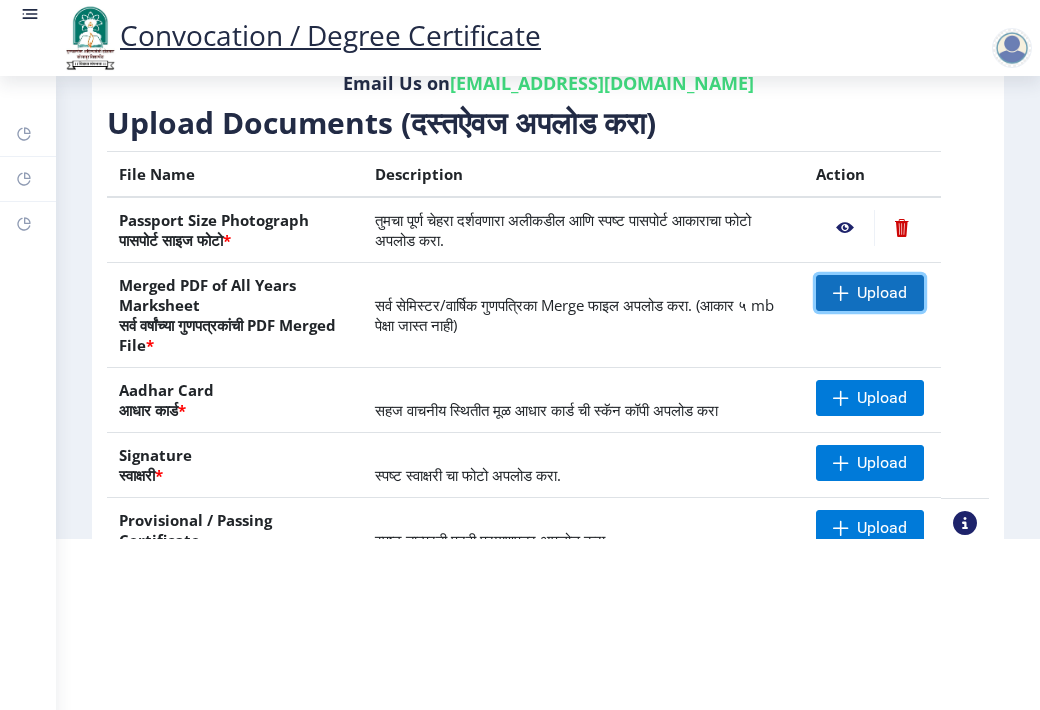 click on "Upload" 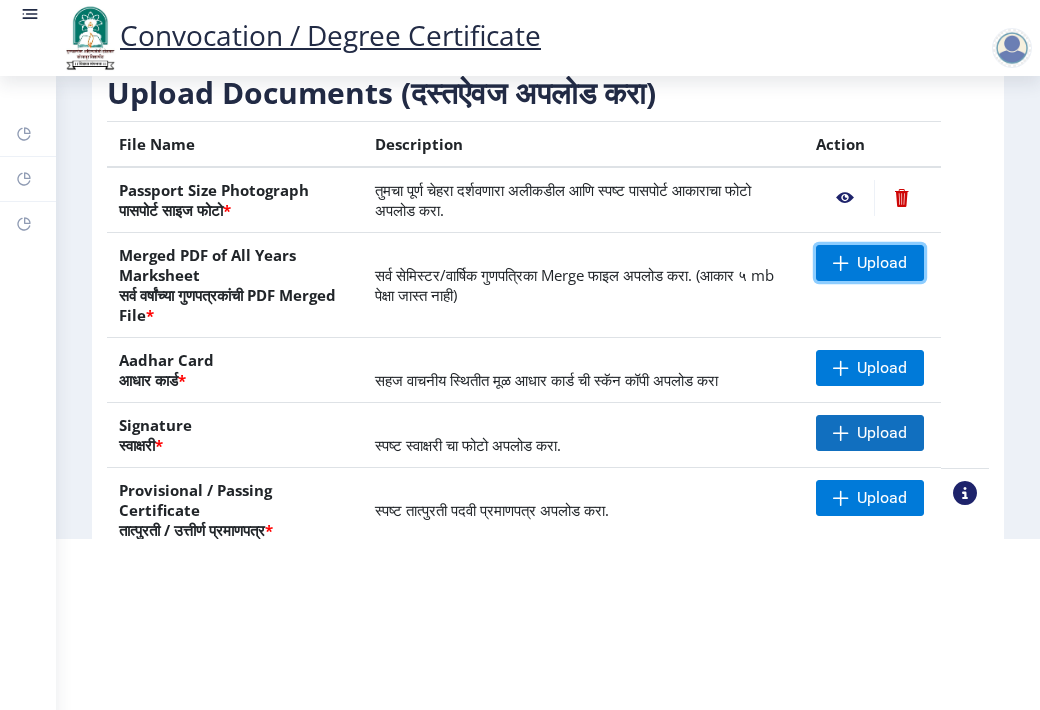 scroll, scrollTop: 222, scrollLeft: 0, axis: vertical 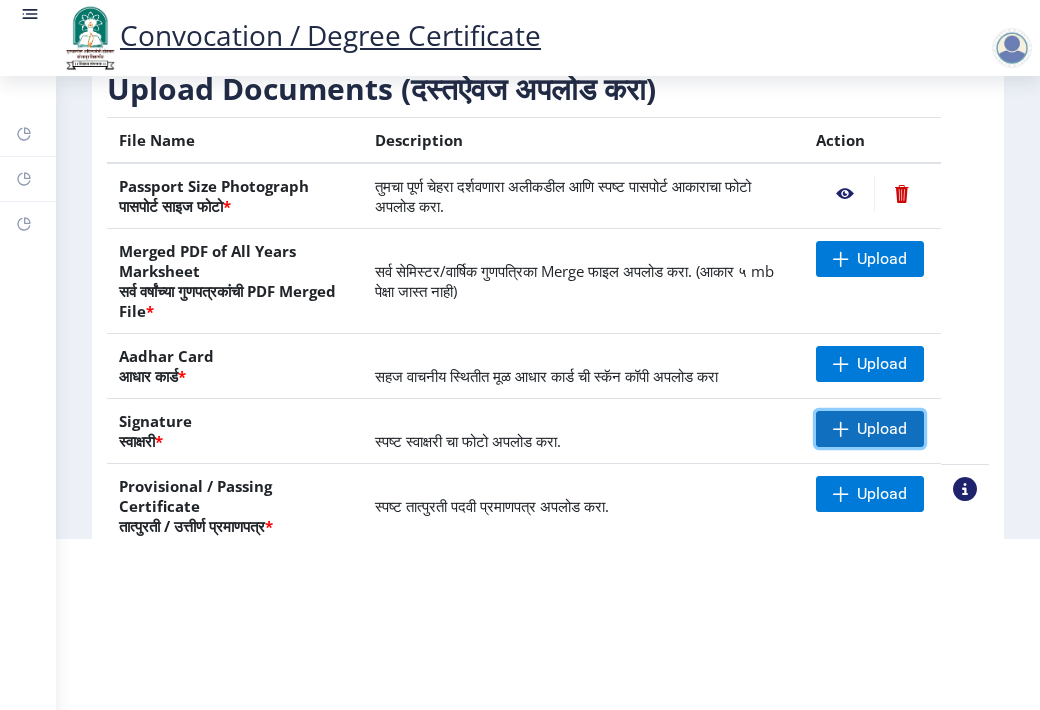 click on "Upload" 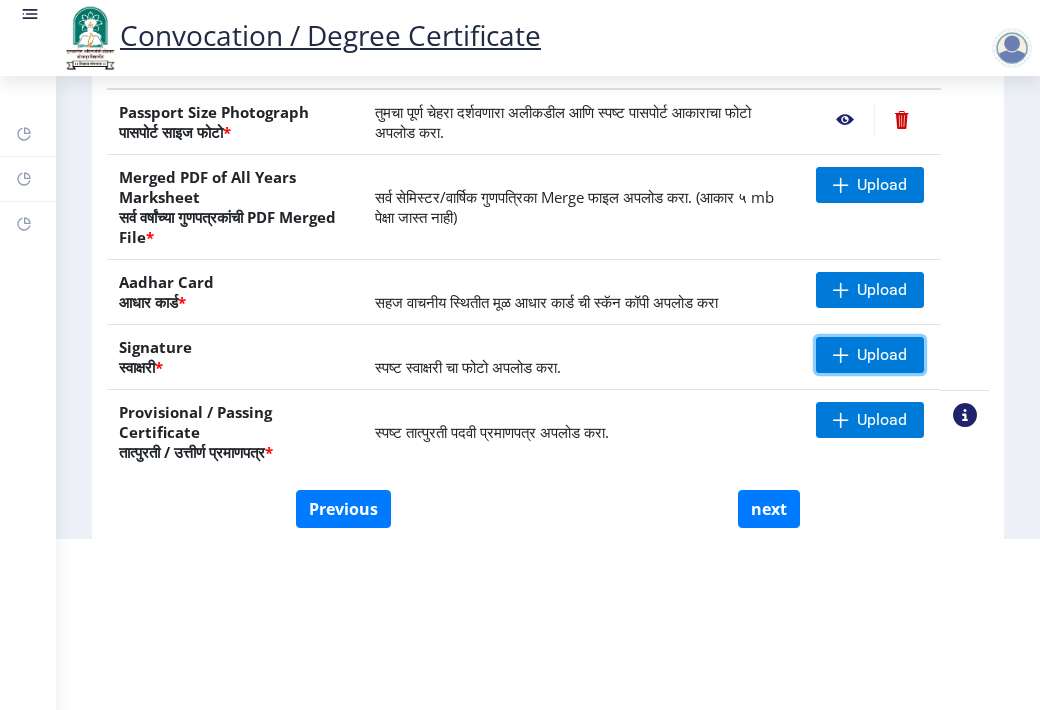 scroll, scrollTop: 302, scrollLeft: 0, axis: vertical 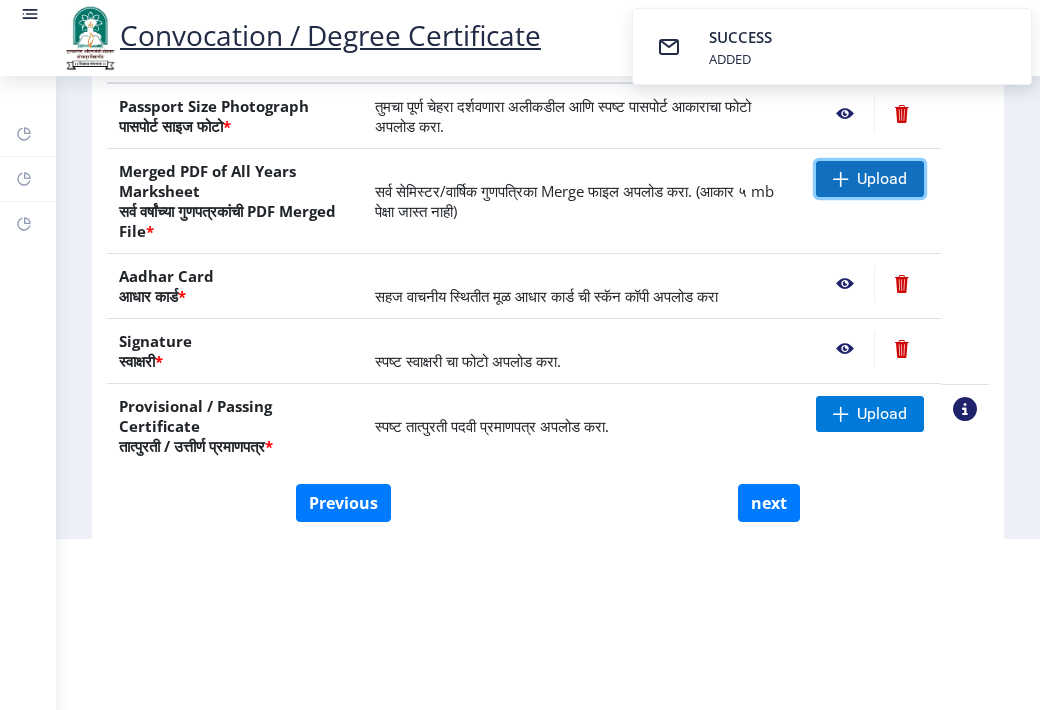 click on "Upload" 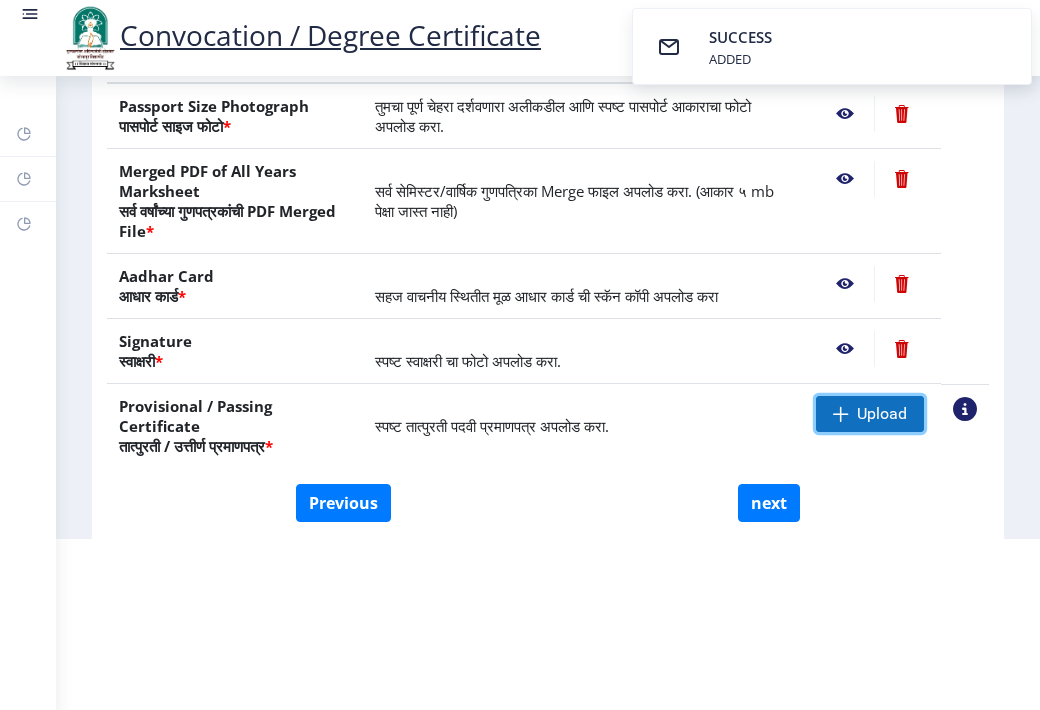 click on "Upload" 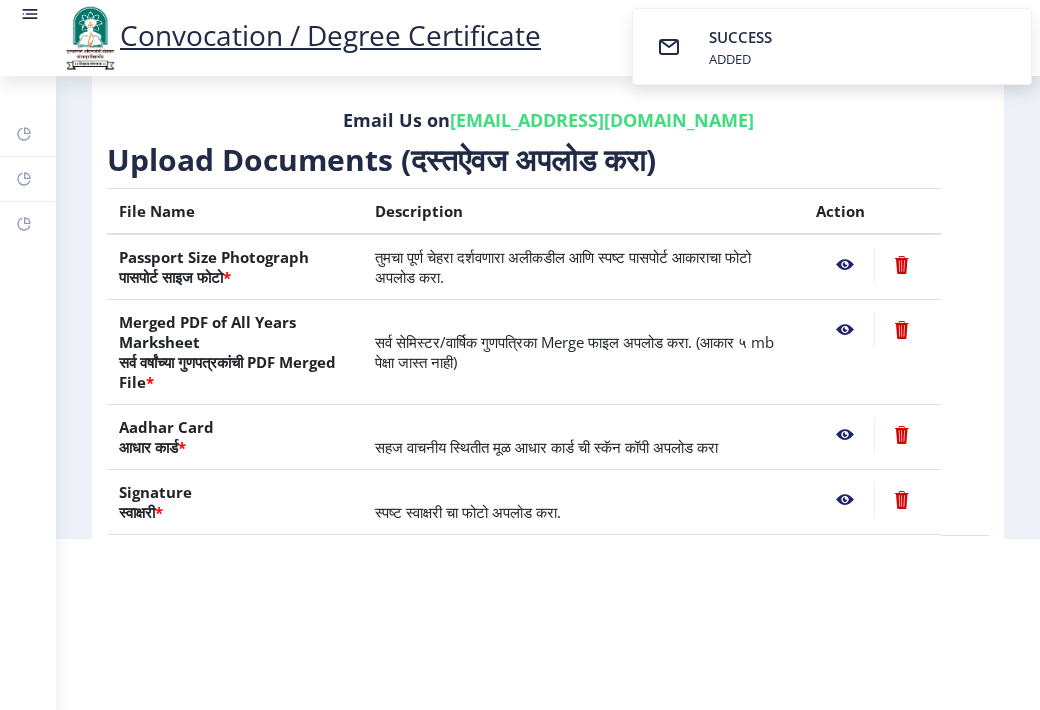scroll, scrollTop: 150, scrollLeft: 0, axis: vertical 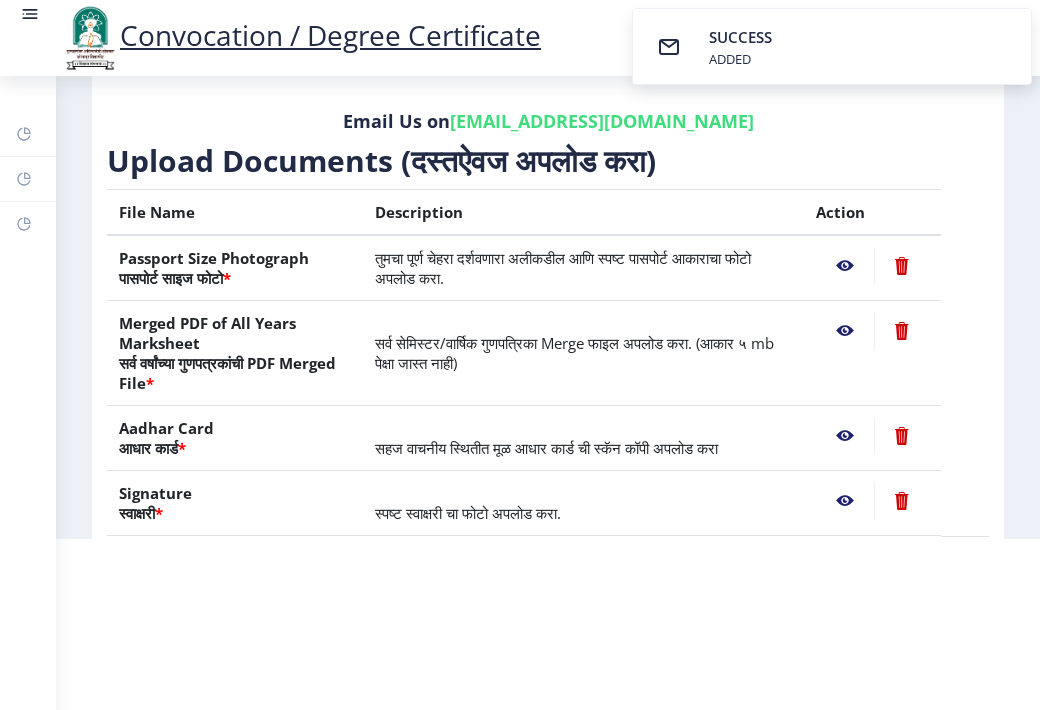 click 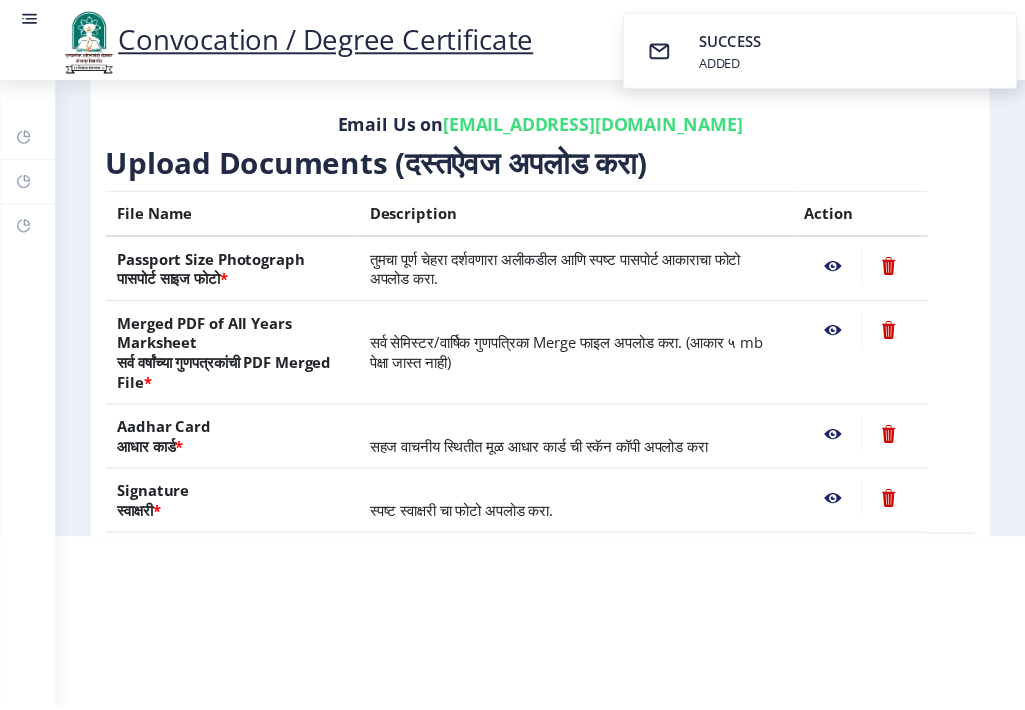 scroll, scrollTop: 0, scrollLeft: 0, axis: both 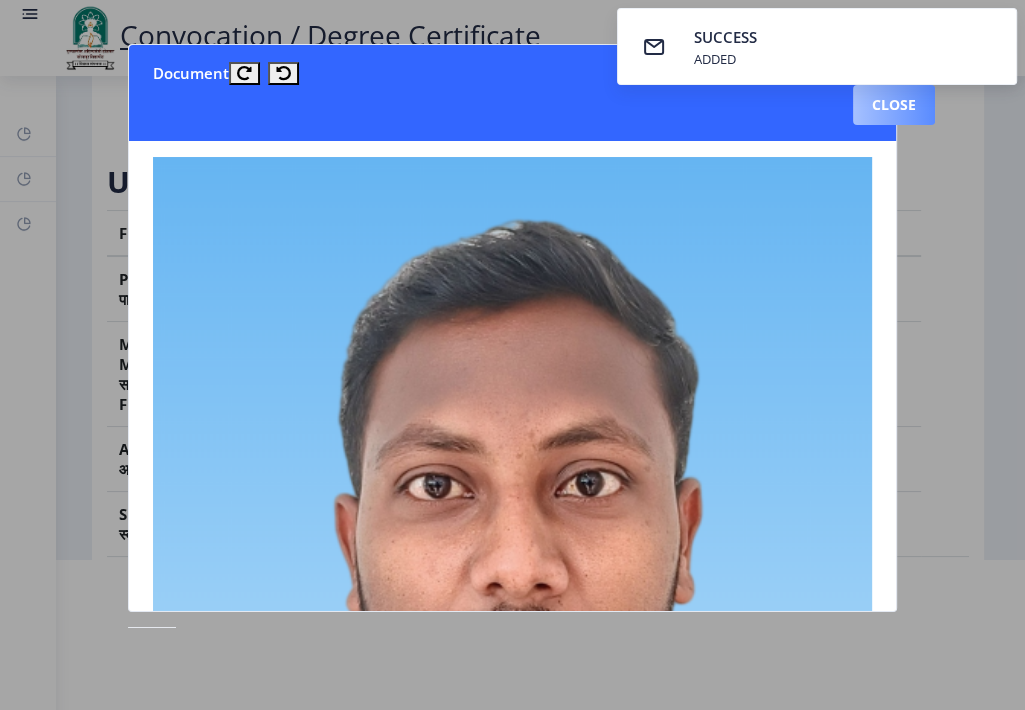 click on "Close" at bounding box center (894, 105) 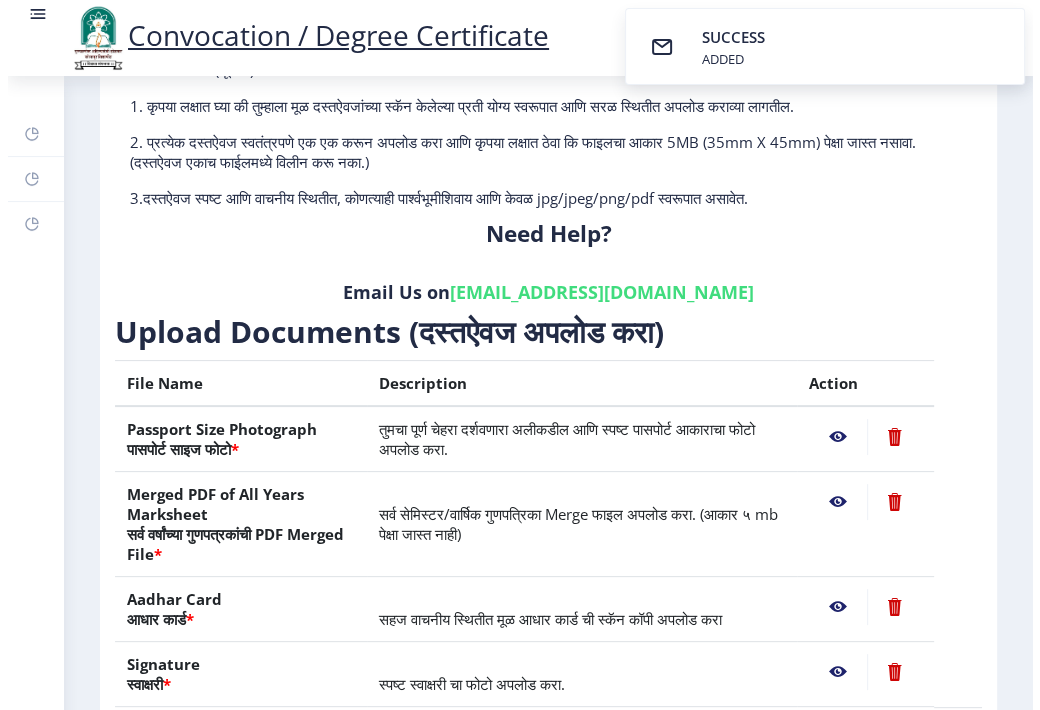 scroll, scrollTop: 150, scrollLeft: 0, axis: vertical 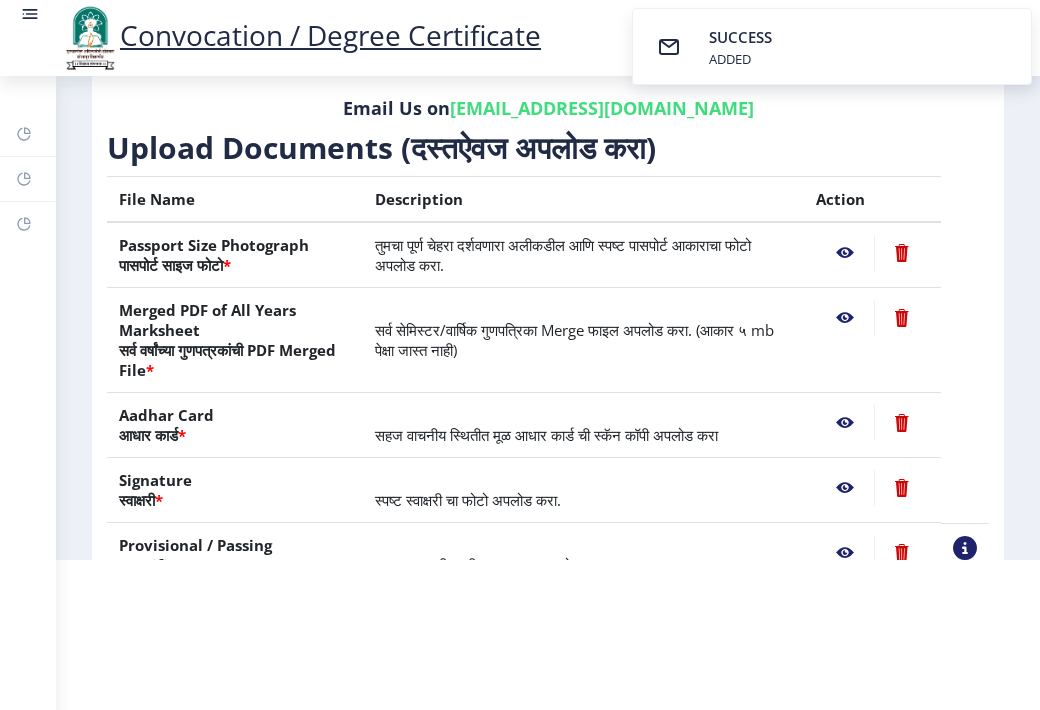 click 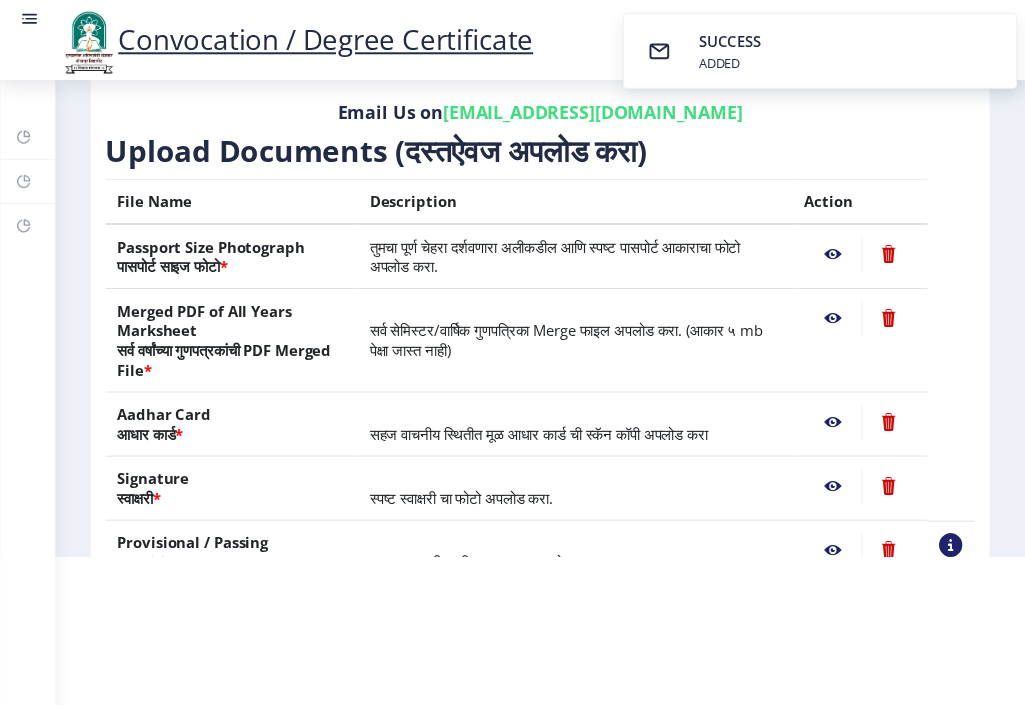 scroll, scrollTop: 0, scrollLeft: 0, axis: both 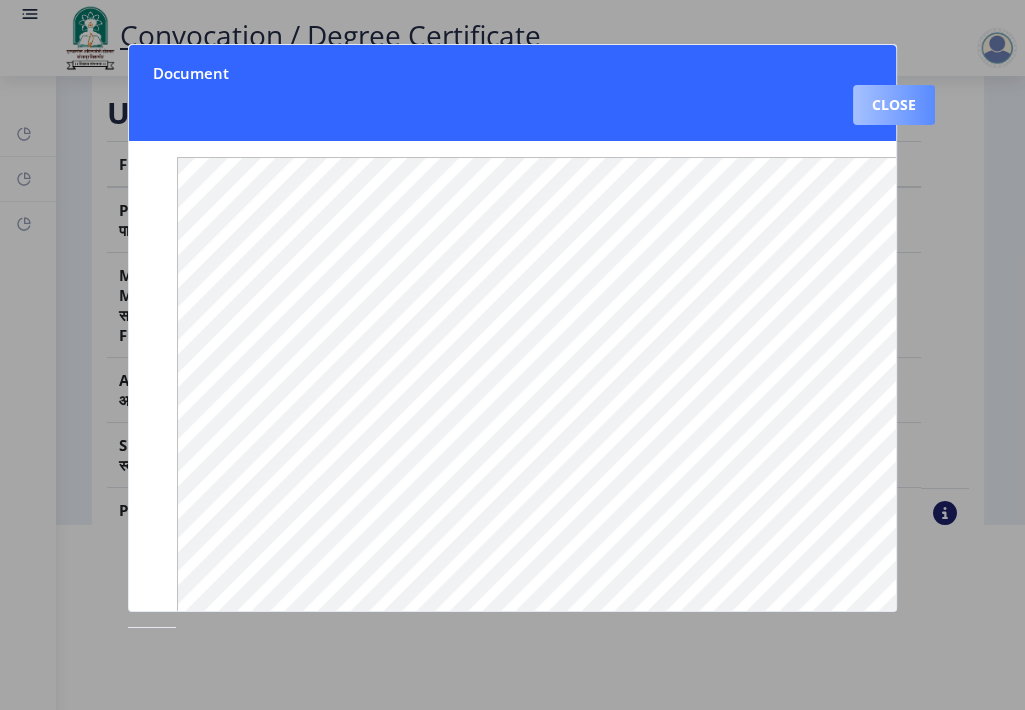 click on "Close" at bounding box center (894, 105) 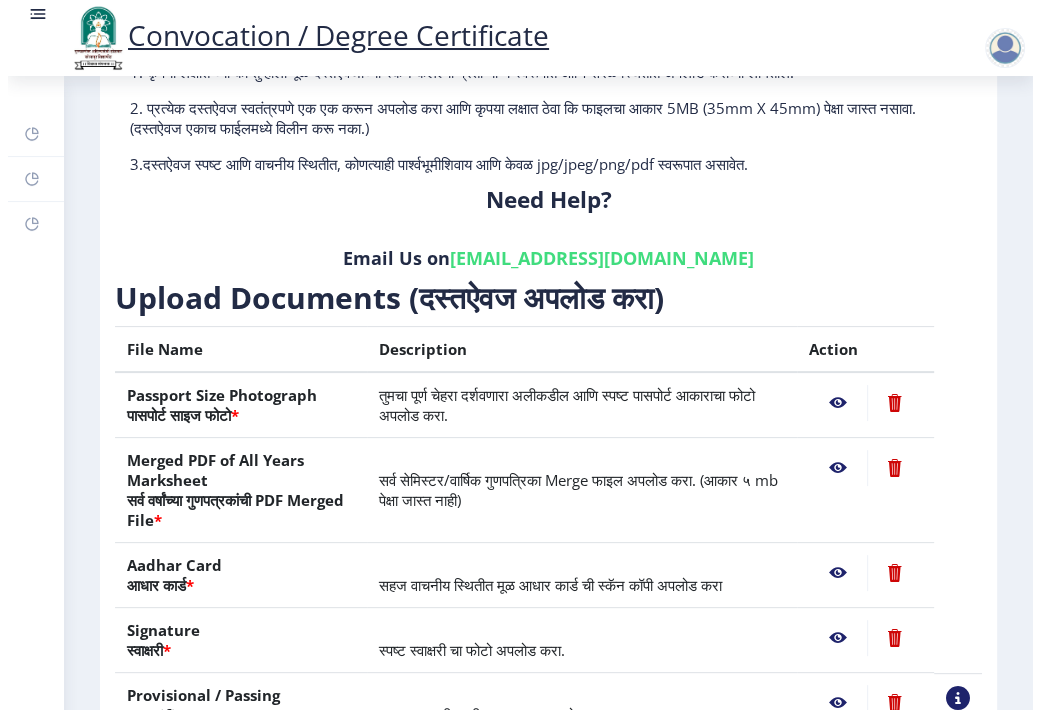 scroll, scrollTop: 171, scrollLeft: 0, axis: vertical 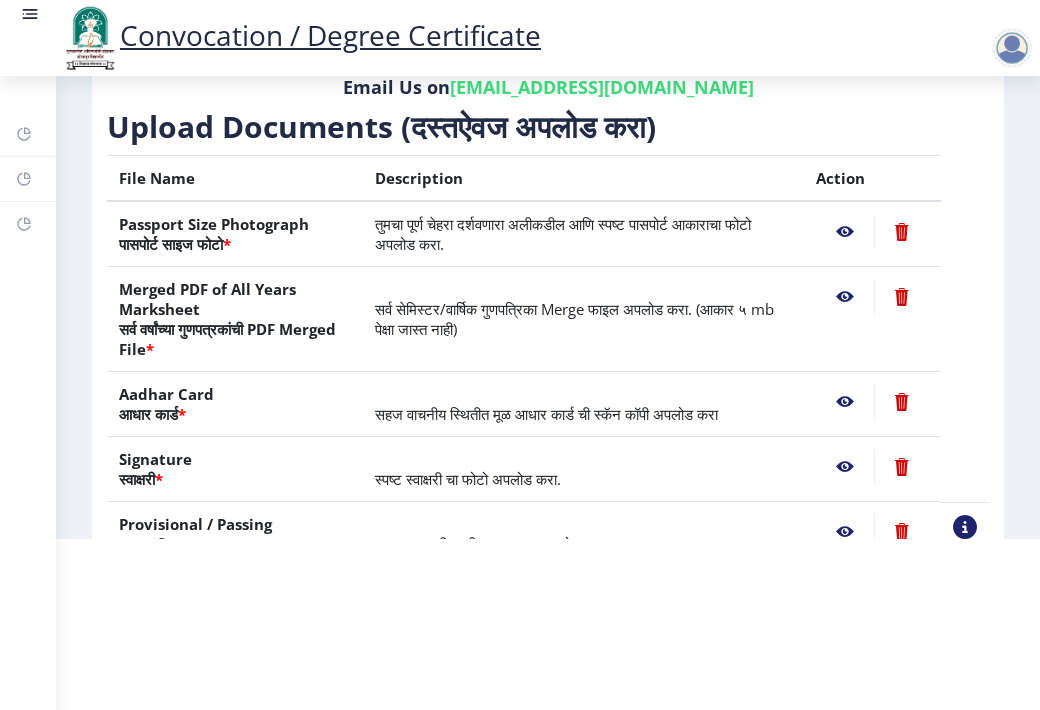 click 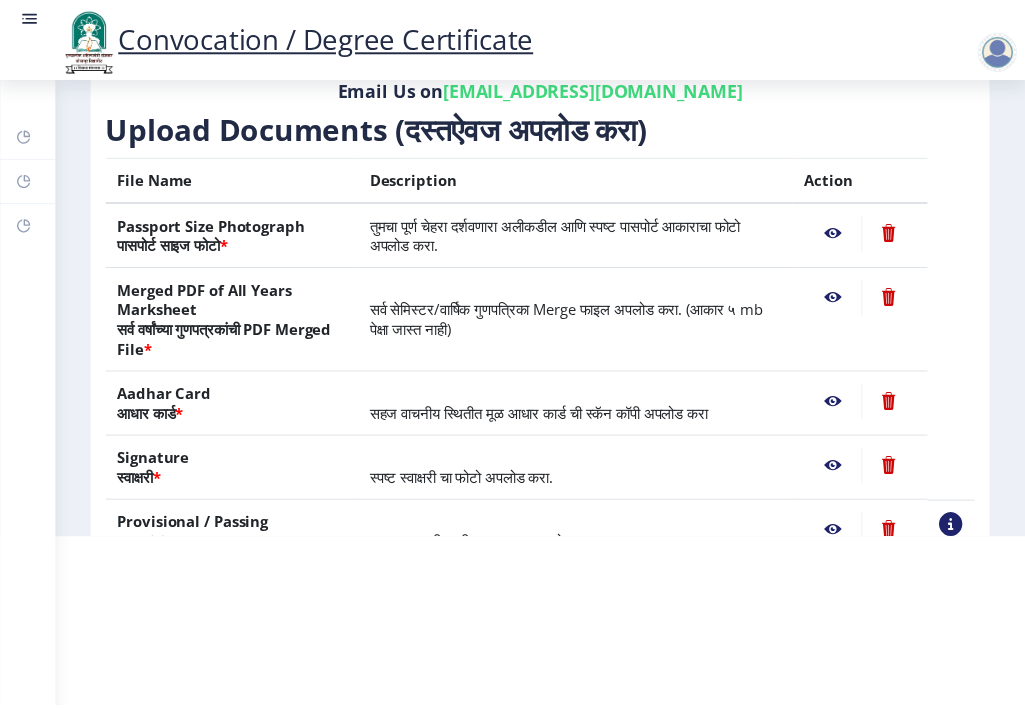 scroll, scrollTop: 0, scrollLeft: 0, axis: both 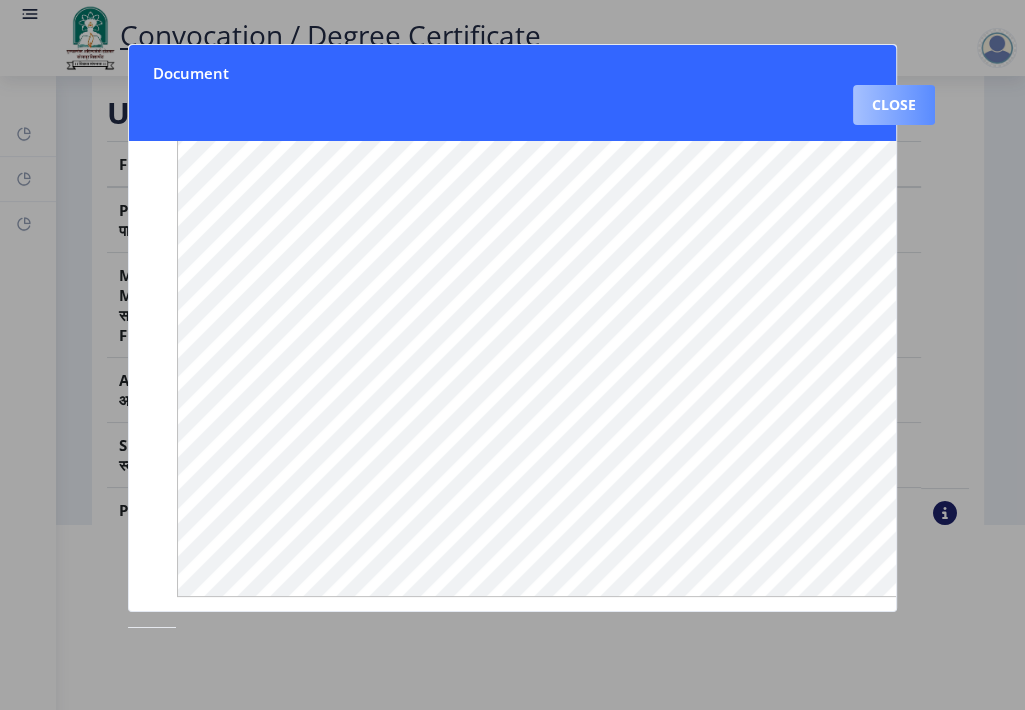 click on "Close" at bounding box center [894, 105] 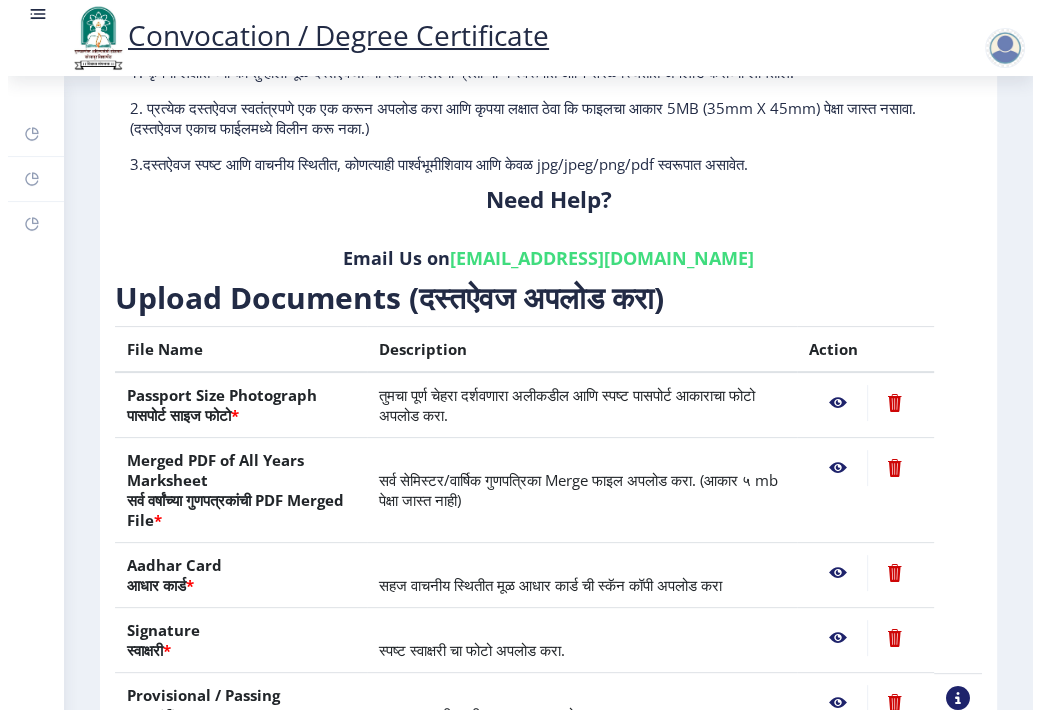 scroll, scrollTop: 171, scrollLeft: 0, axis: vertical 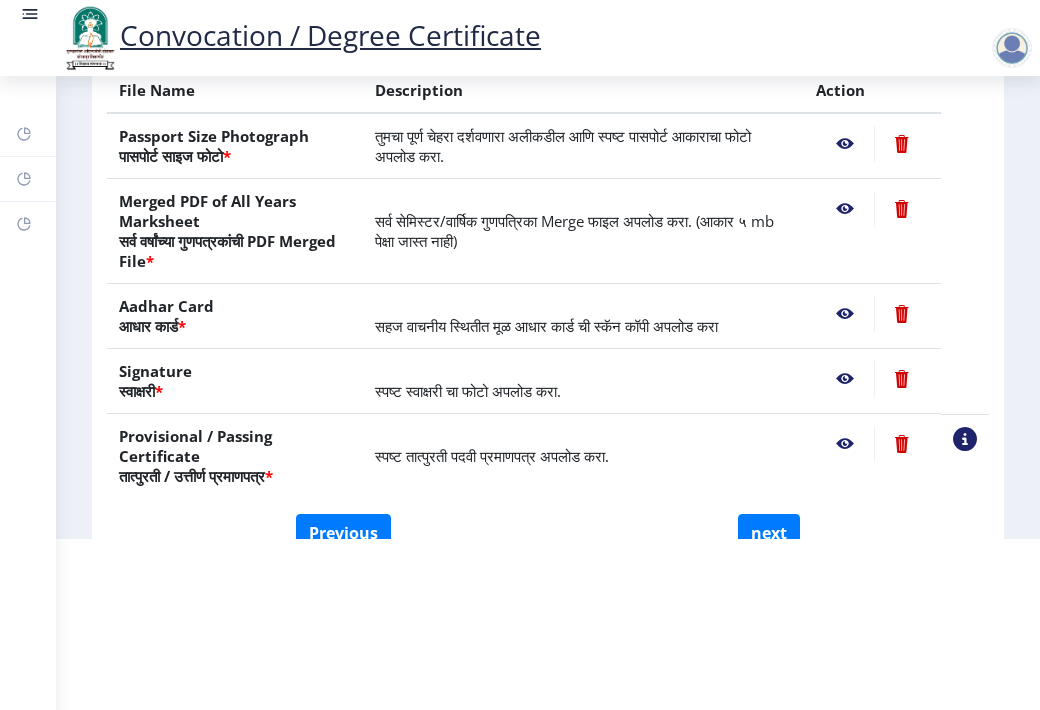 click 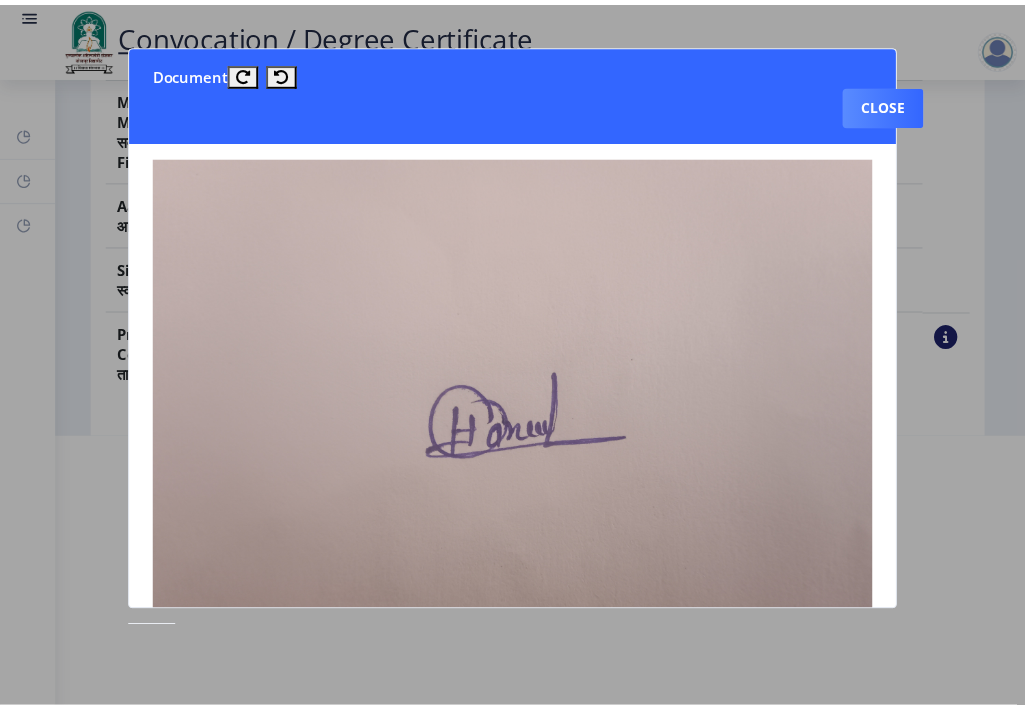 scroll, scrollTop: 0, scrollLeft: 0, axis: both 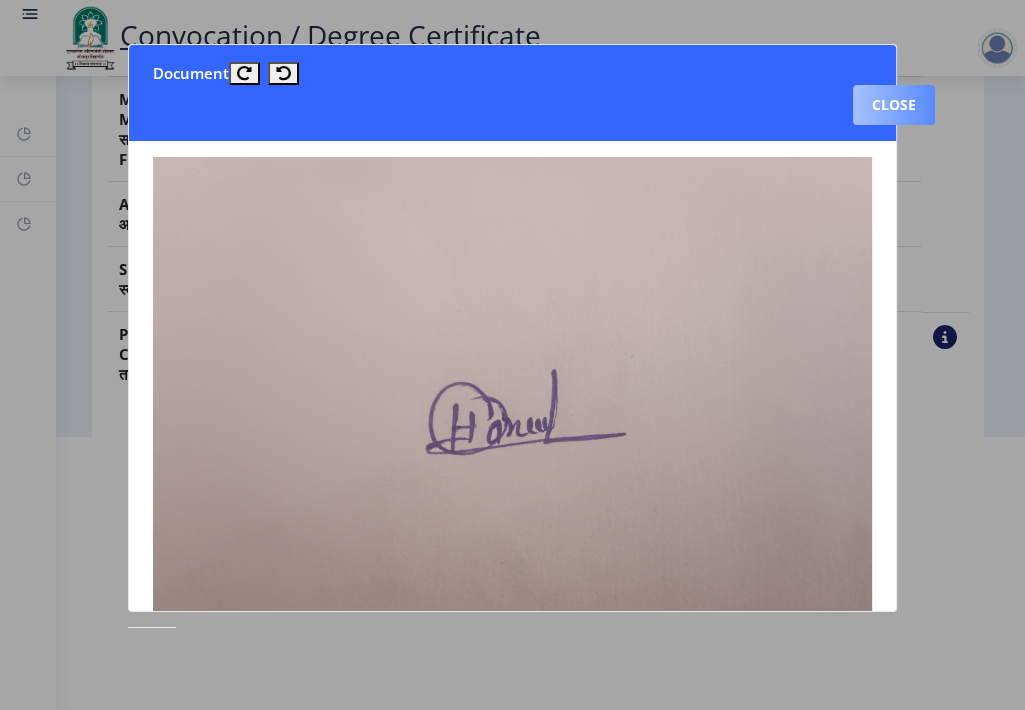 click on "Close" at bounding box center [894, 105] 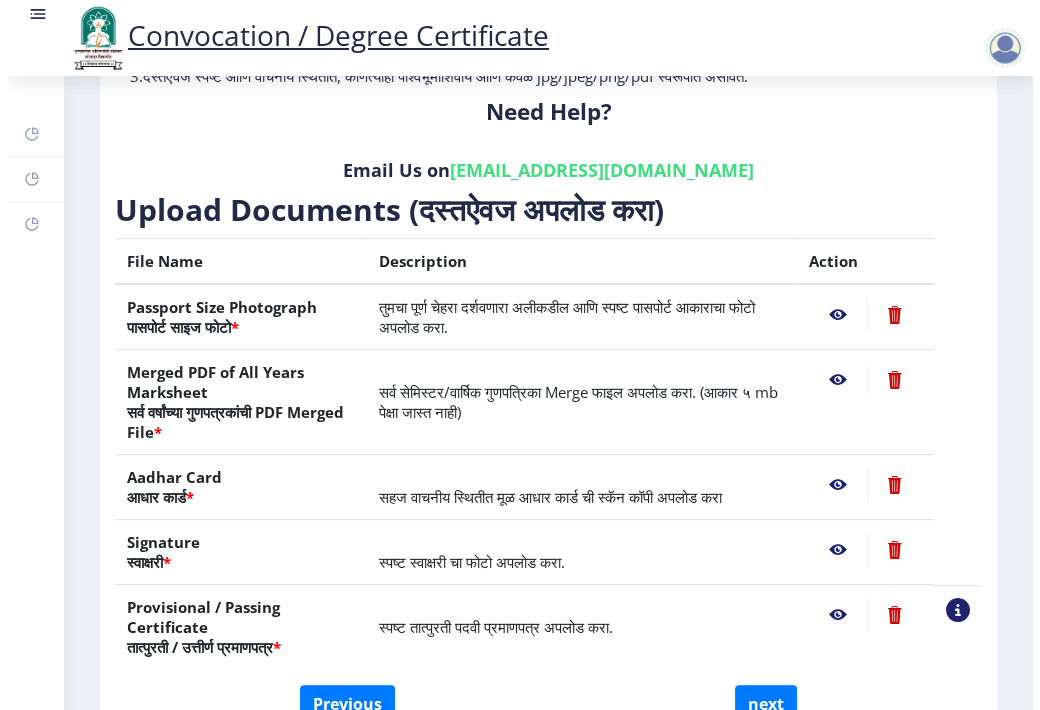 scroll, scrollTop: 171, scrollLeft: 0, axis: vertical 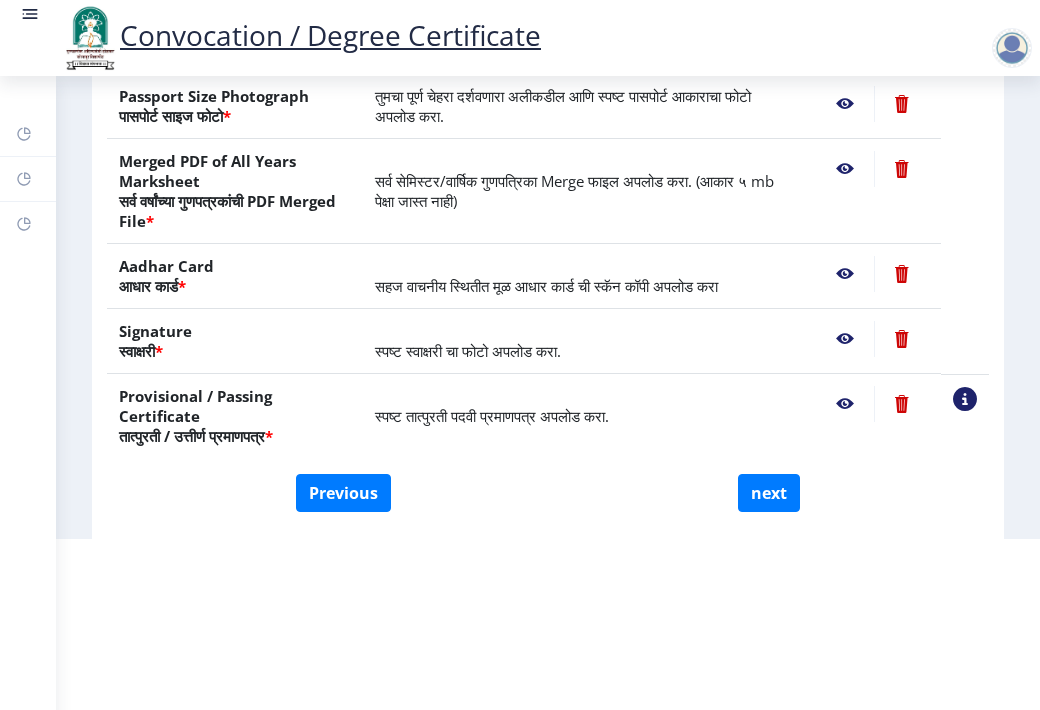 click 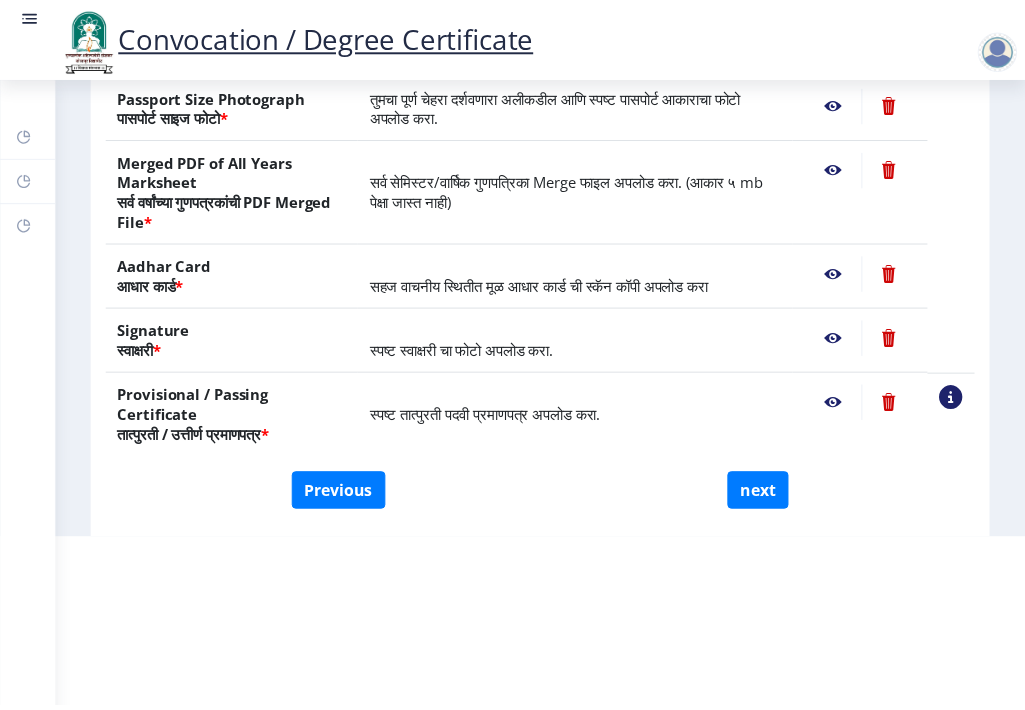 scroll, scrollTop: 0, scrollLeft: 0, axis: both 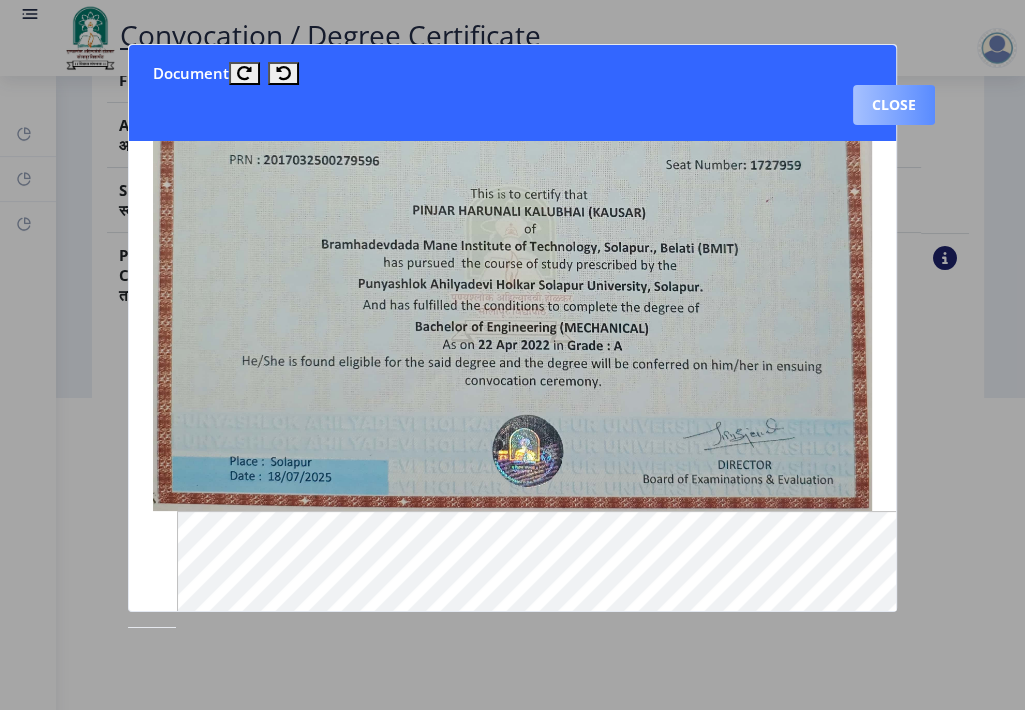 click on "Close" at bounding box center [894, 105] 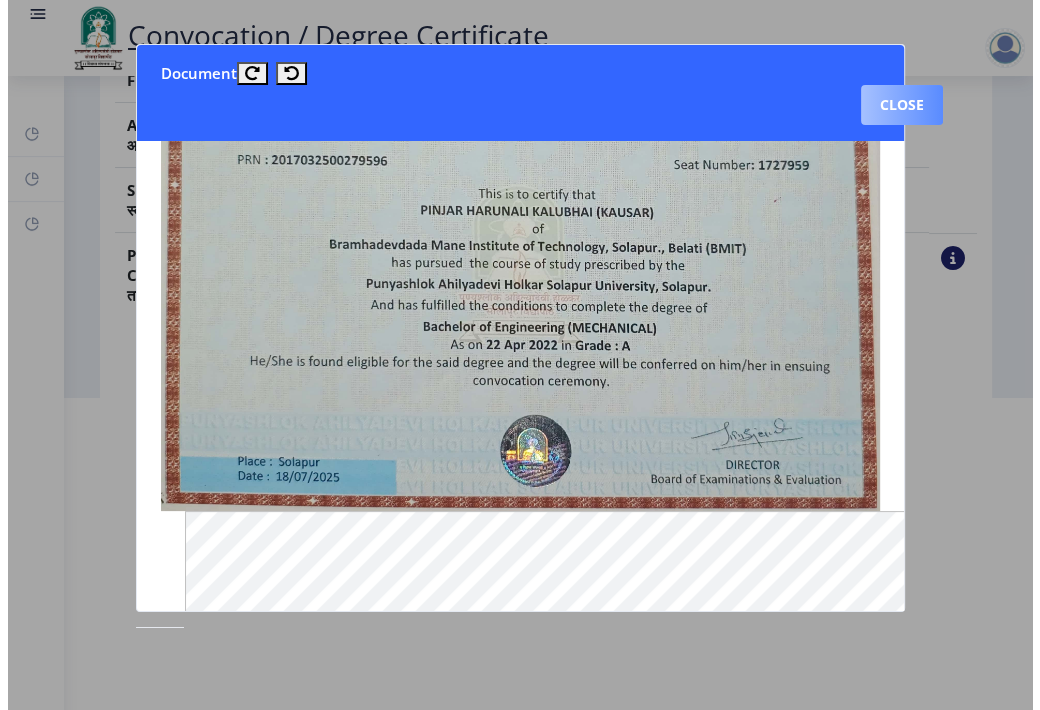 scroll, scrollTop: 171, scrollLeft: 0, axis: vertical 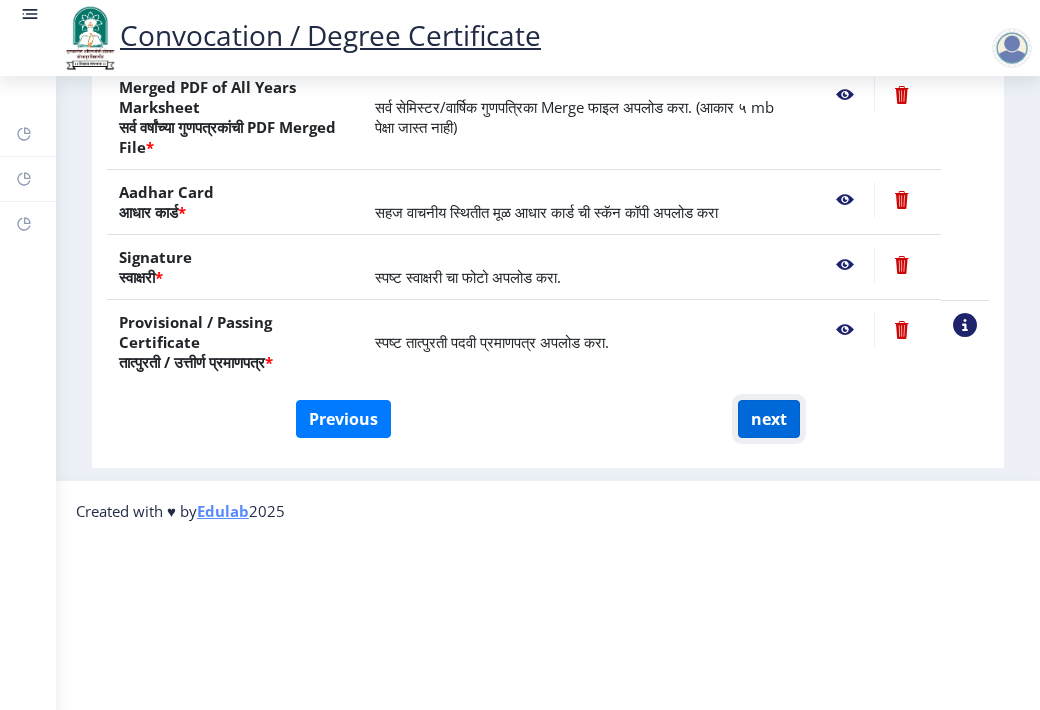 click on "next" 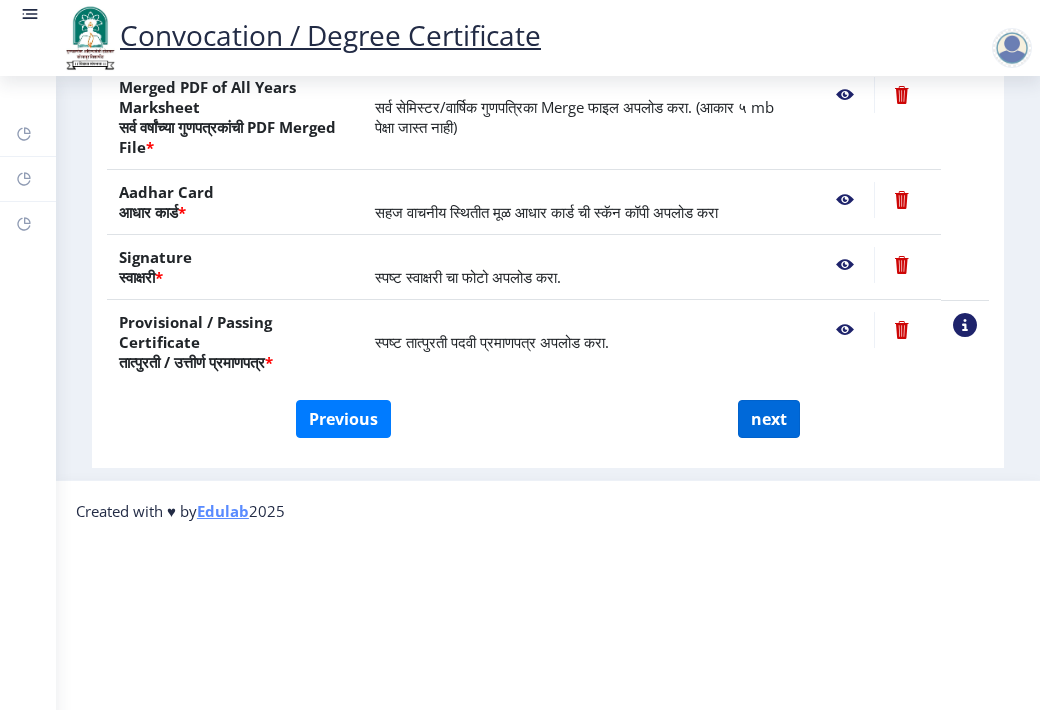 scroll, scrollTop: 0, scrollLeft: 0, axis: both 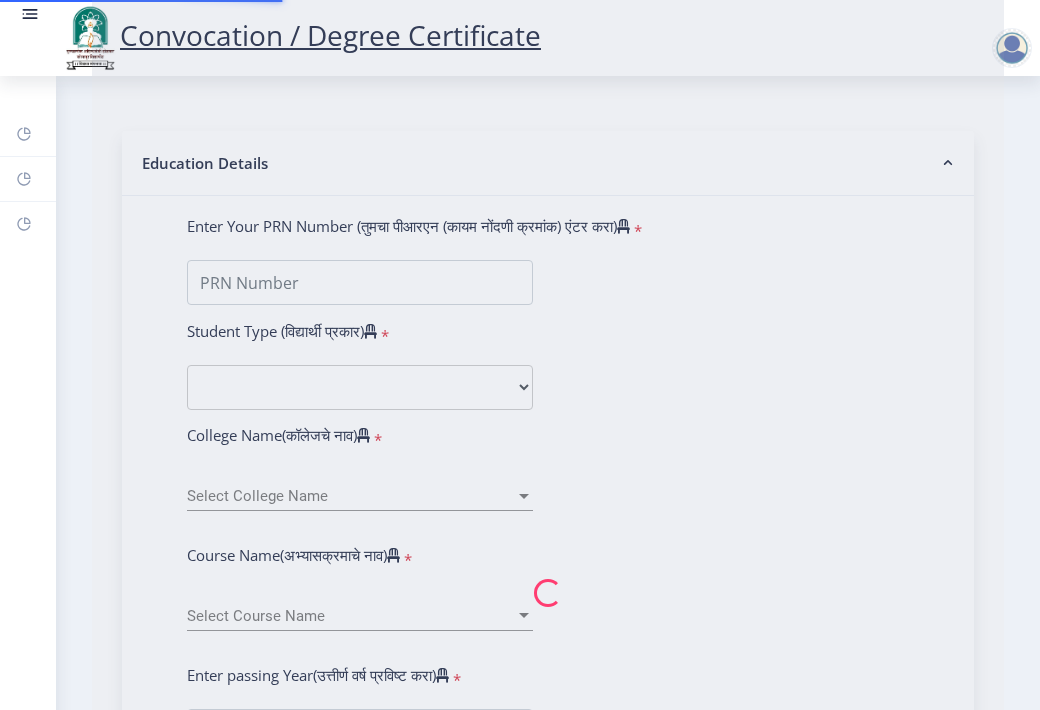 select 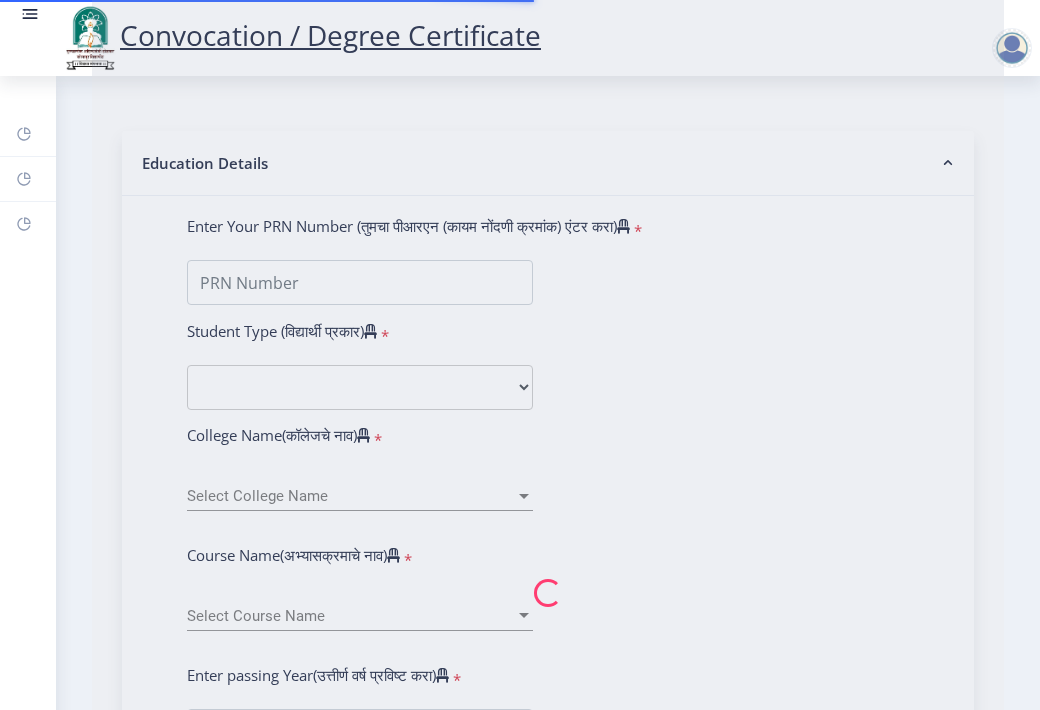 scroll, scrollTop: 0, scrollLeft: 0, axis: both 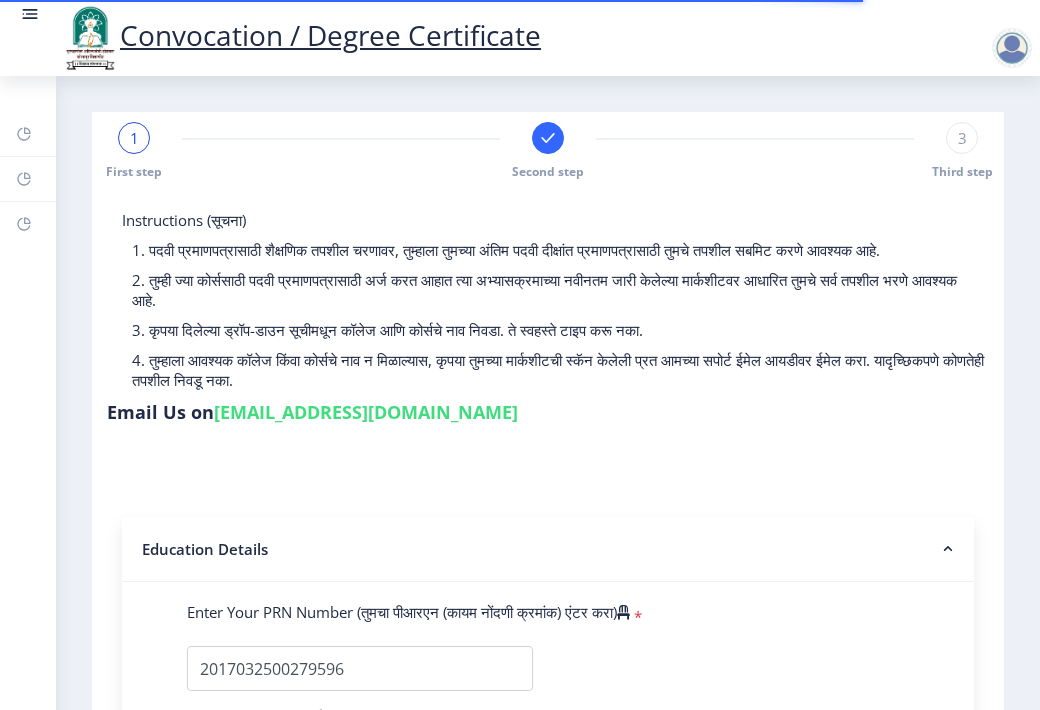 select 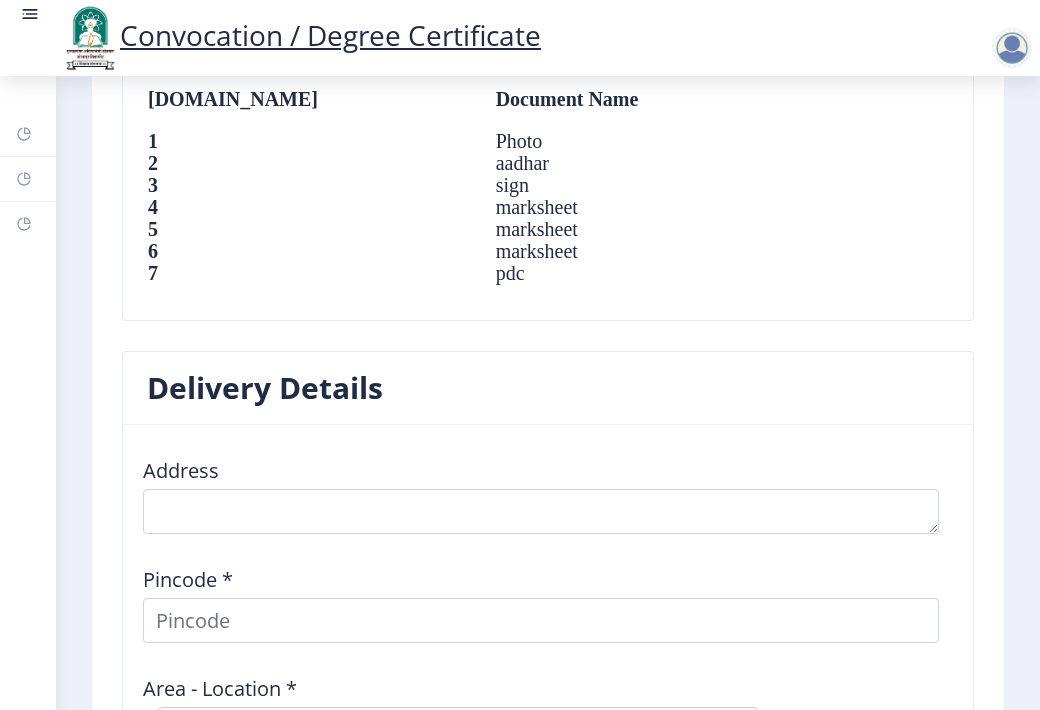 scroll, scrollTop: 2990, scrollLeft: 0, axis: vertical 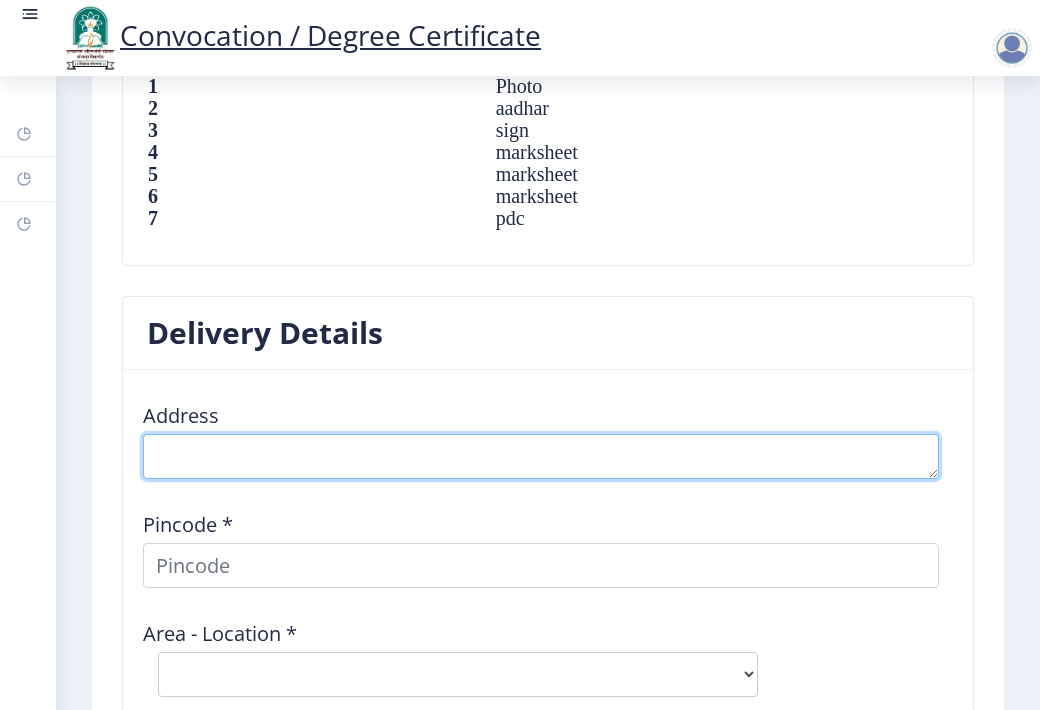 click at bounding box center [541, 456] 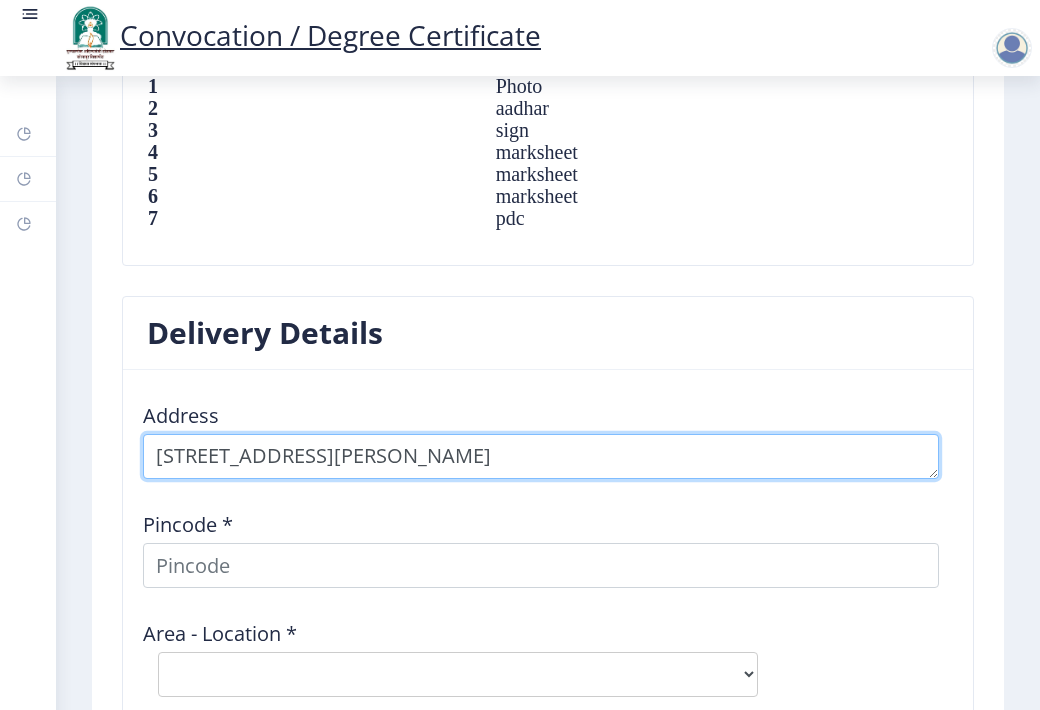 click at bounding box center (541, 456) 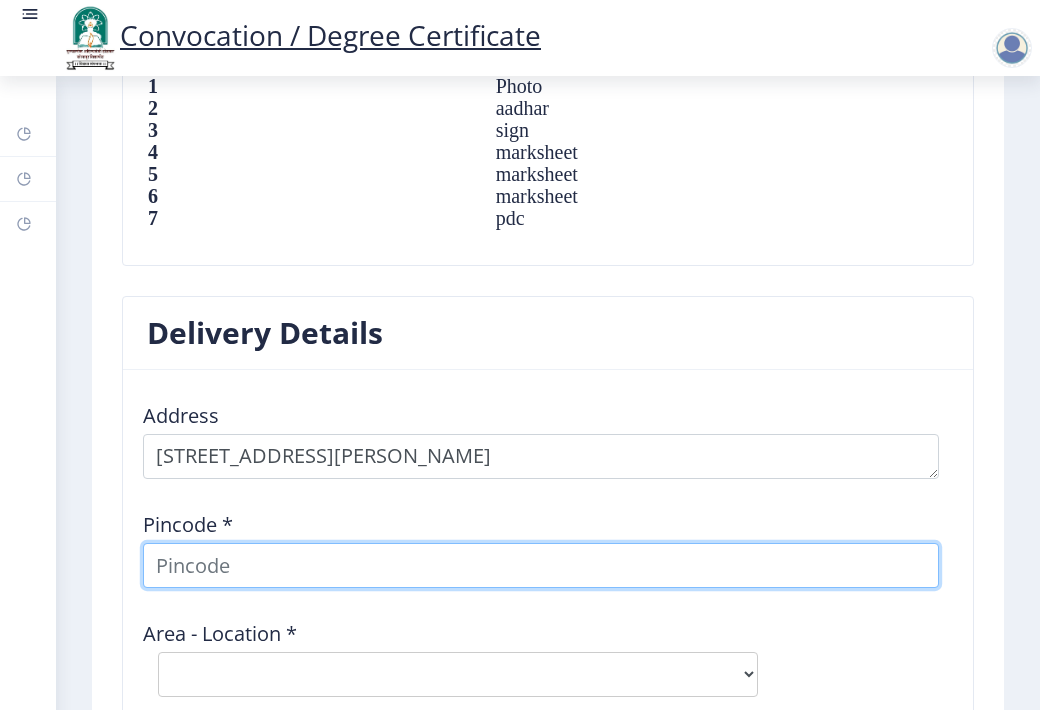 click at bounding box center [541, 565] 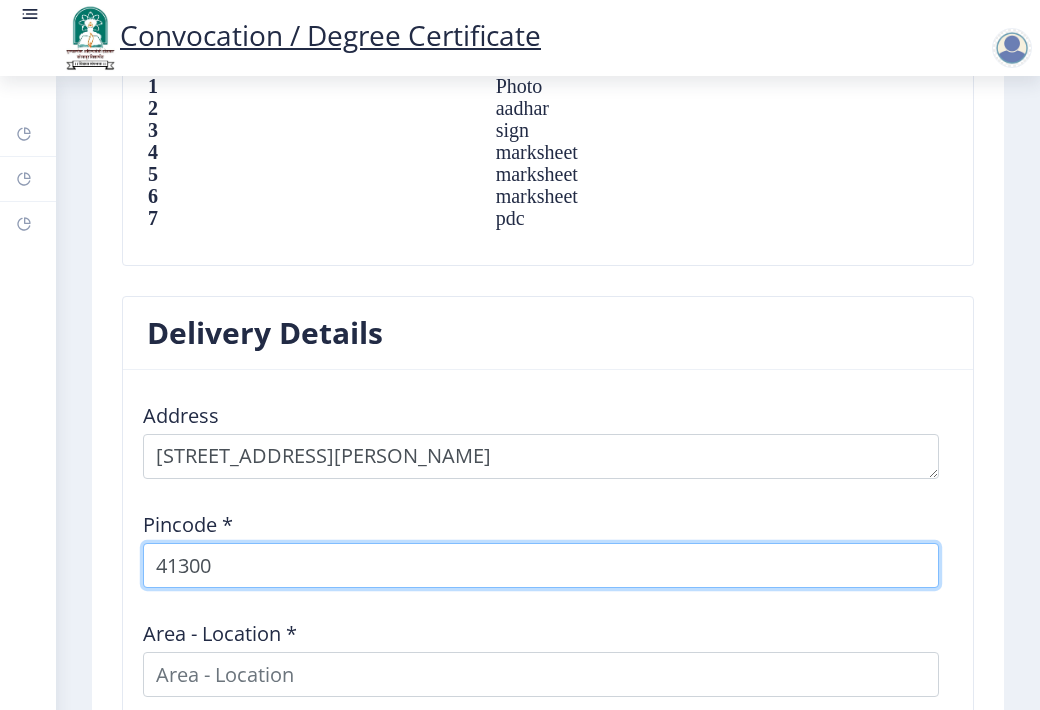 type on "413003" 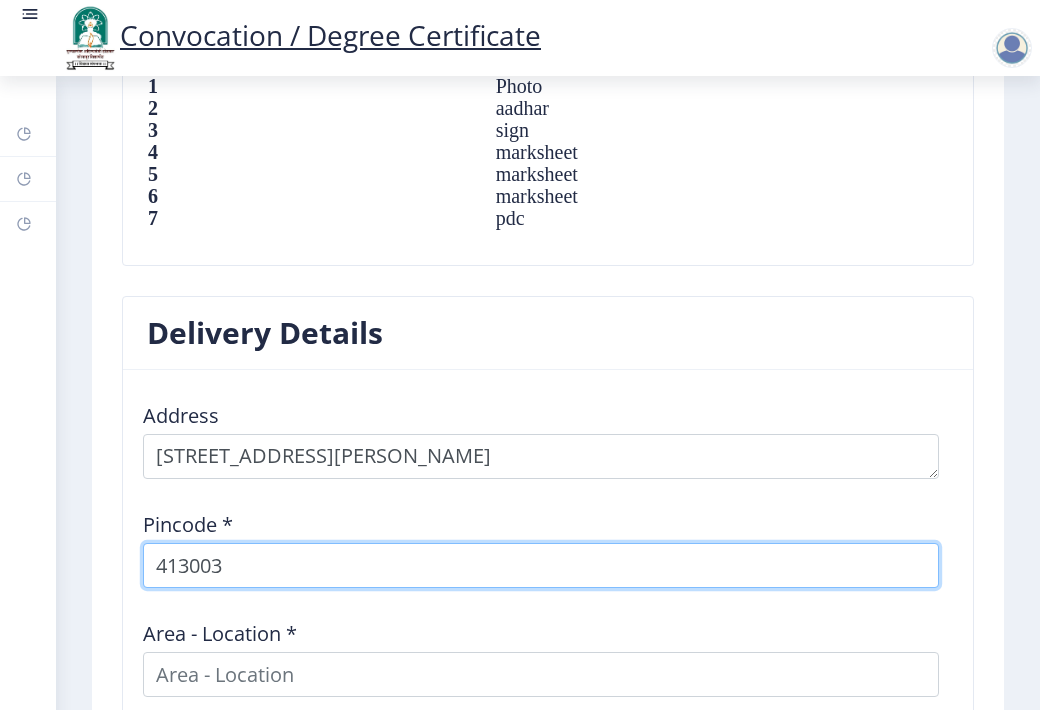 select 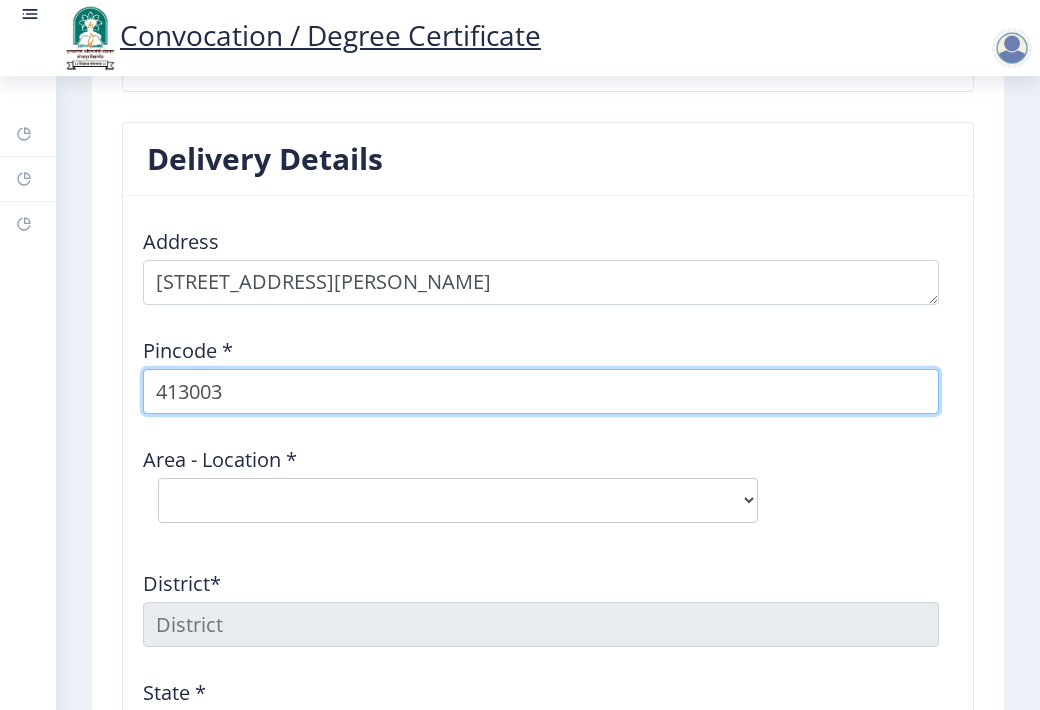 scroll, scrollTop: 3165, scrollLeft: 0, axis: vertical 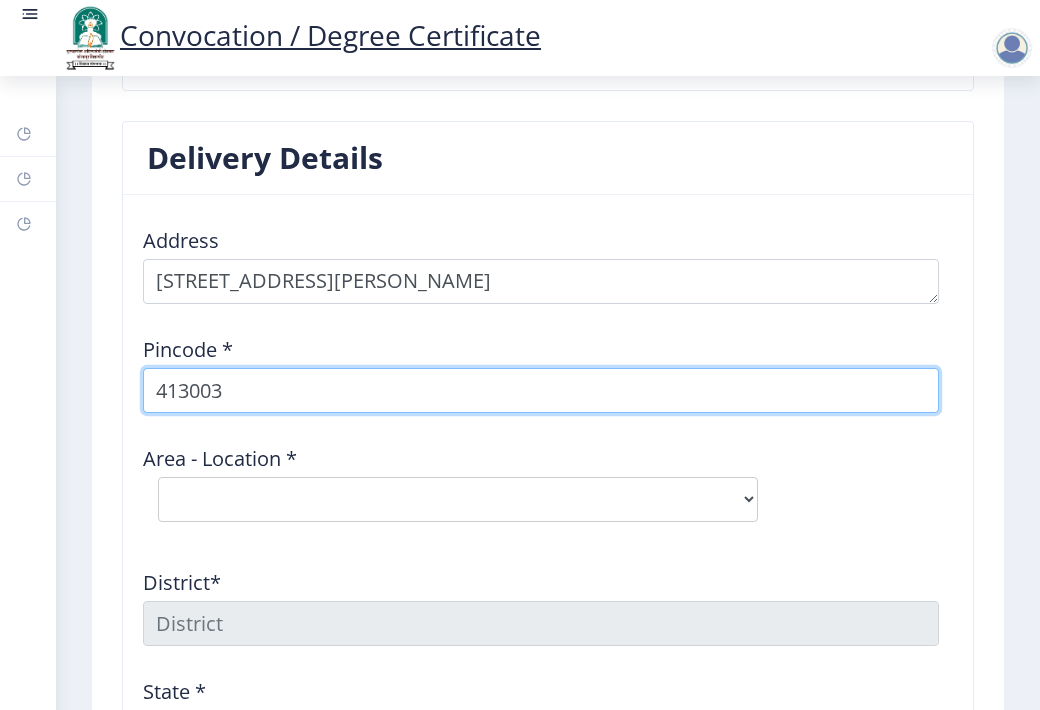 type on "413003" 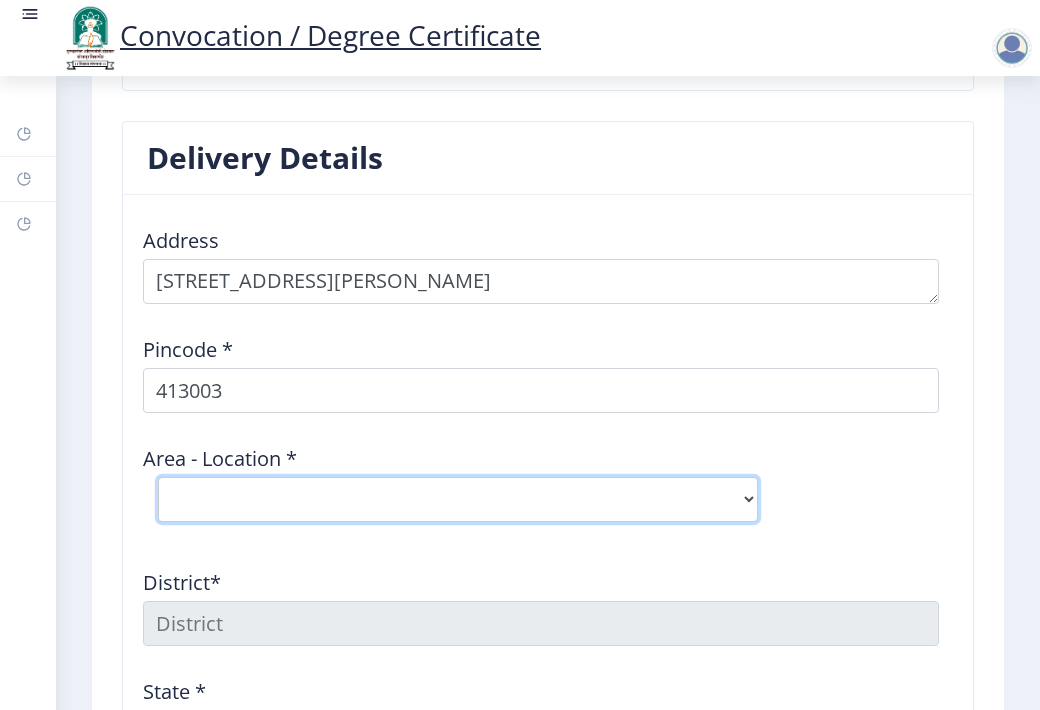 click on "Select Area Location Gurunanak Nagar S.O Medical College S.O (Solapur) Sadar Bazar S.O (Solapur)" at bounding box center [458, 499] 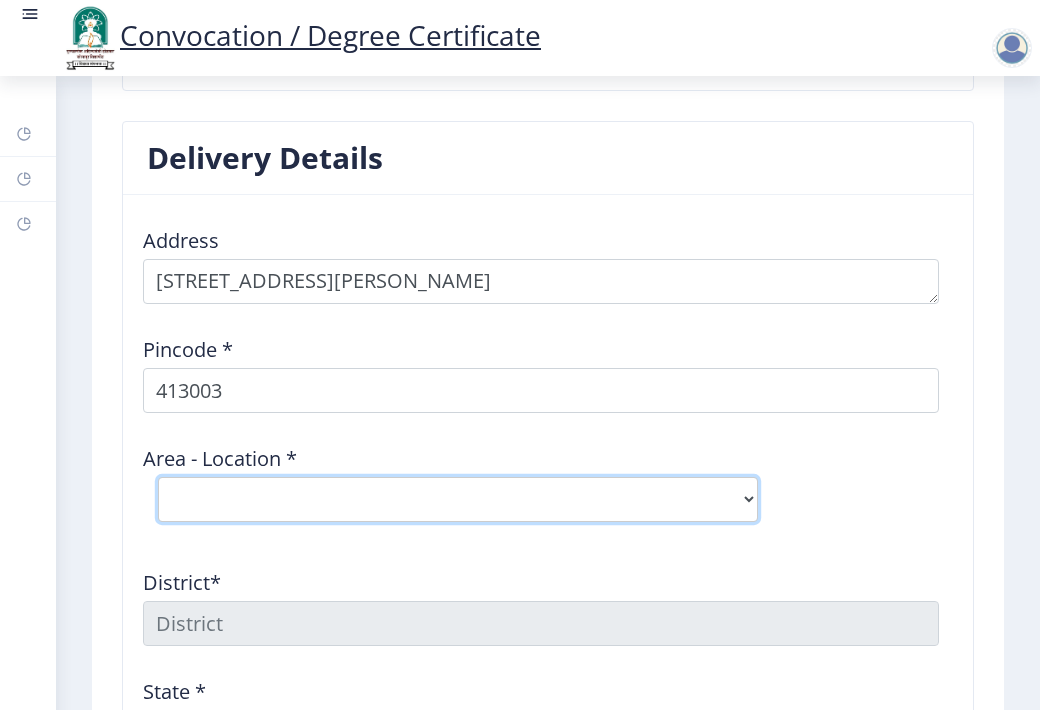 select on "1: Object" 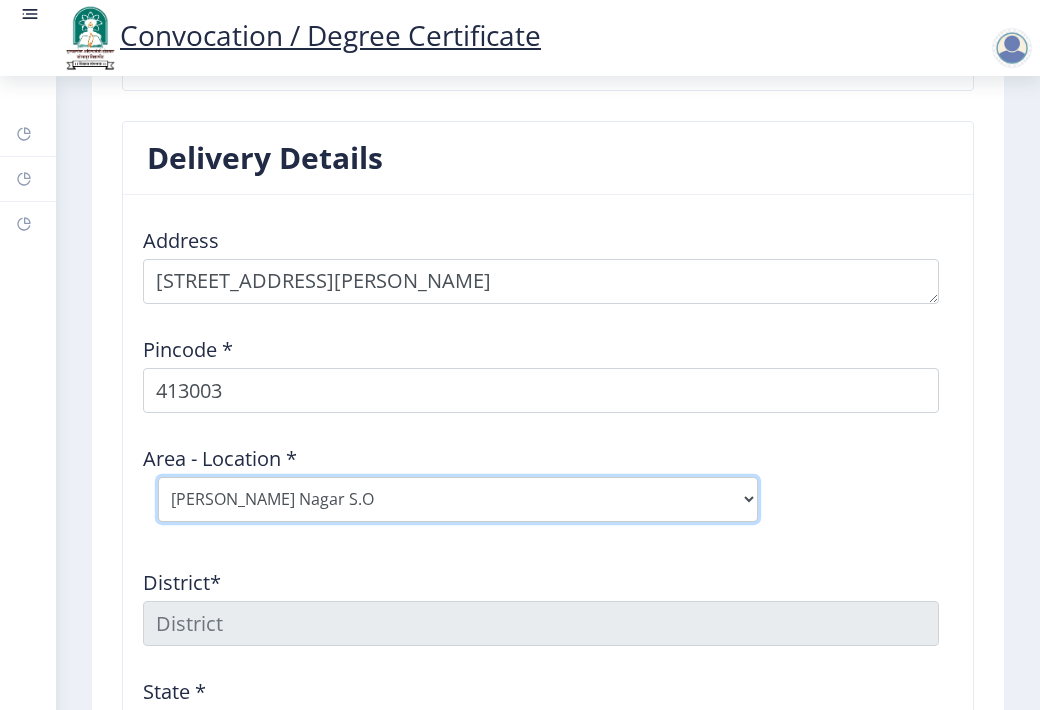click on "Select Area Location Gurunanak Nagar S.O Medical College S.O (Solapur) Sadar Bazar S.O (Solapur)" at bounding box center (458, 499) 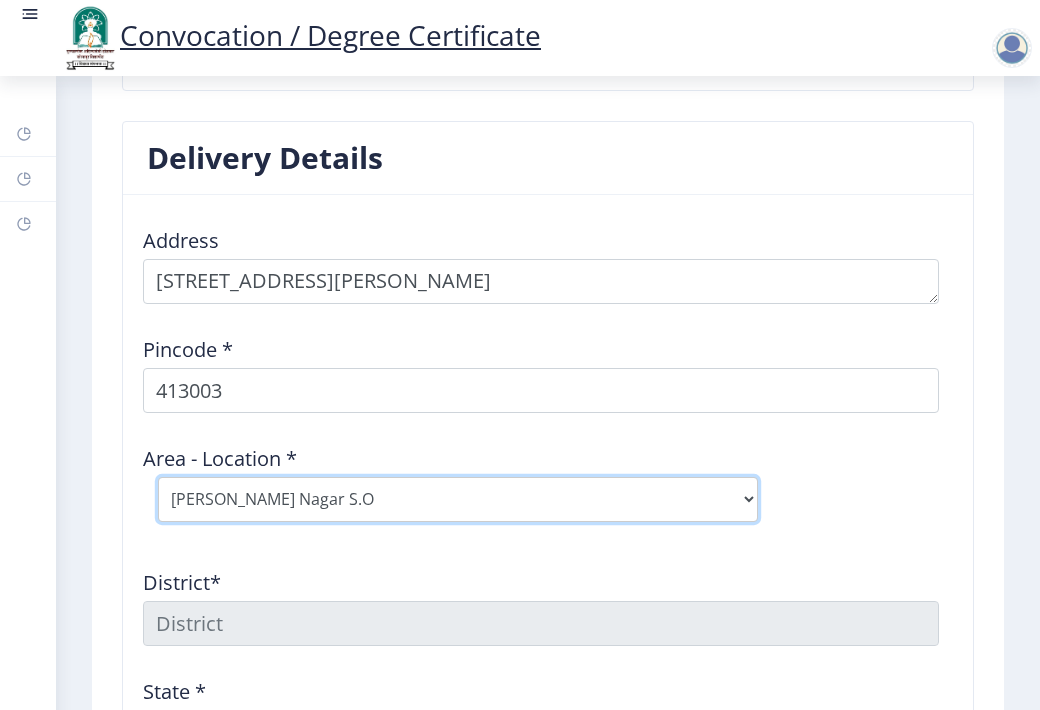 type on "SOLAPUR" 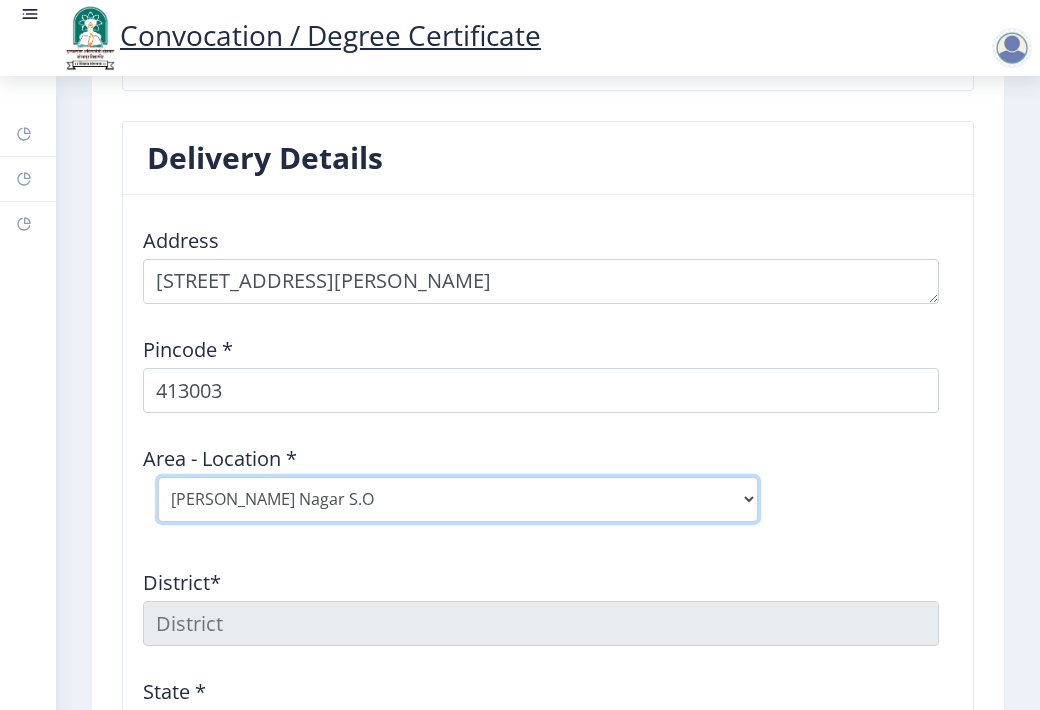 type on "Maharashtra" 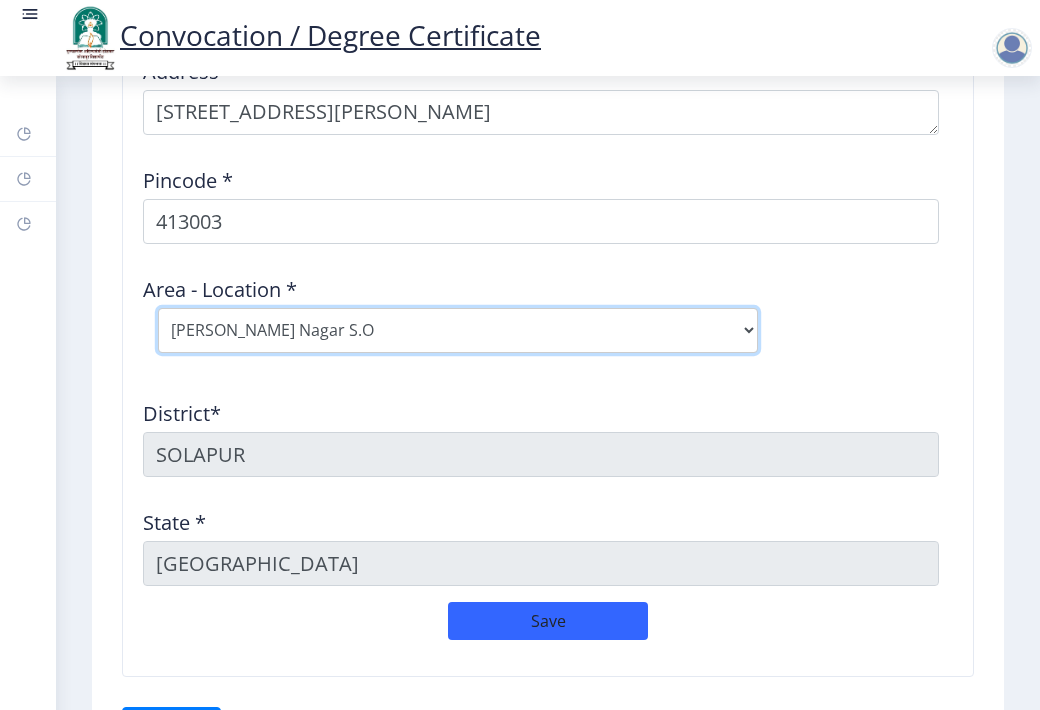 scroll, scrollTop: 3462, scrollLeft: 0, axis: vertical 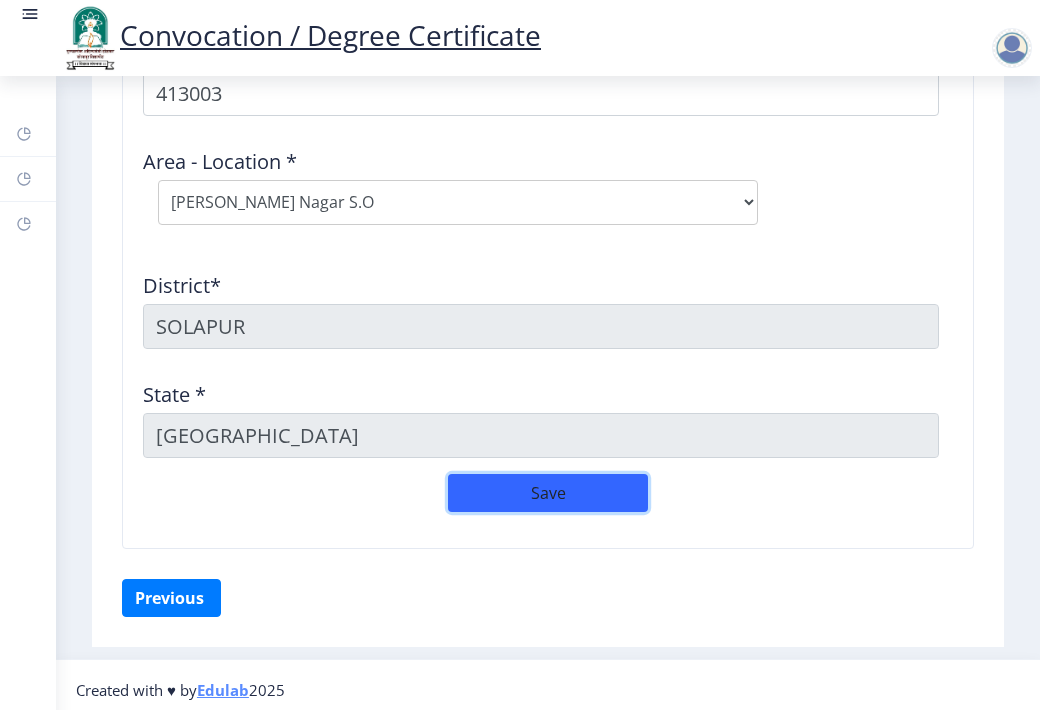 click on "Save" 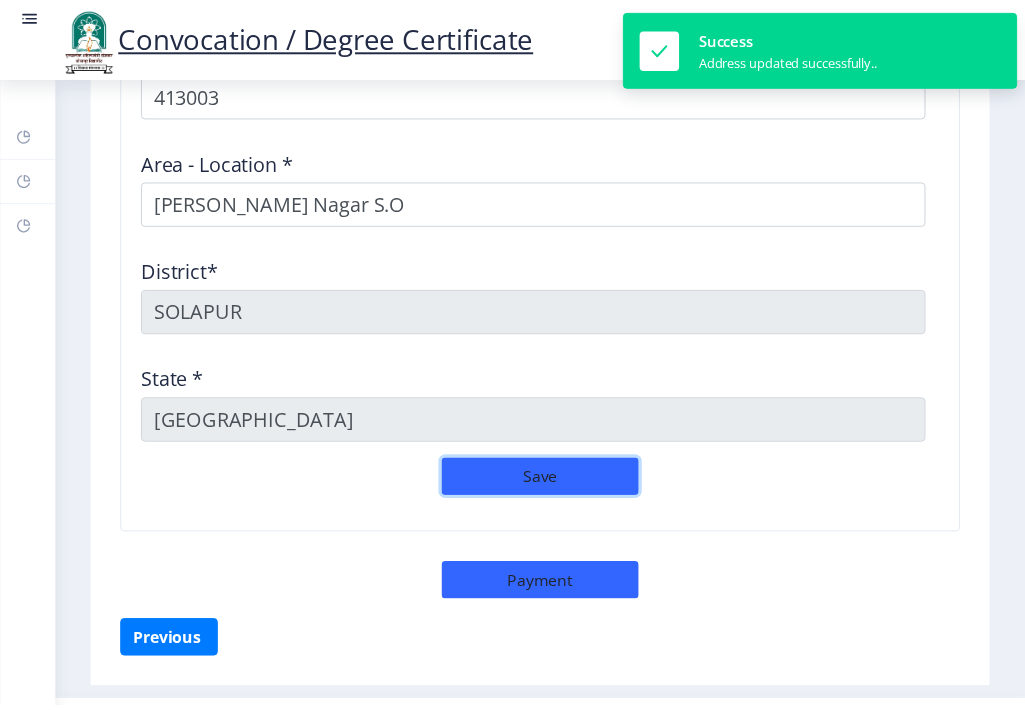 scroll, scrollTop: 3505, scrollLeft: 0, axis: vertical 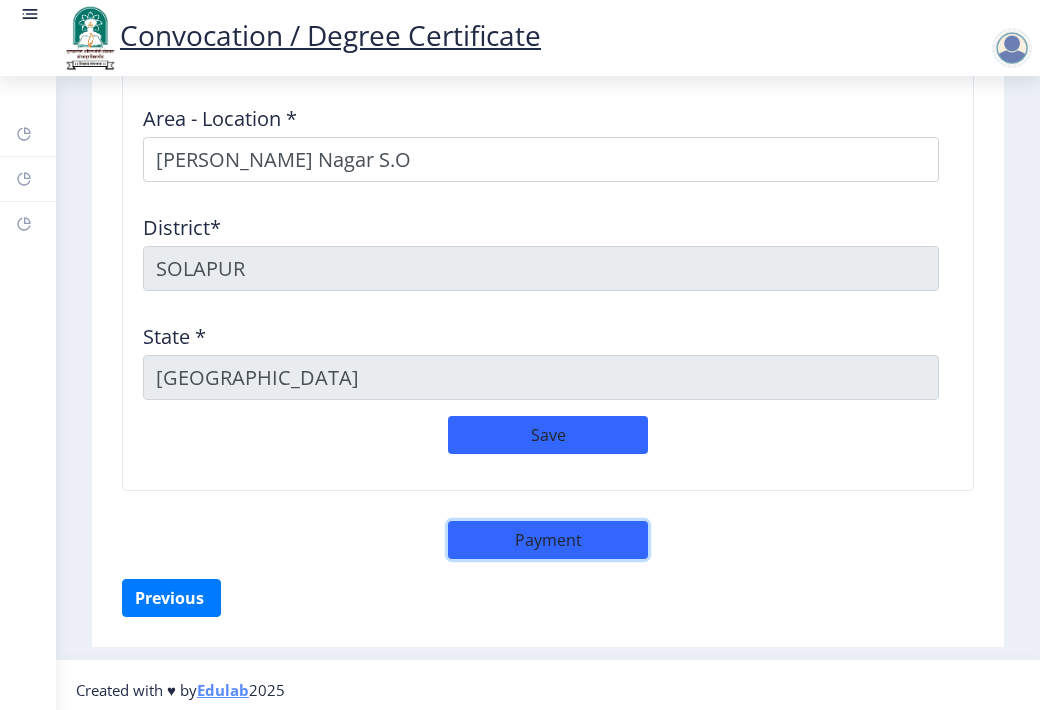 click on "Payment" 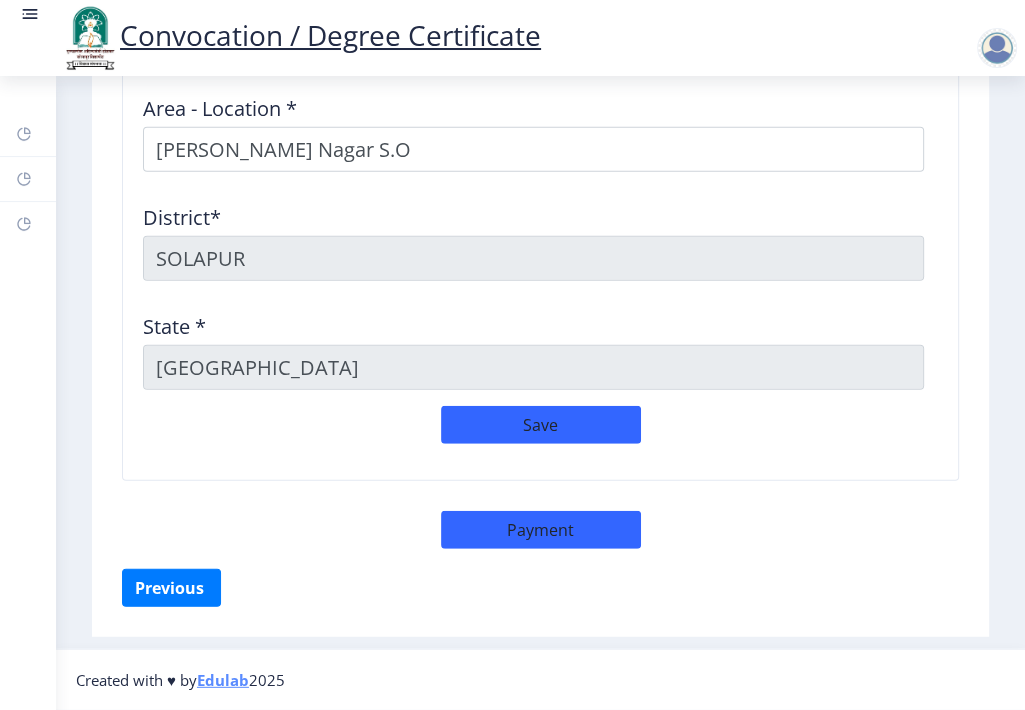 select on "sealed" 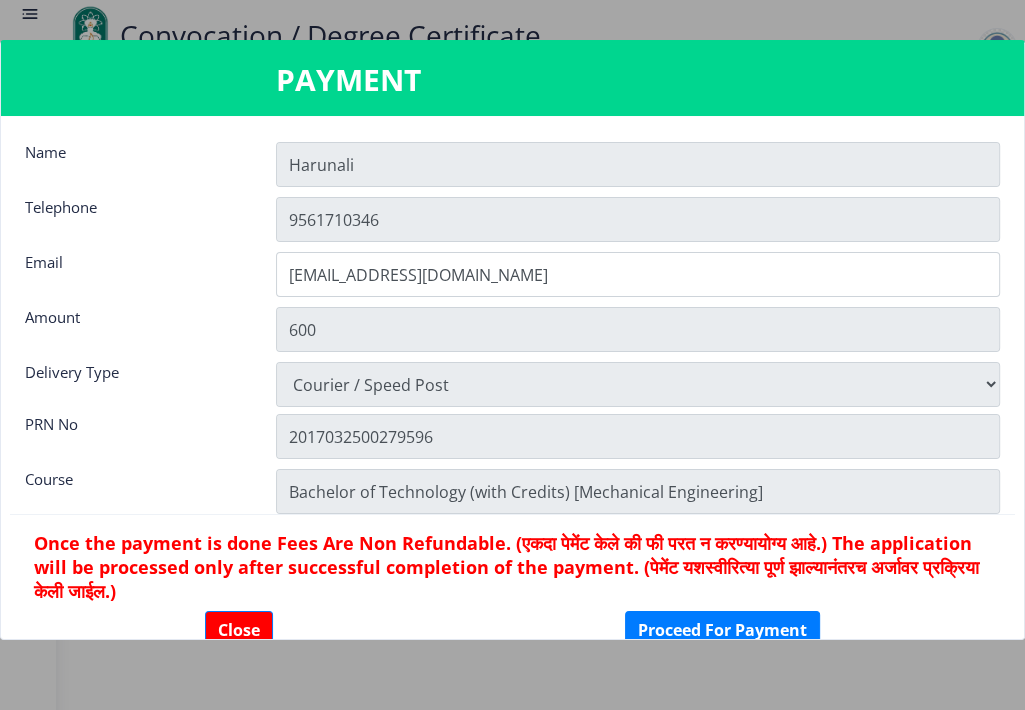 scroll, scrollTop: 3488, scrollLeft: 0, axis: vertical 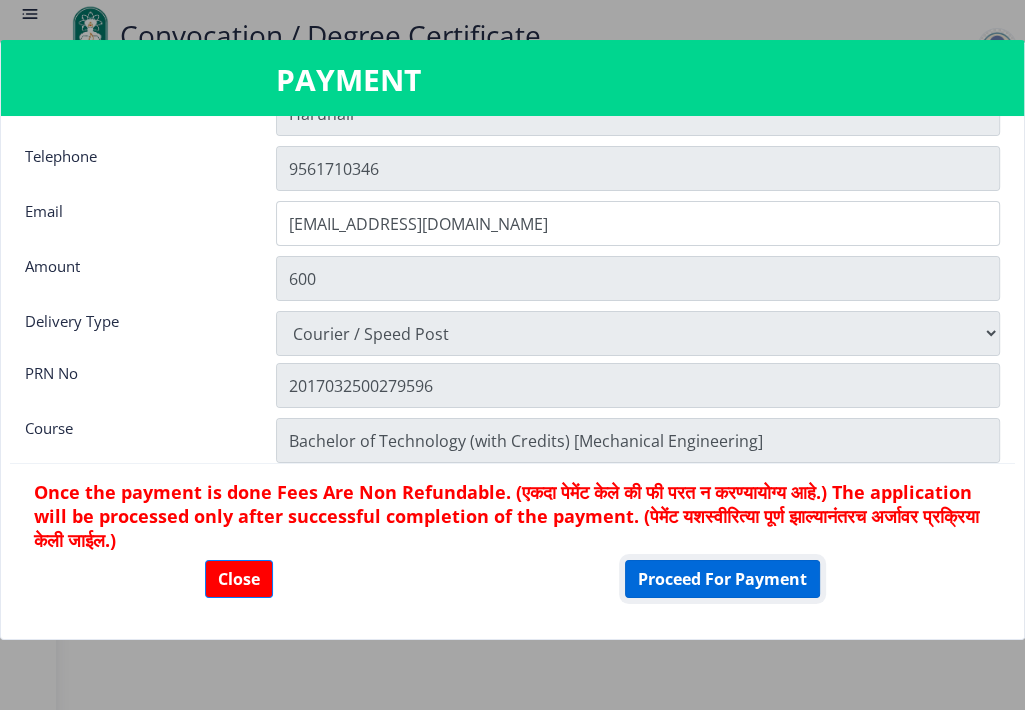 click on "Proceed For Payment" 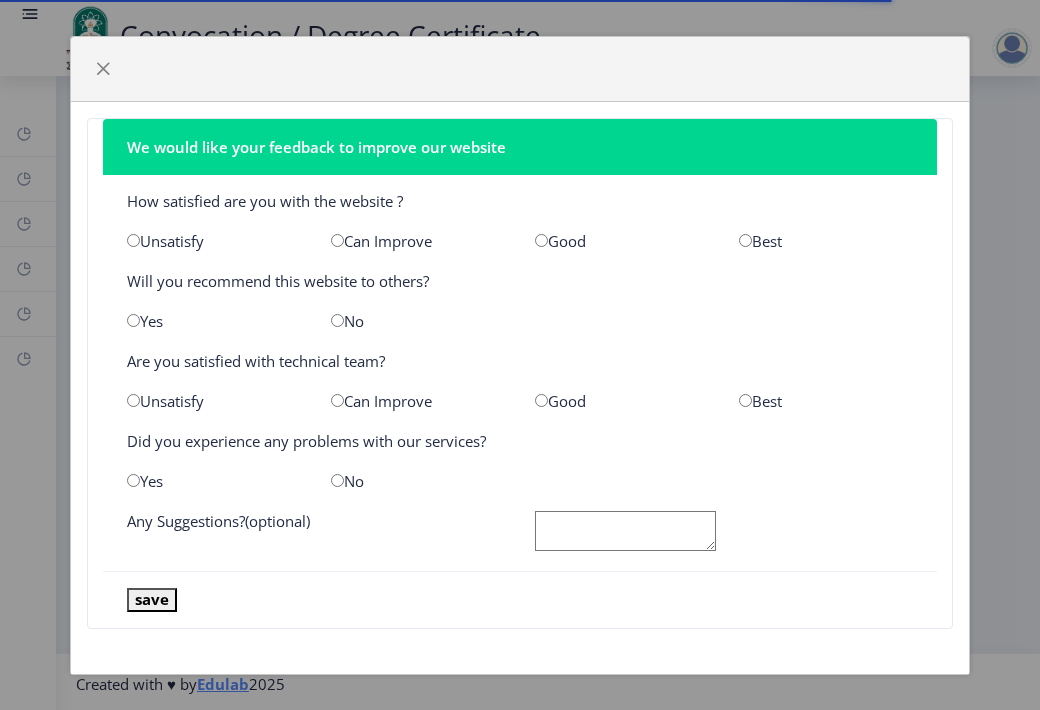 scroll, scrollTop: 0, scrollLeft: 0, axis: both 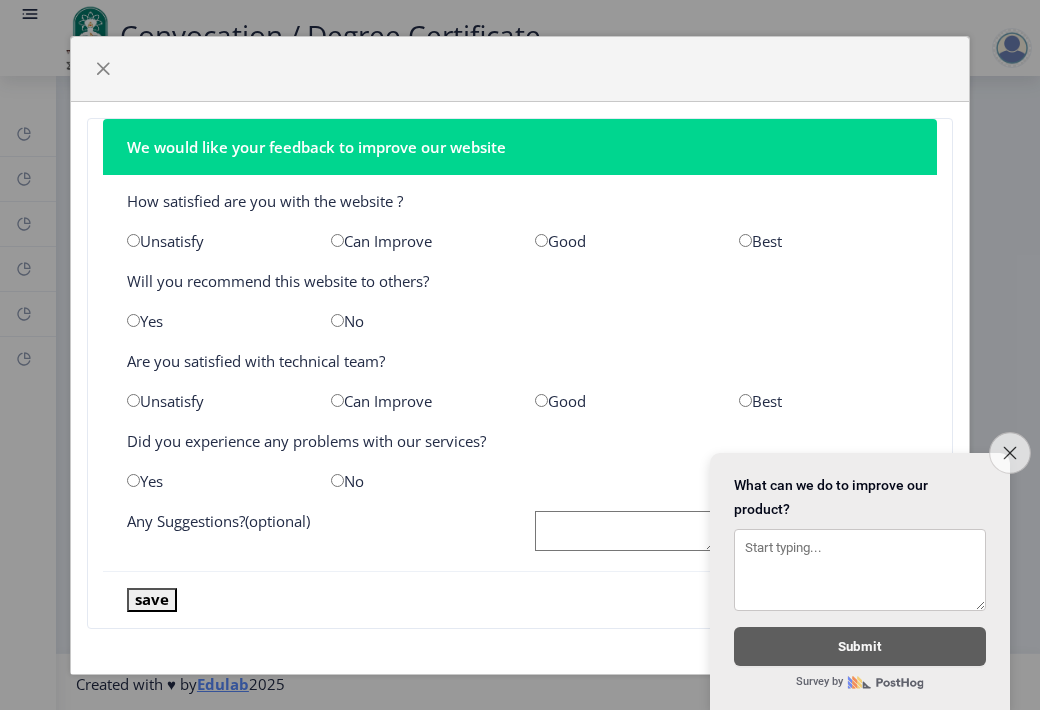 click on "Close survey" at bounding box center (1010, 453) 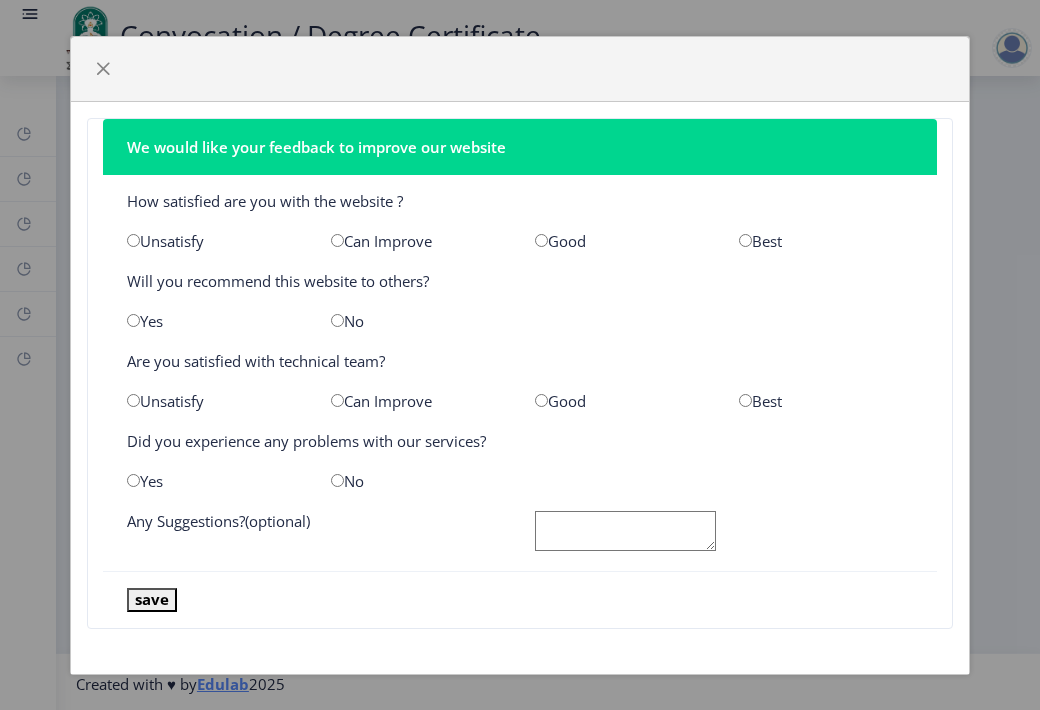 click at bounding box center (541, 240) 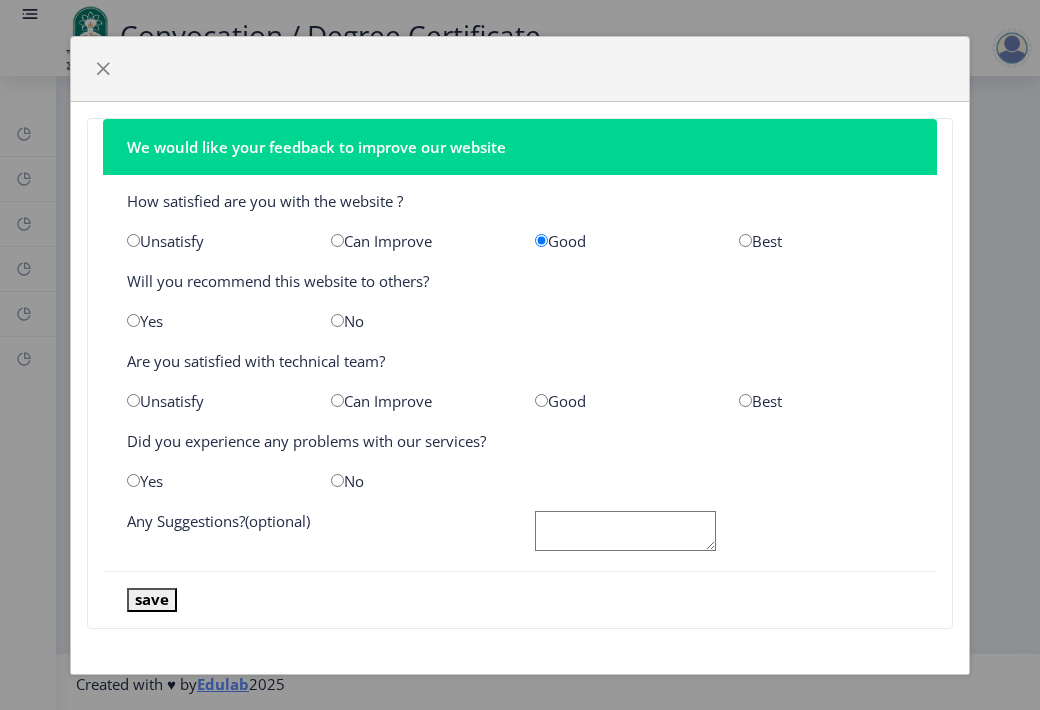 click at bounding box center [337, 320] 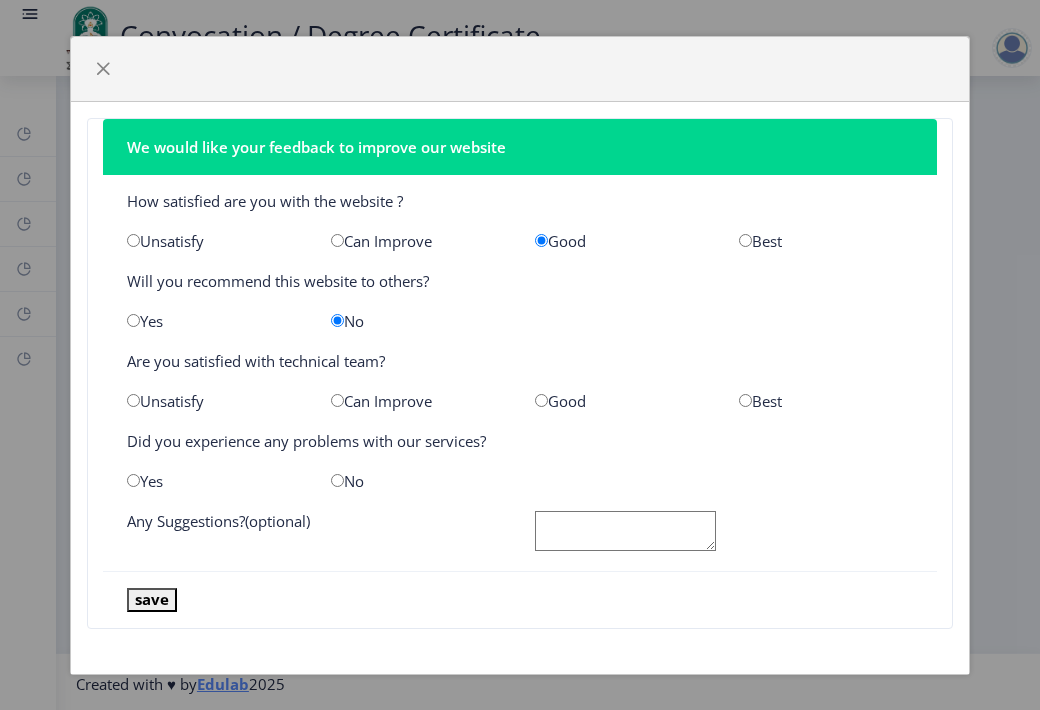 click at bounding box center (541, 400) 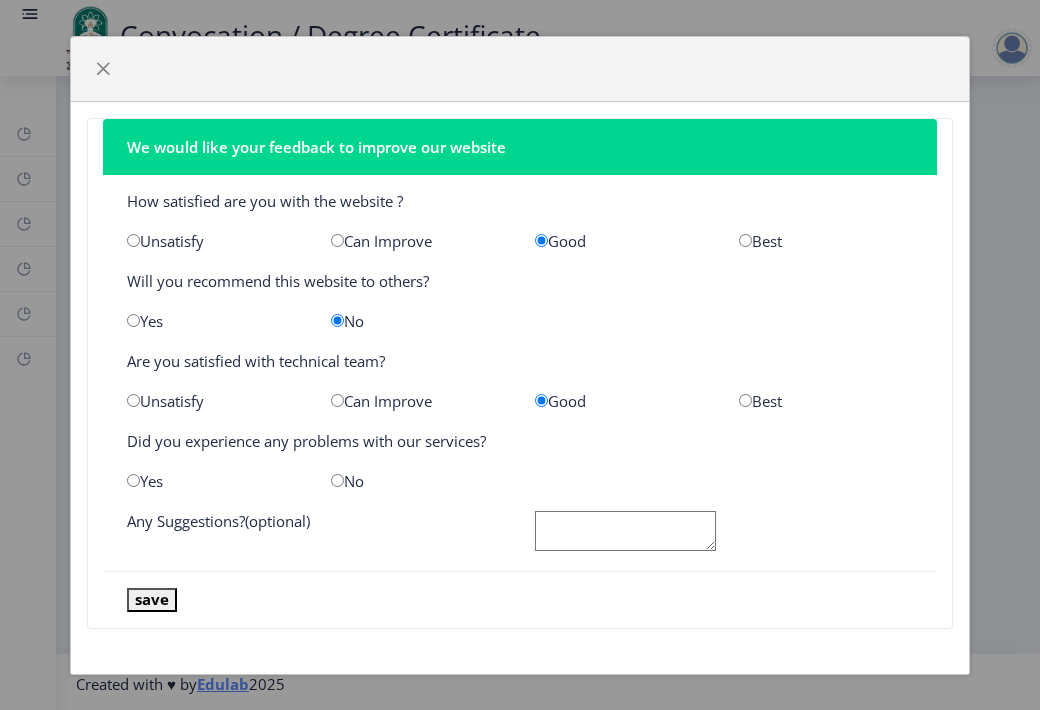 click at bounding box center [337, 480] 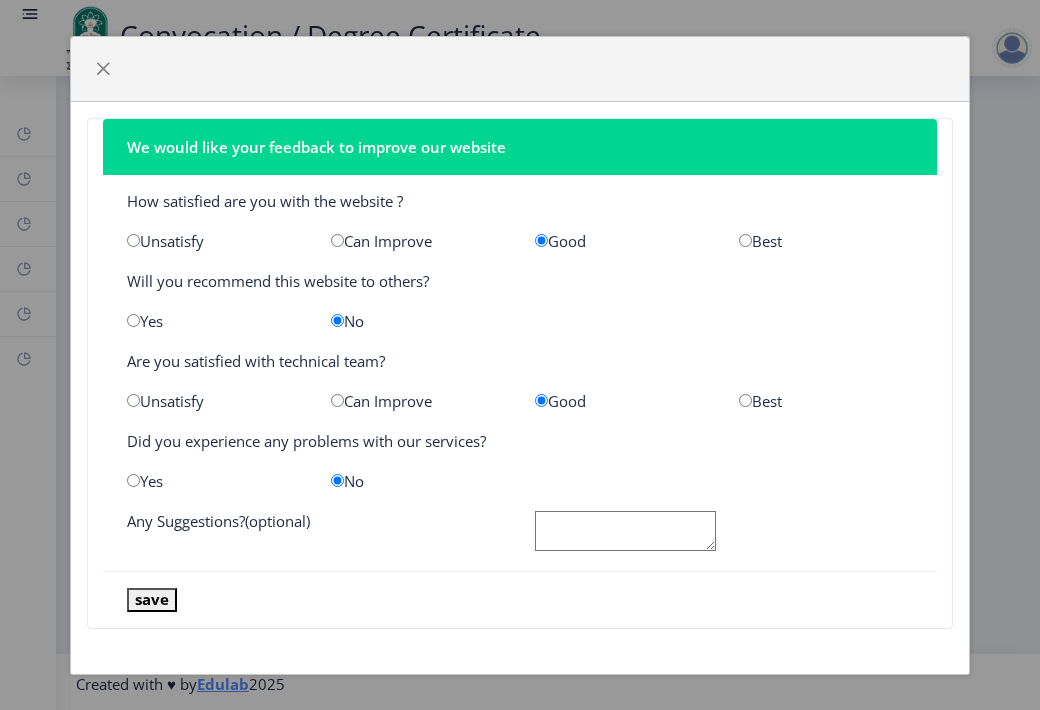 click 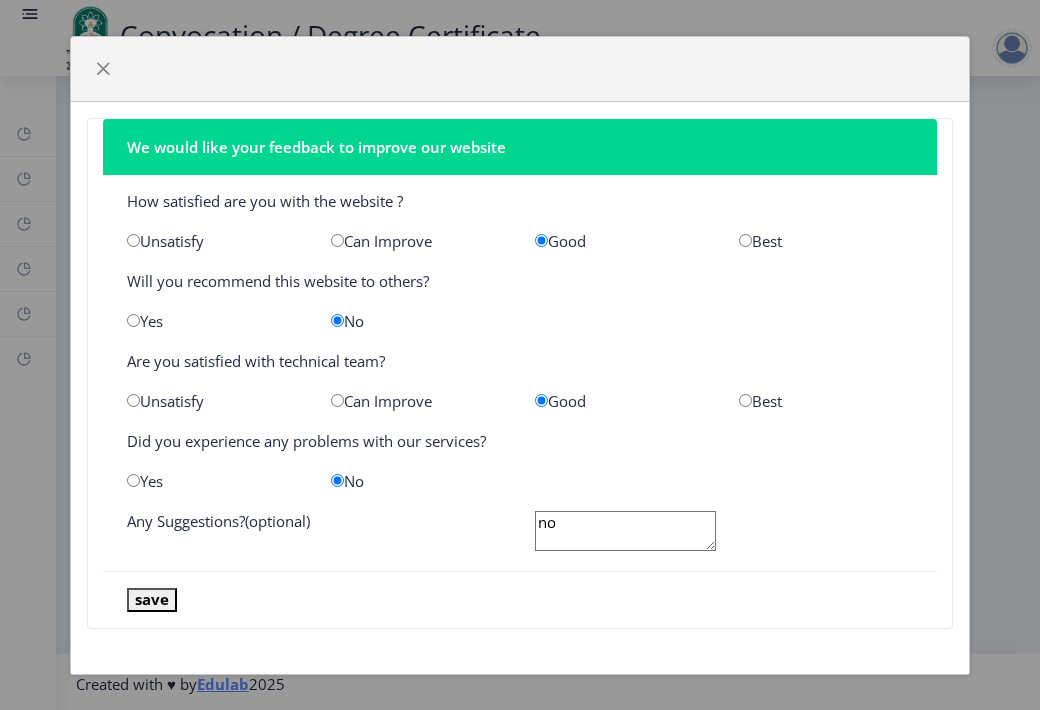 type on "no" 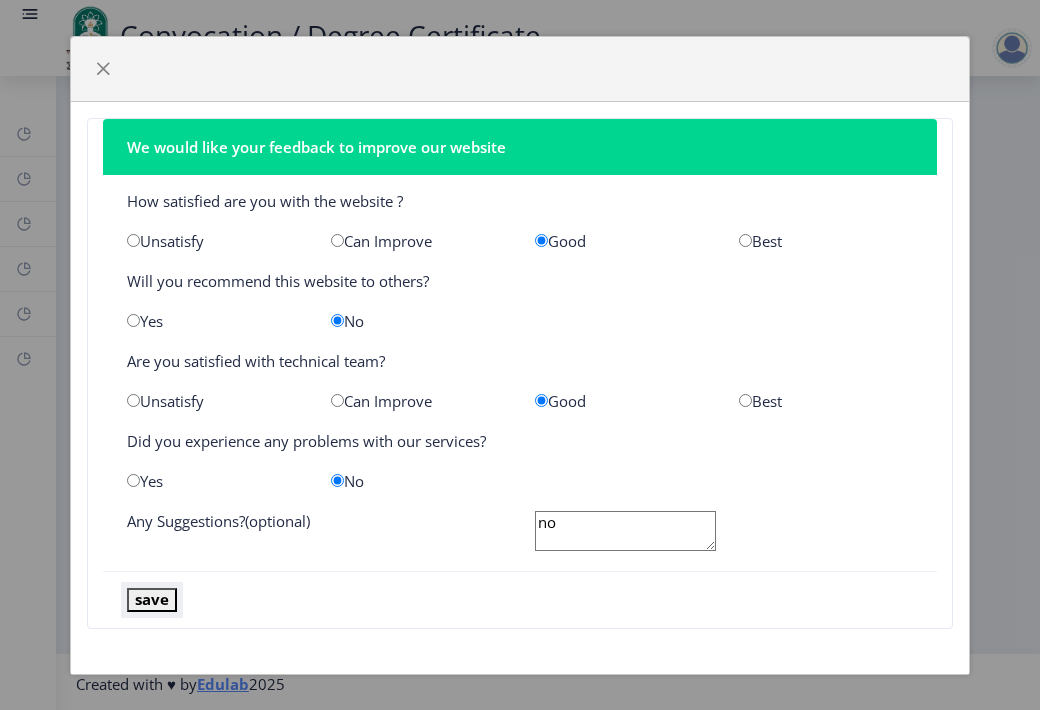 click on "save" 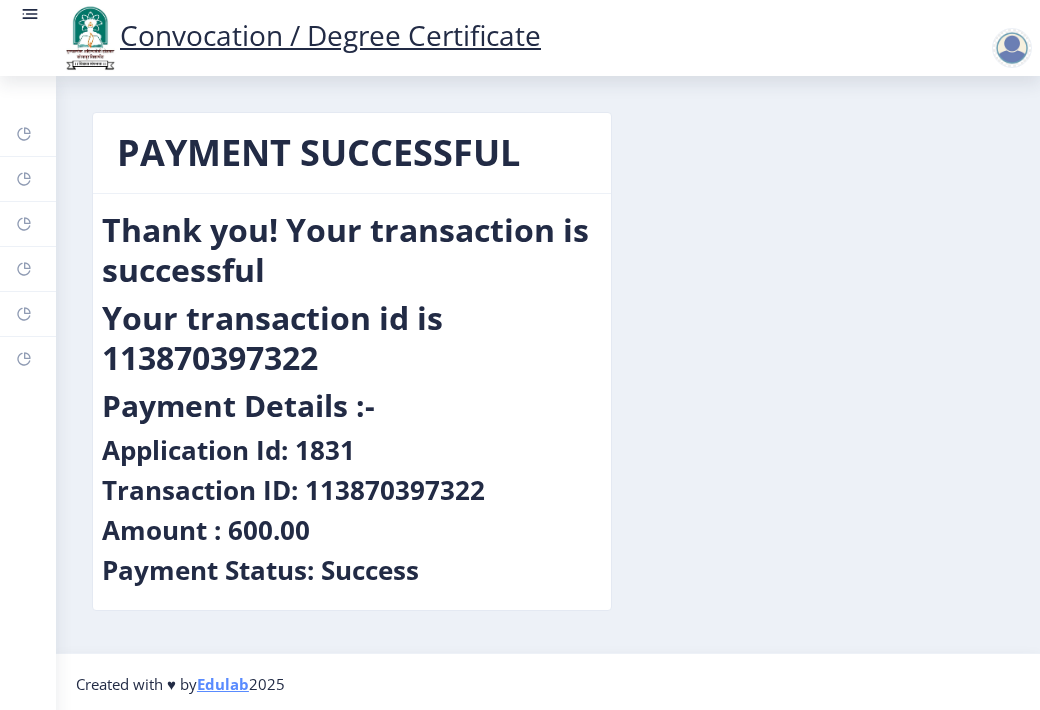 scroll, scrollTop: 4, scrollLeft: 0, axis: vertical 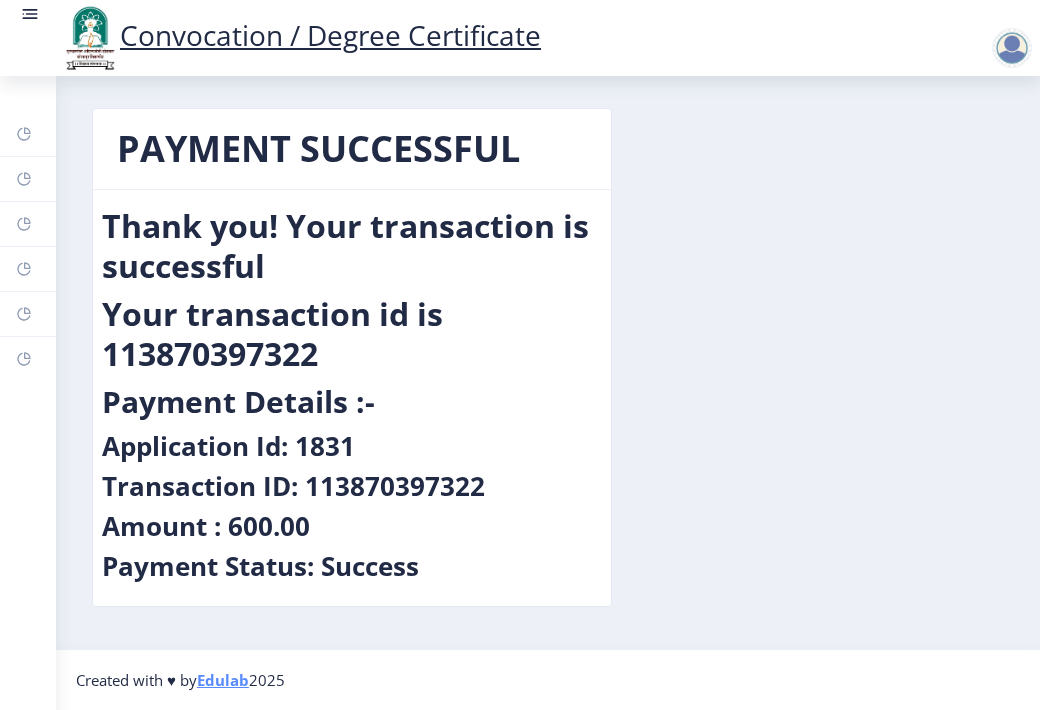 click 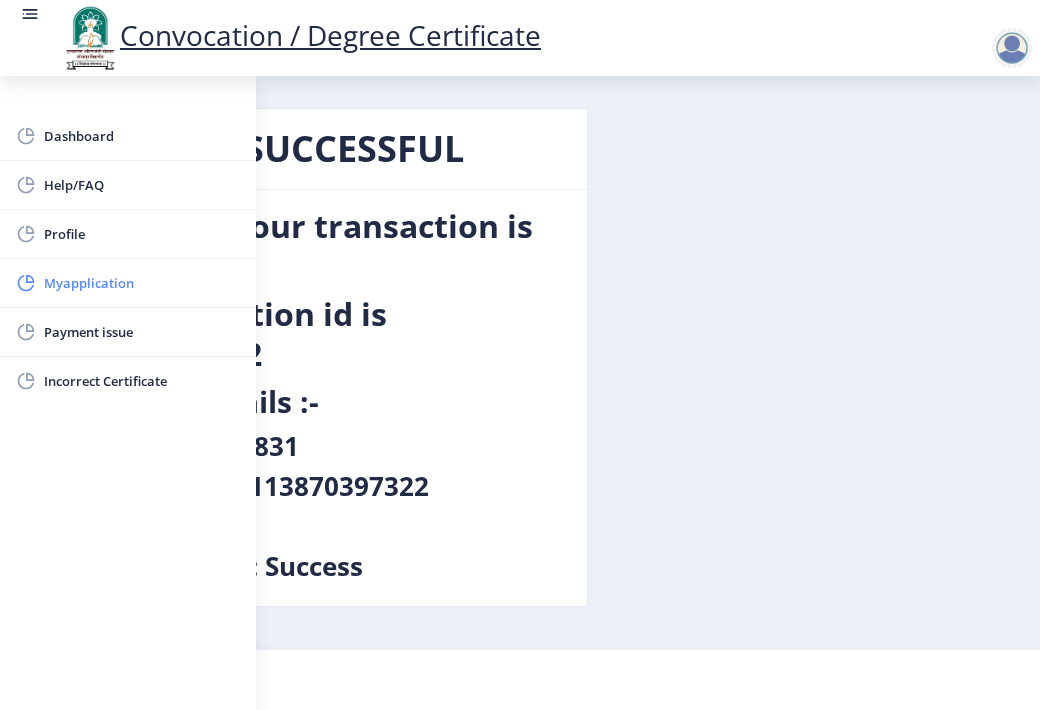 click on "Myapplication" 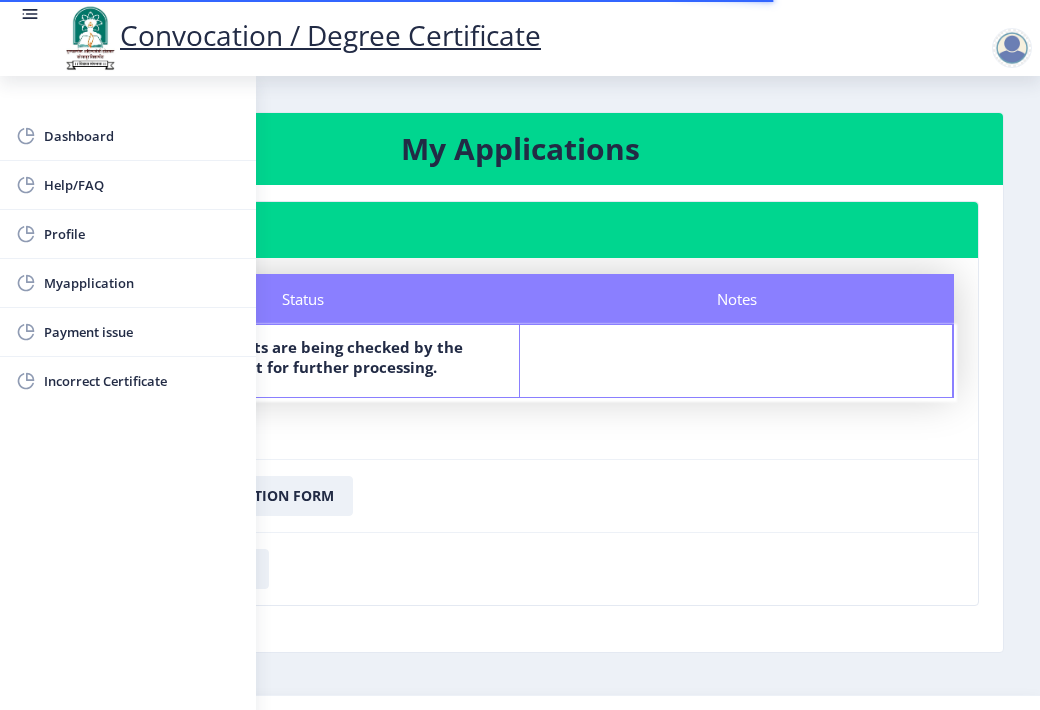 click on "Download Application Form" 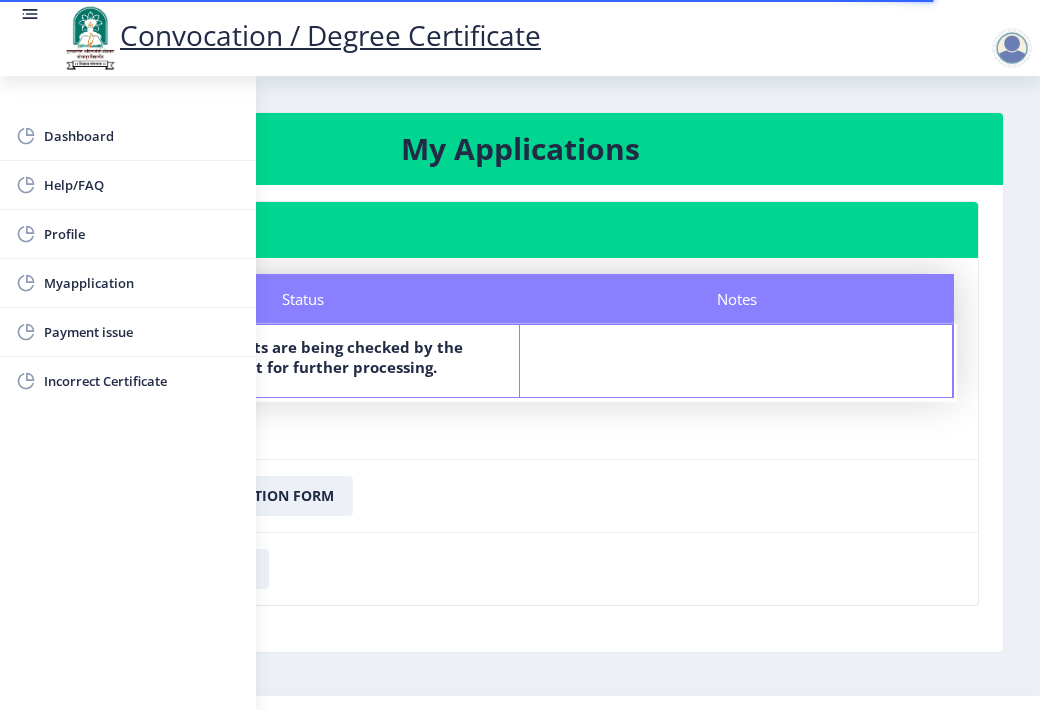 click 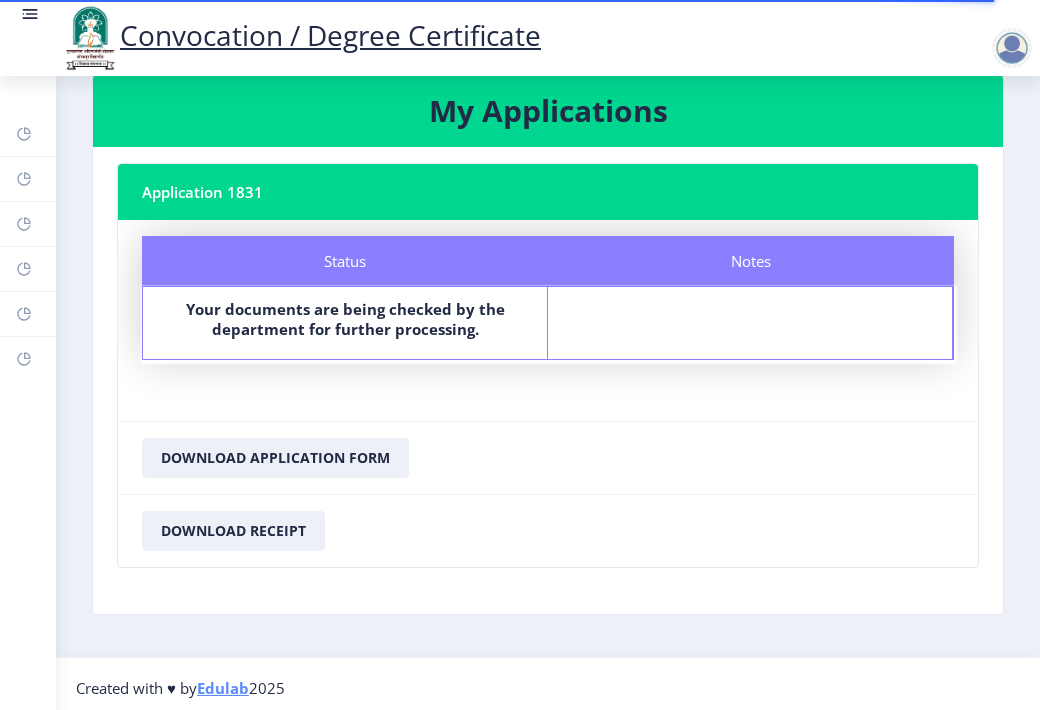 scroll, scrollTop: 44, scrollLeft: 0, axis: vertical 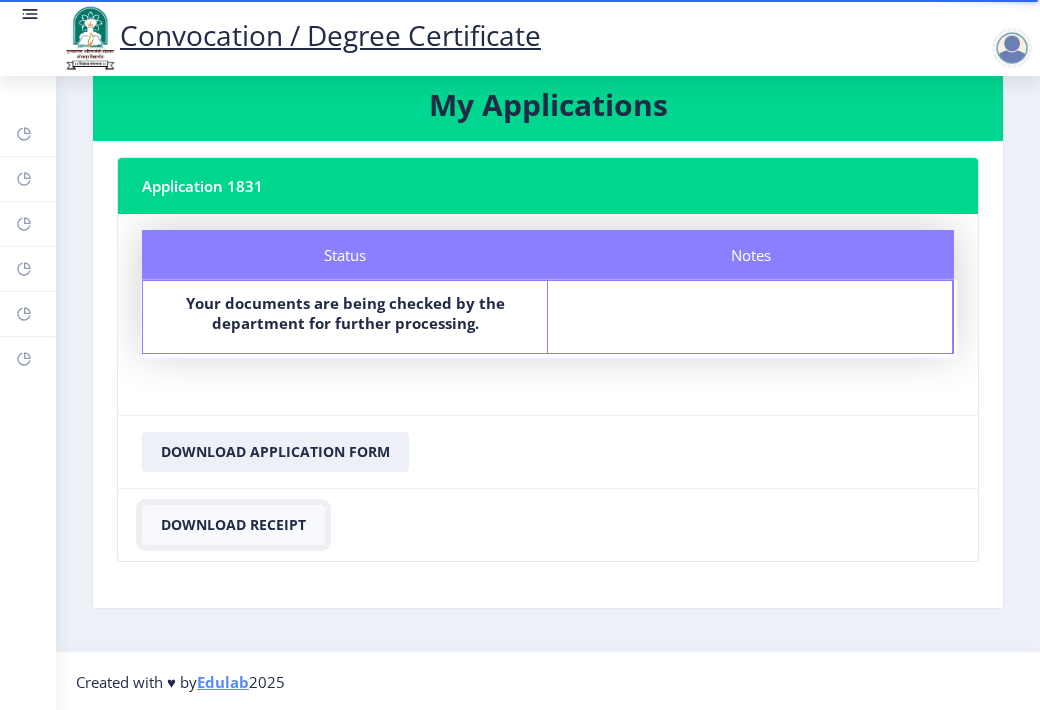 click on "Download Receipt" 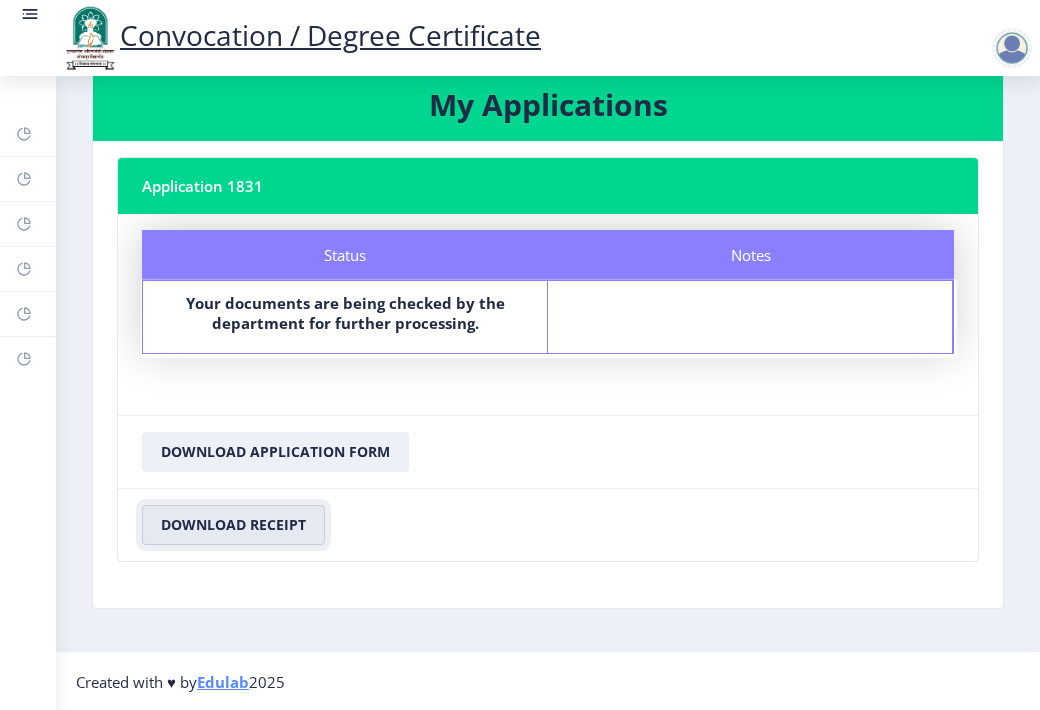scroll, scrollTop: 0, scrollLeft: 0, axis: both 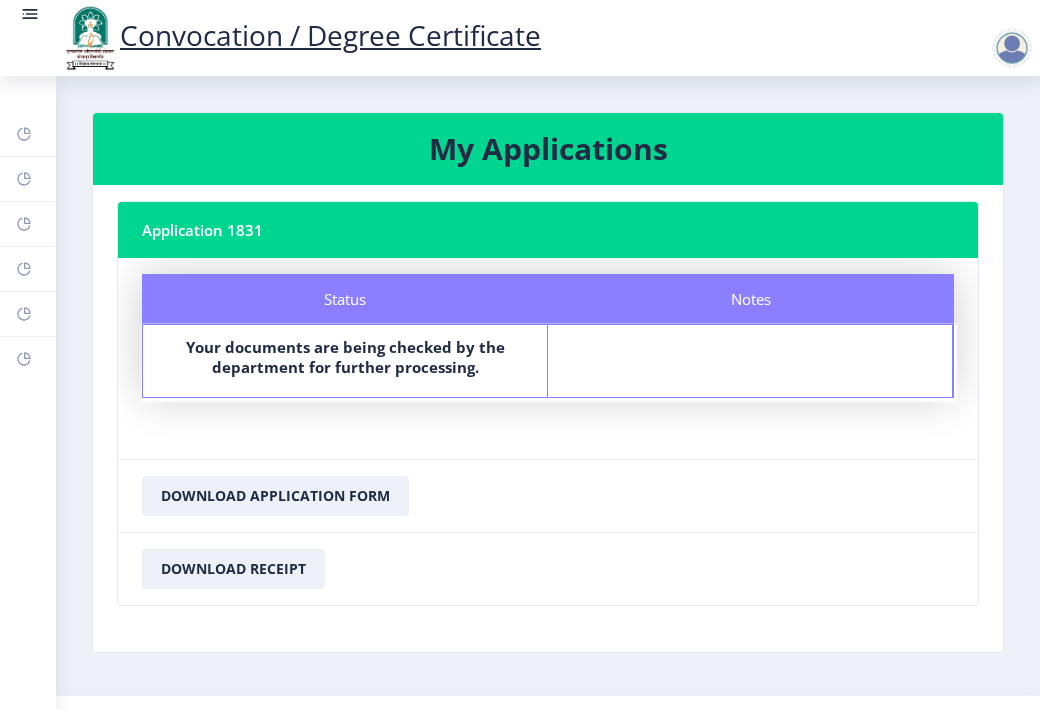 click 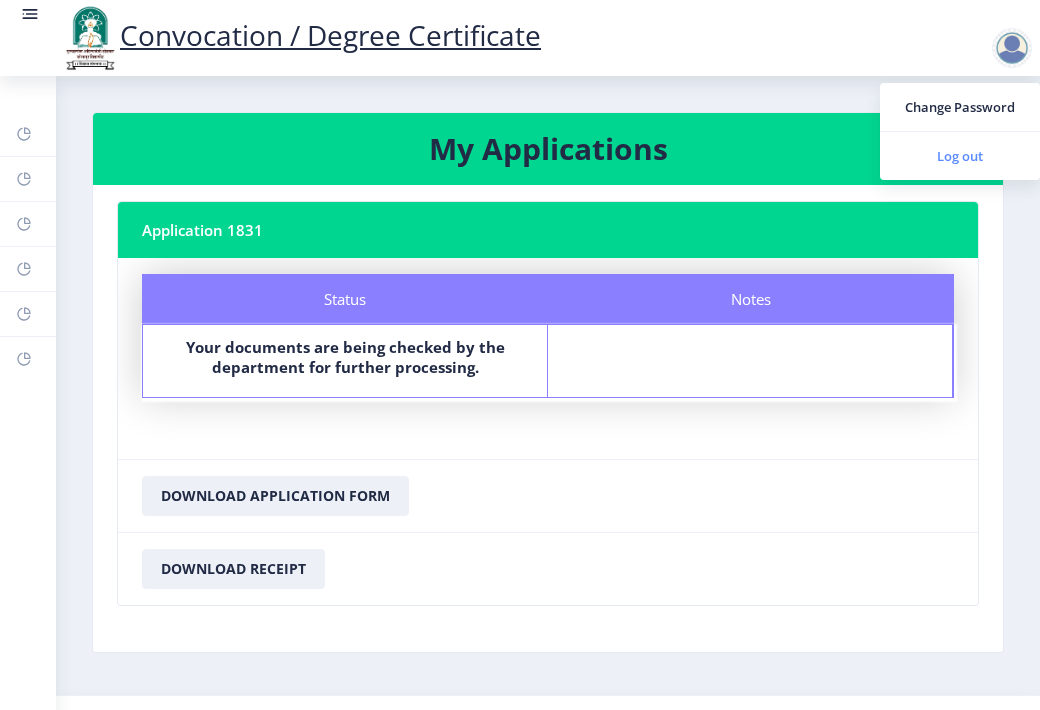 click on "Log out" at bounding box center [960, 156] 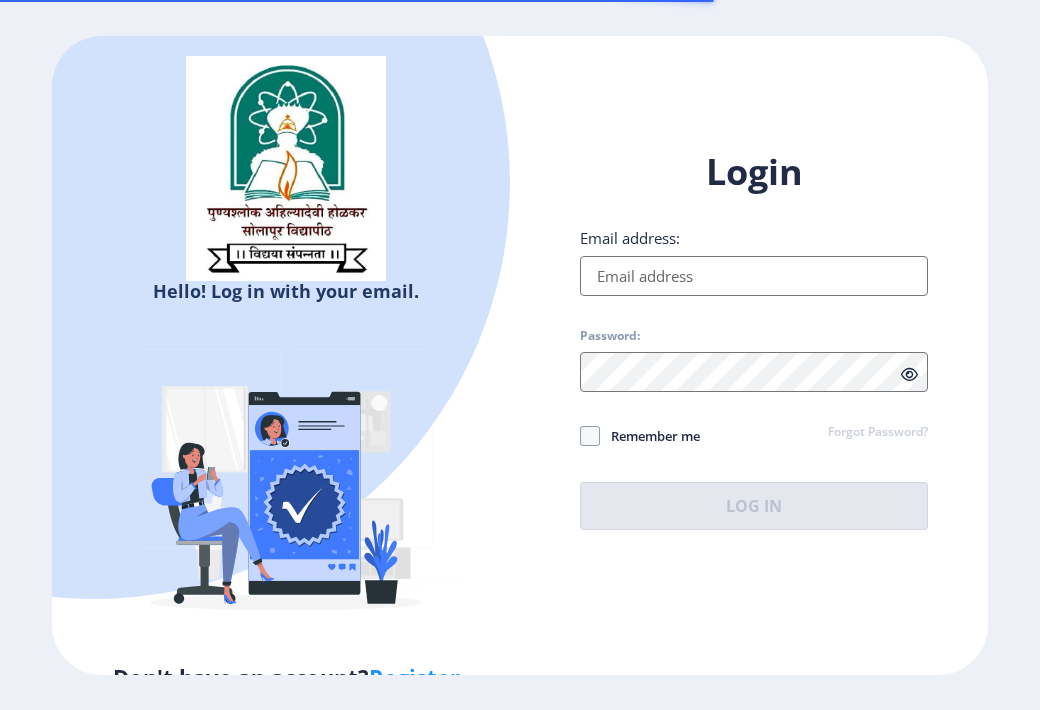 type on "[EMAIL_ADDRESS][DOMAIN_NAME]" 